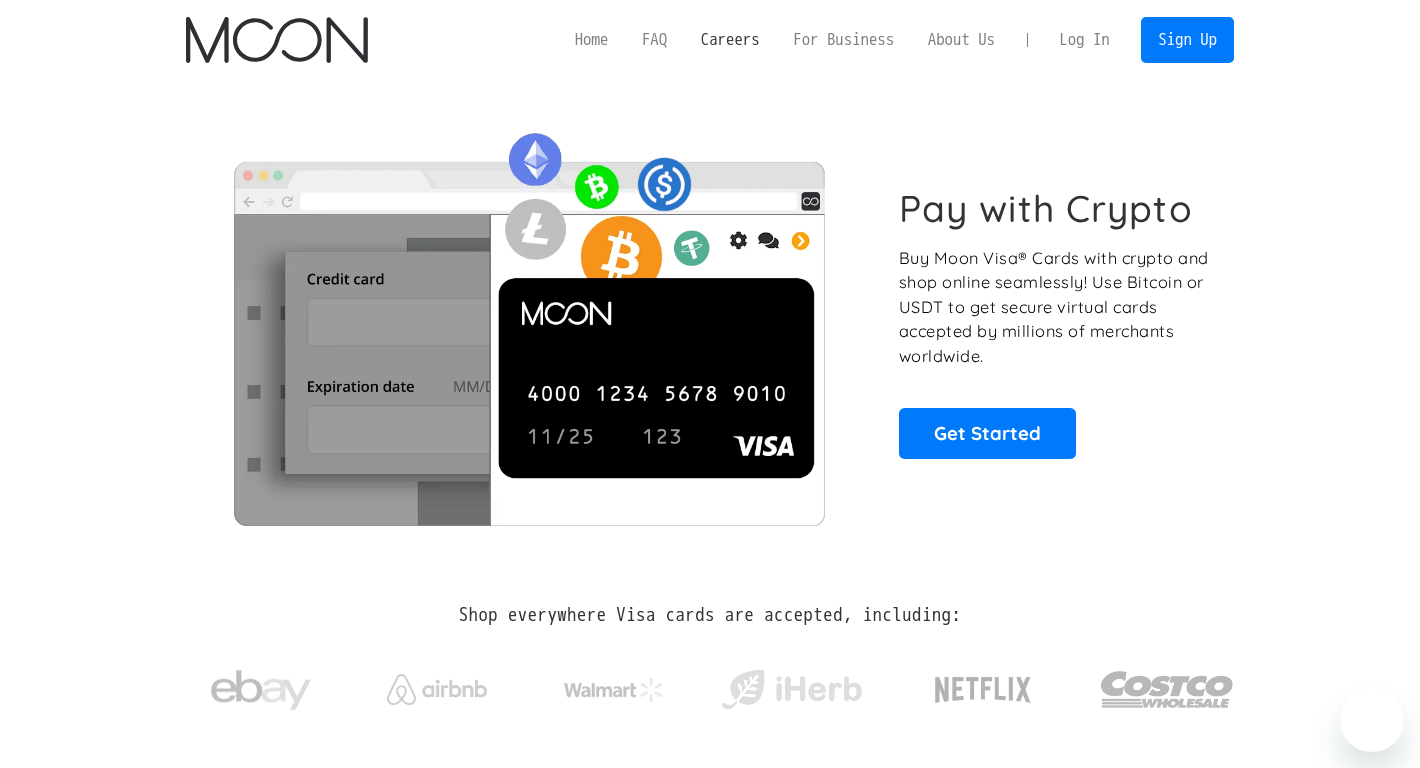 scroll, scrollTop: 0, scrollLeft: 0, axis: both 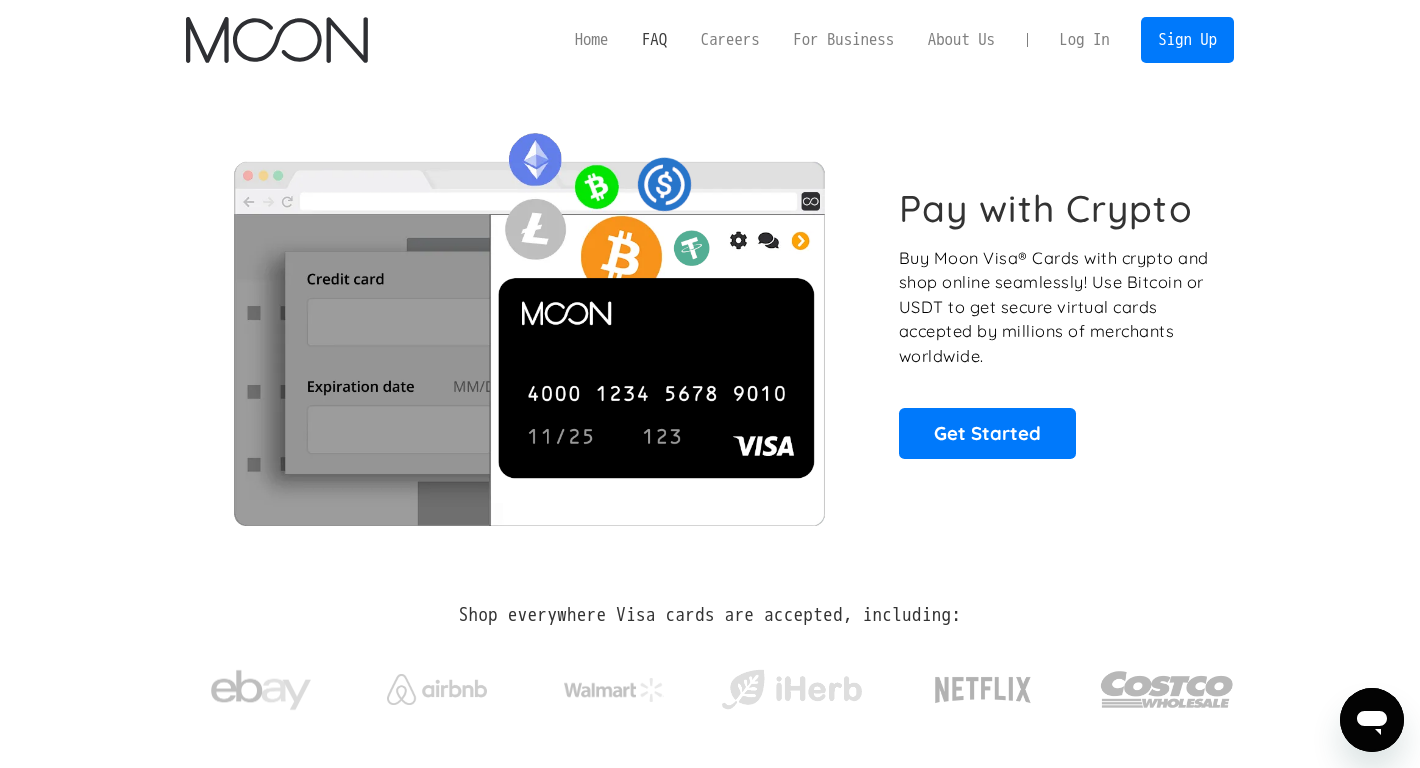 click on "FAQ" at bounding box center (654, 39) 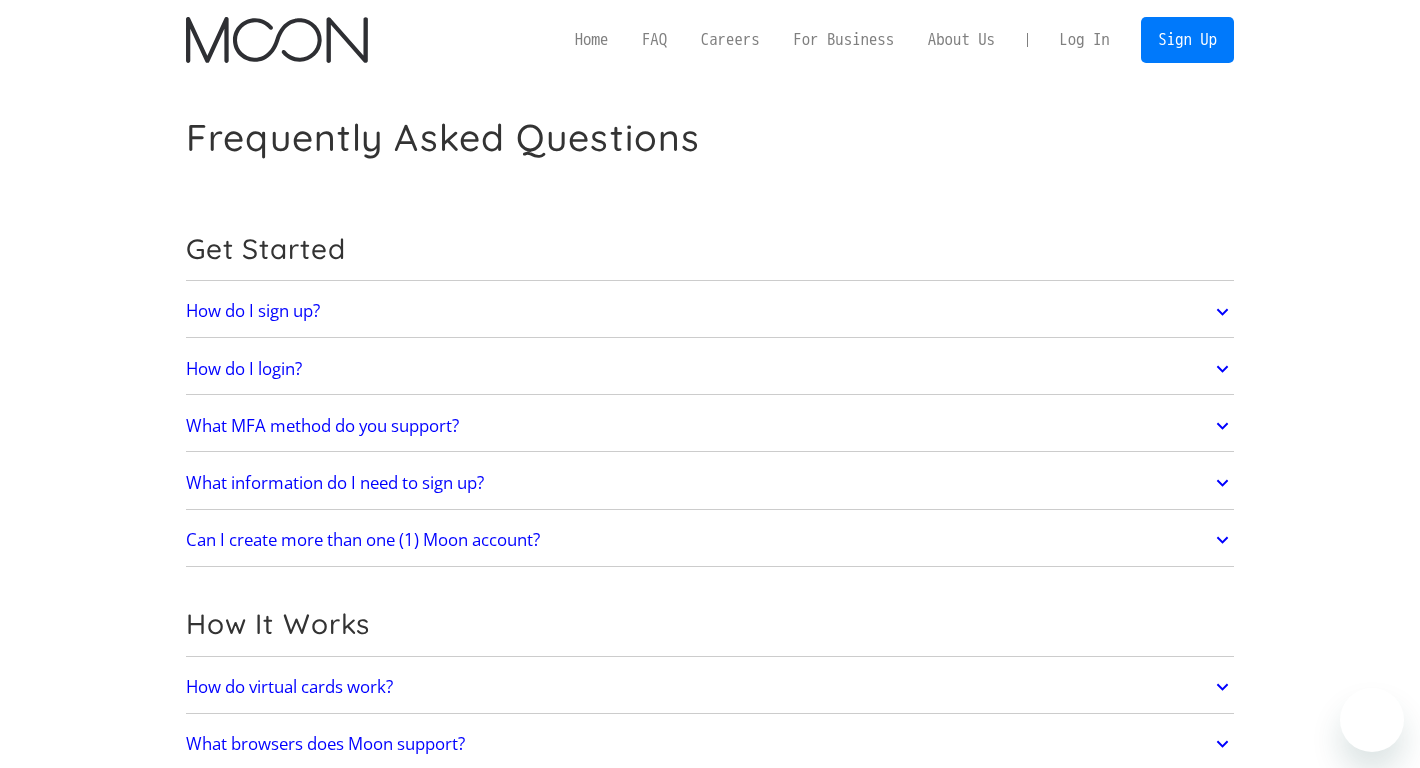 scroll, scrollTop: 0, scrollLeft: 0, axis: both 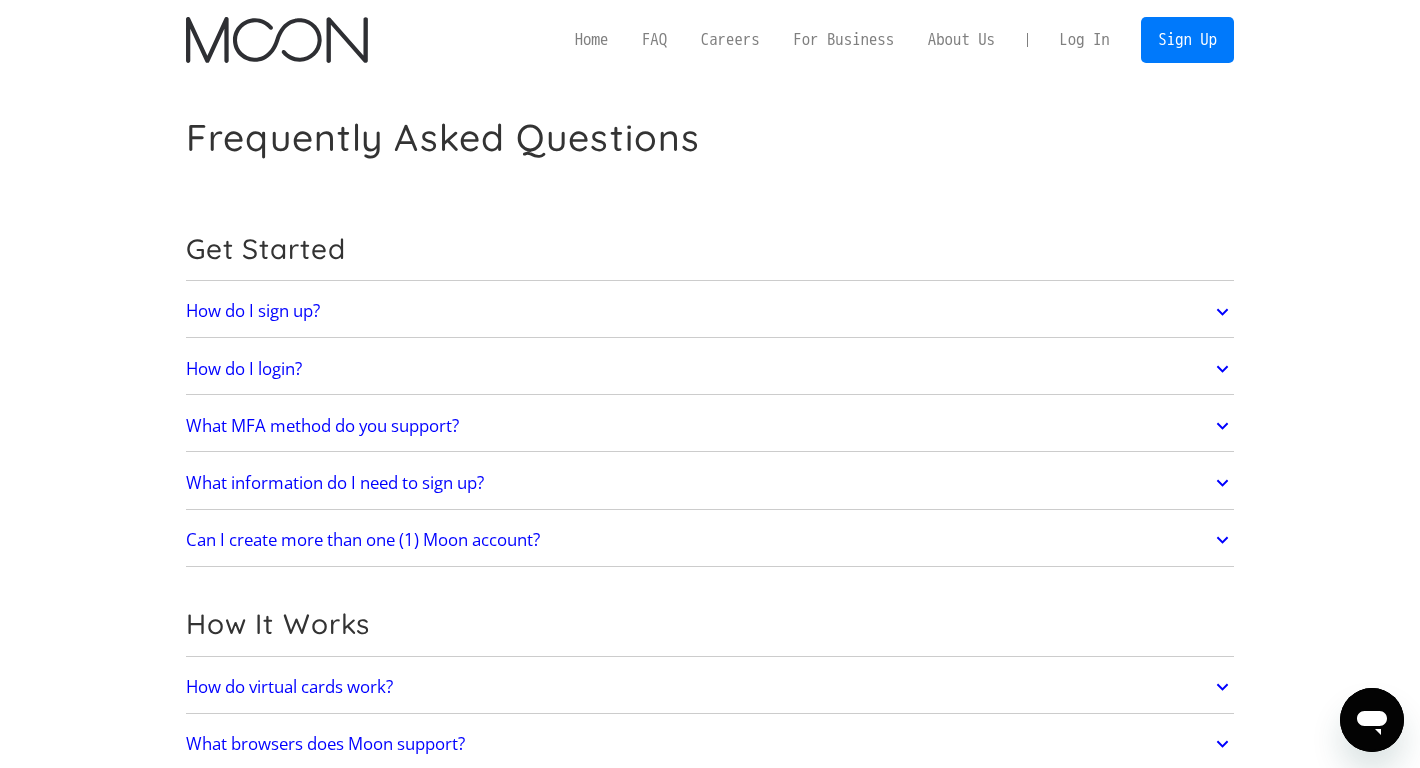 click on "Log In" at bounding box center [1084, 40] 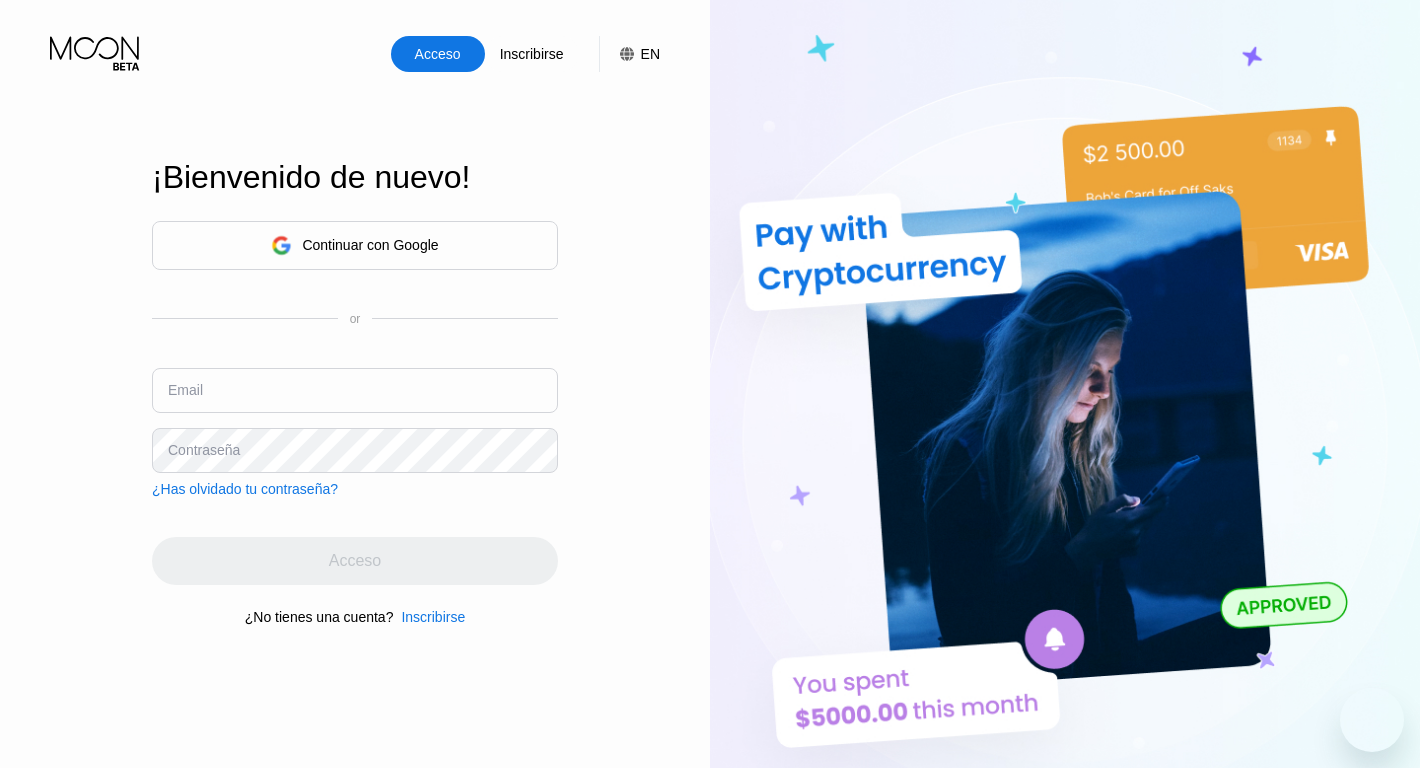 scroll, scrollTop: 0, scrollLeft: 0, axis: both 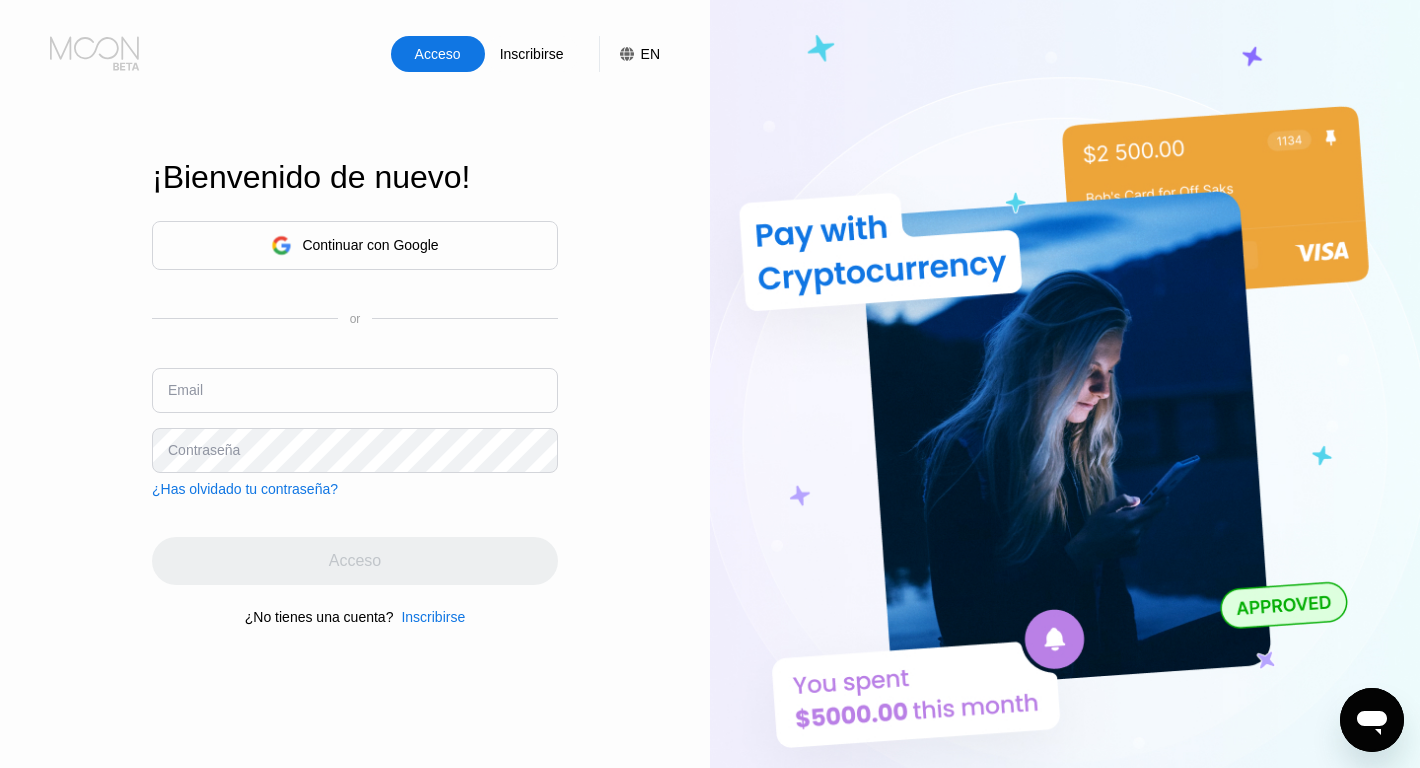 click 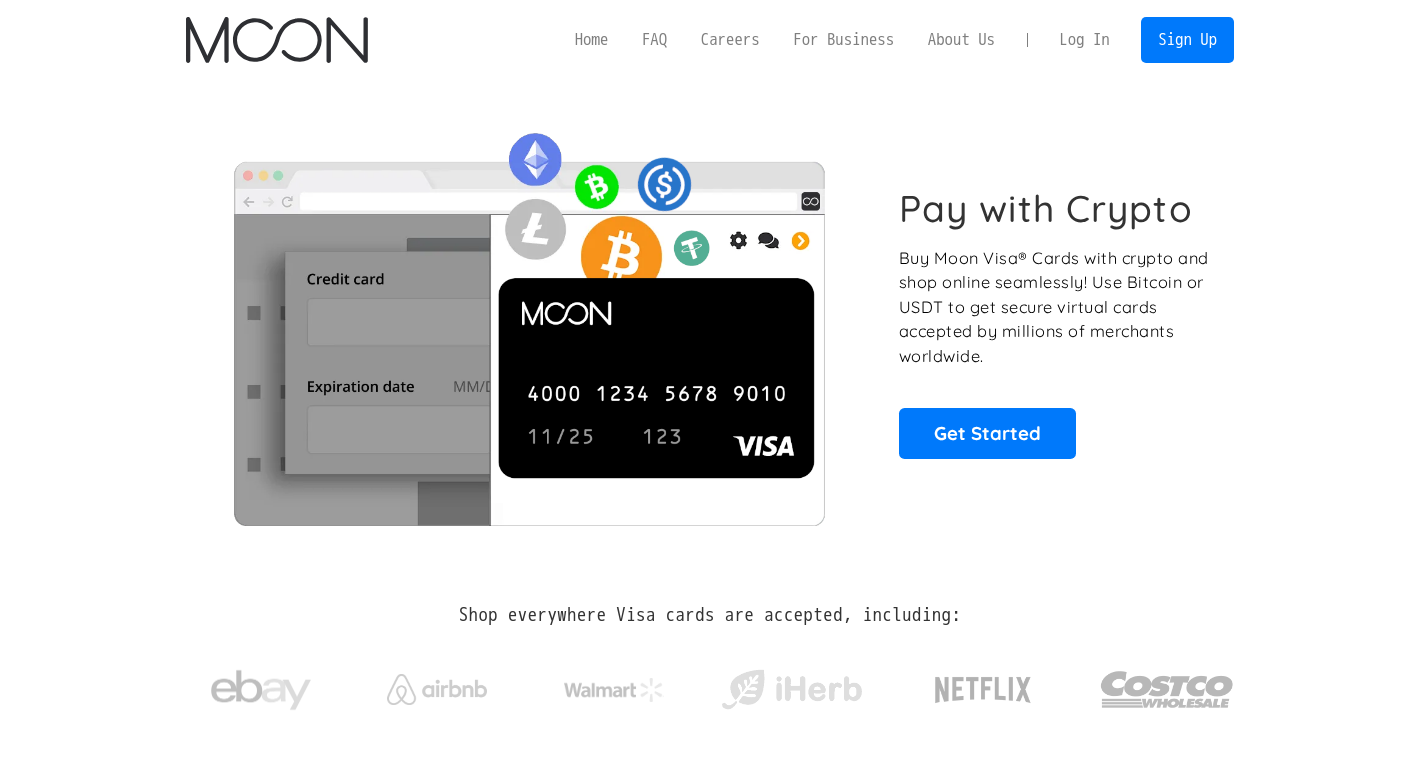 scroll, scrollTop: 0, scrollLeft: 0, axis: both 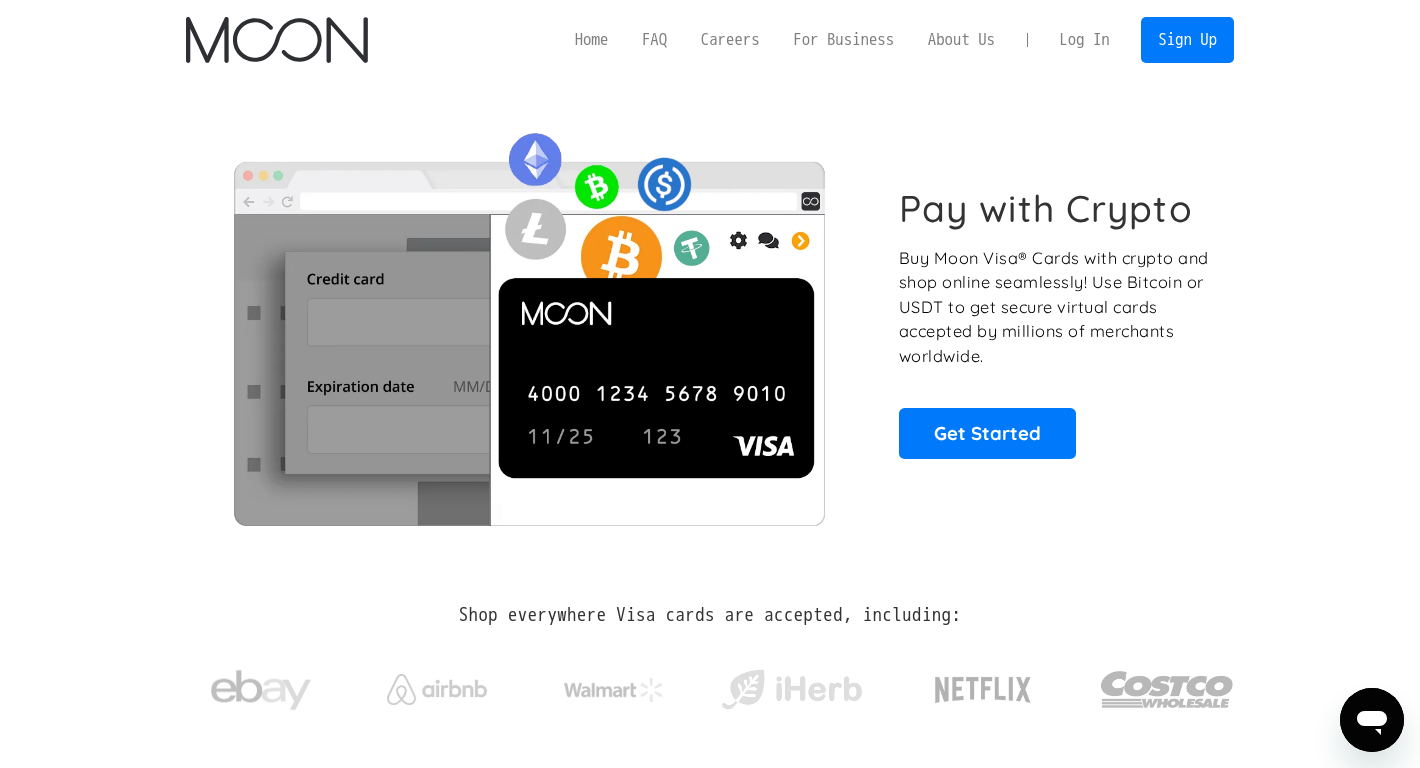 click on "Log In" at bounding box center [1084, 40] 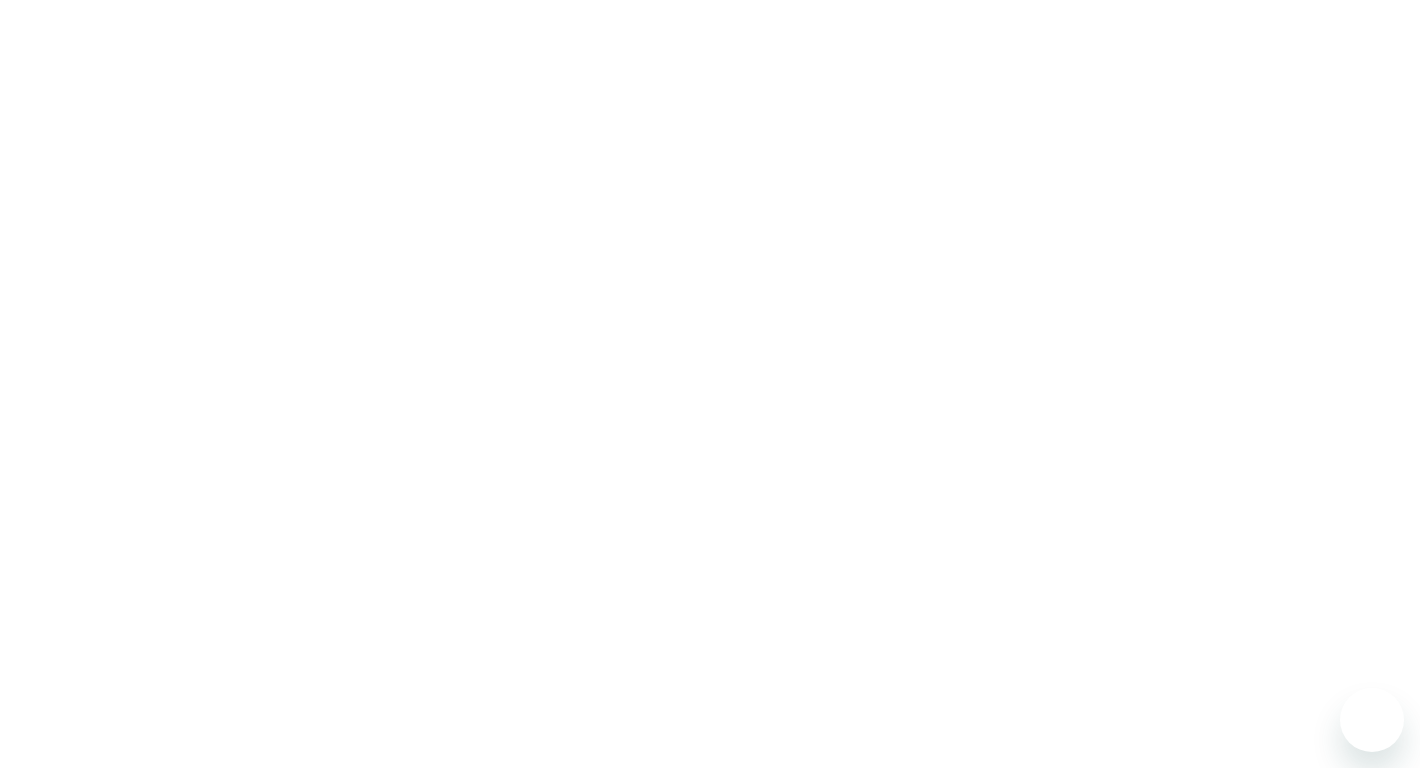 scroll, scrollTop: 0, scrollLeft: 0, axis: both 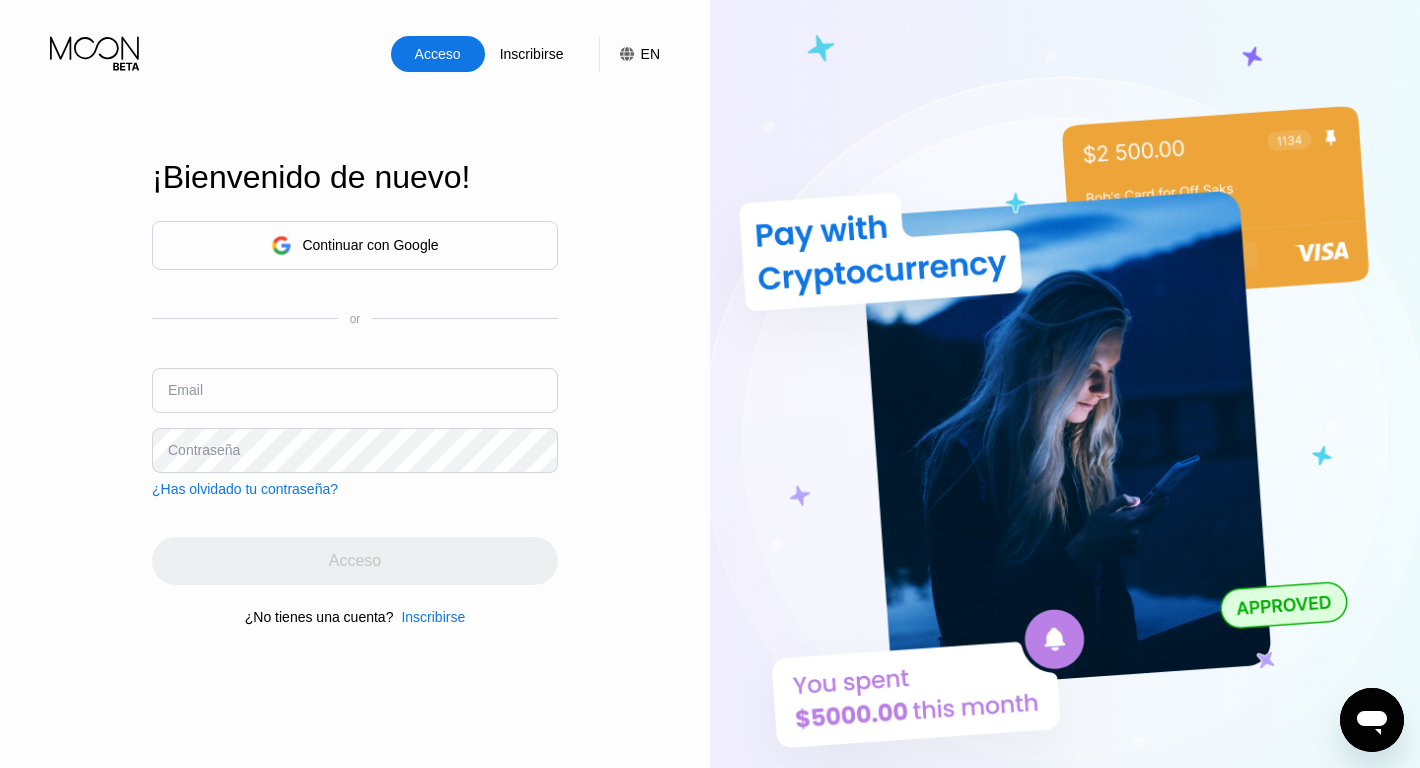 click at bounding box center (355, 390) 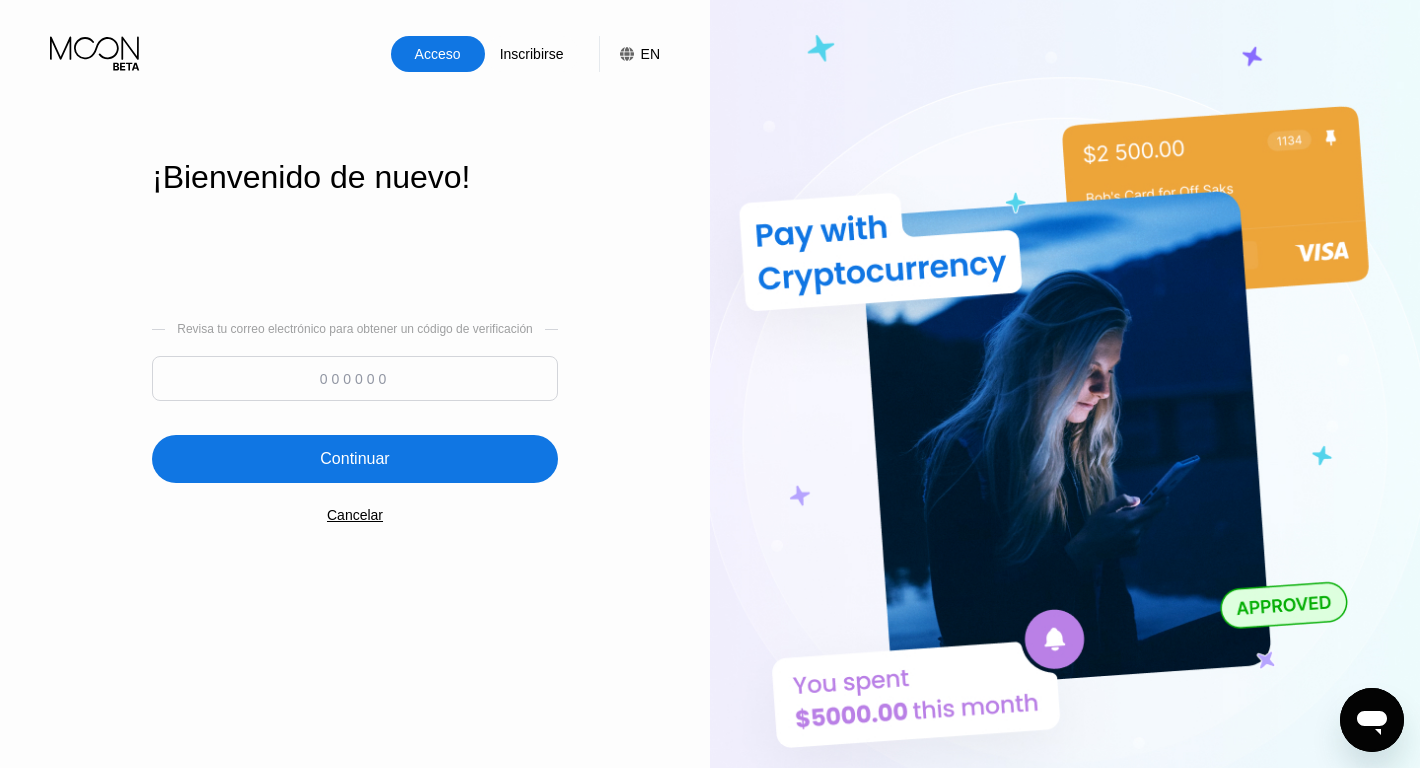 click at bounding box center [355, 378] 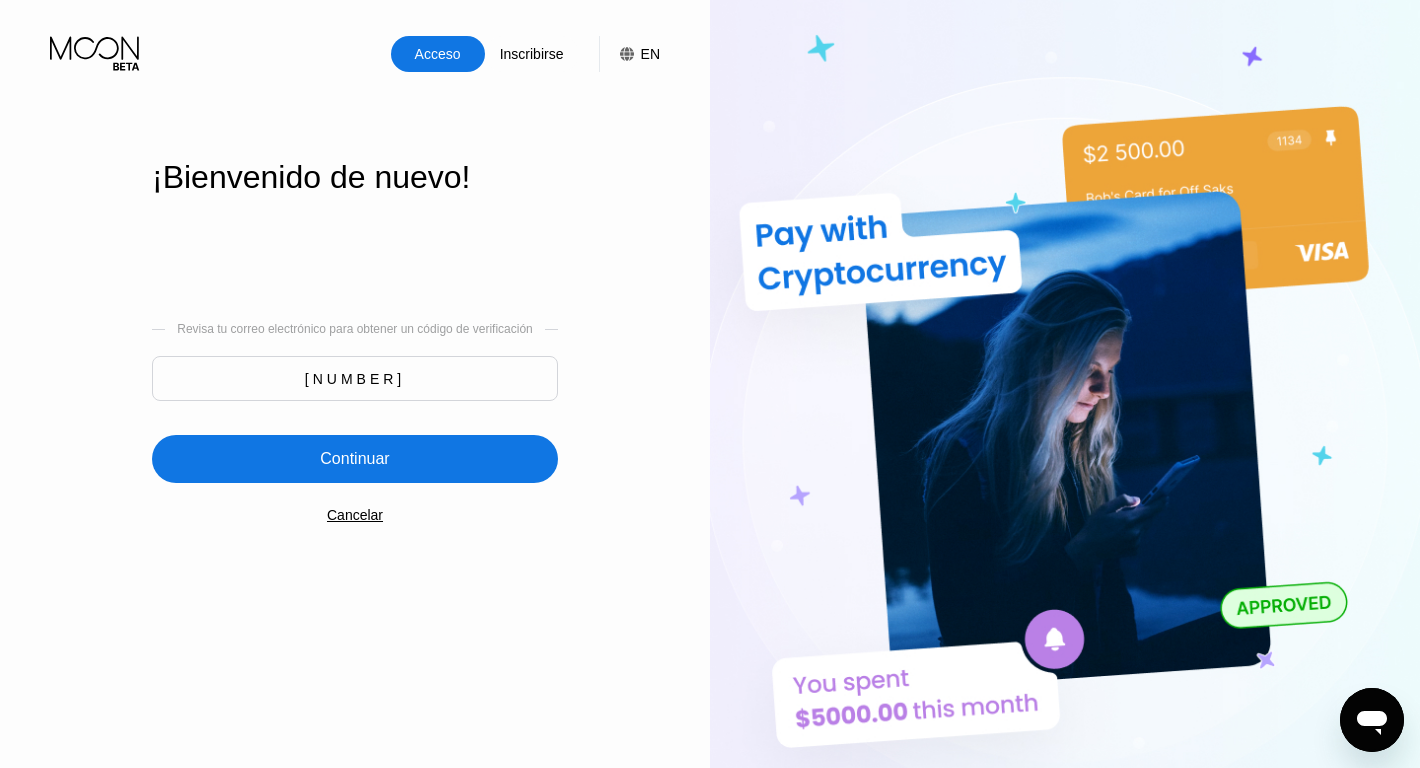 type on "834567" 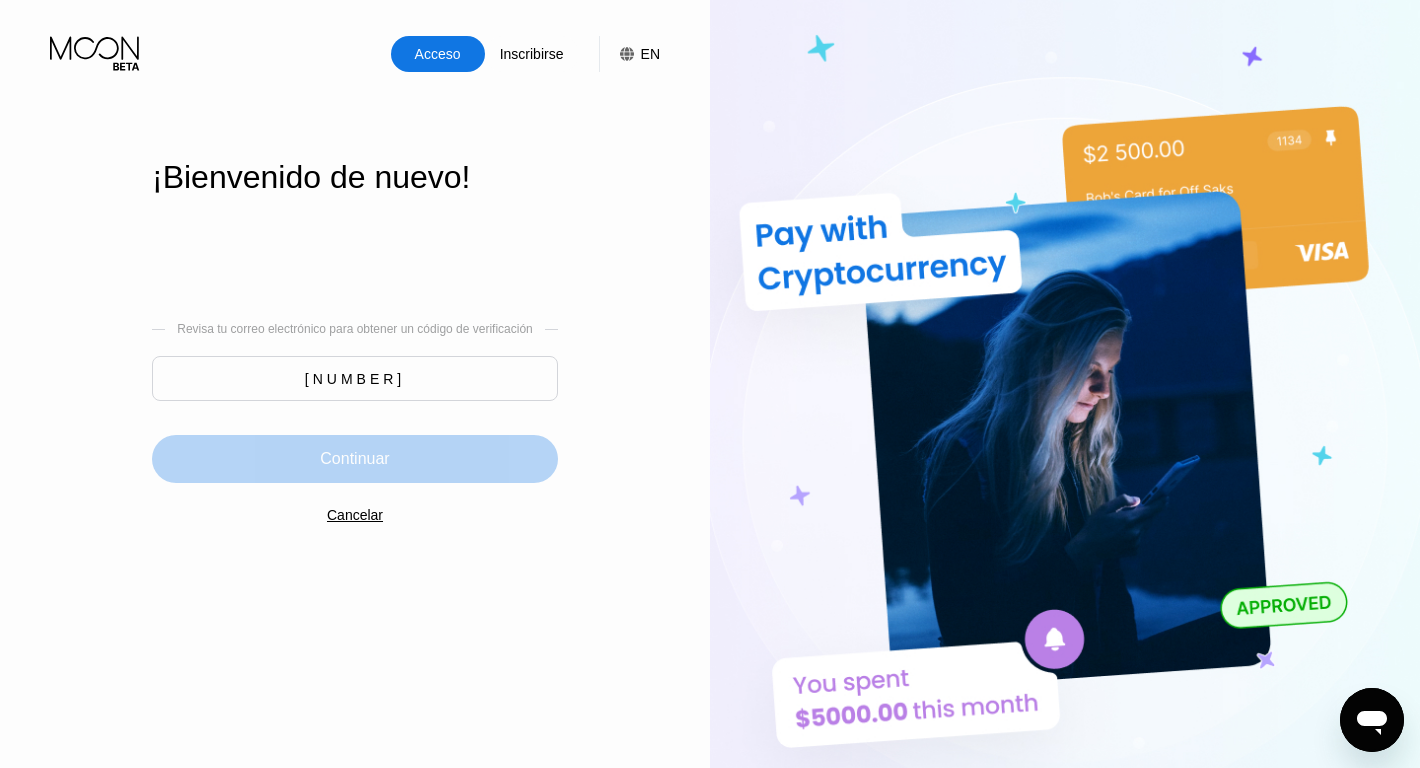 click on "Continuar" at bounding box center (354, 459) 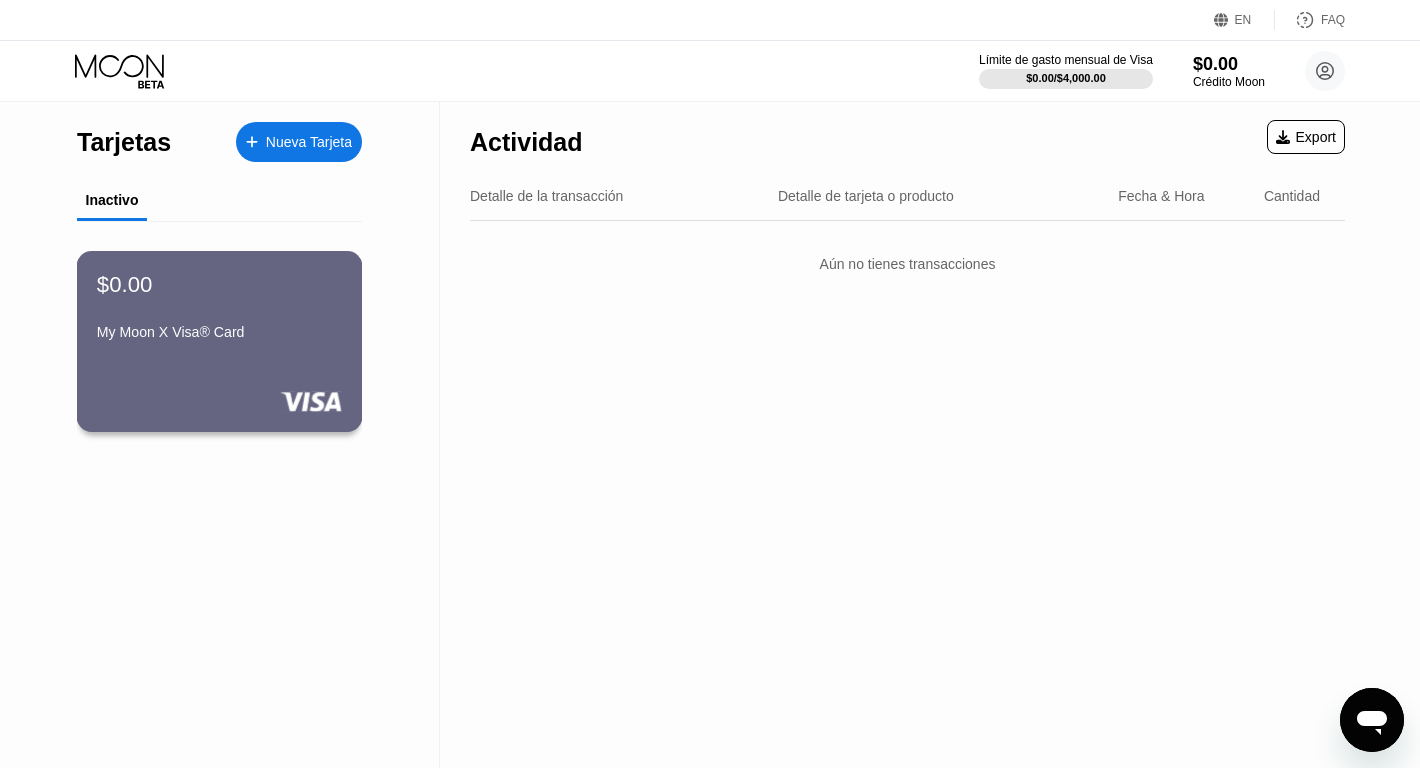 click on "$0.00 My Moon X Visa® Card" at bounding box center (220, 341) 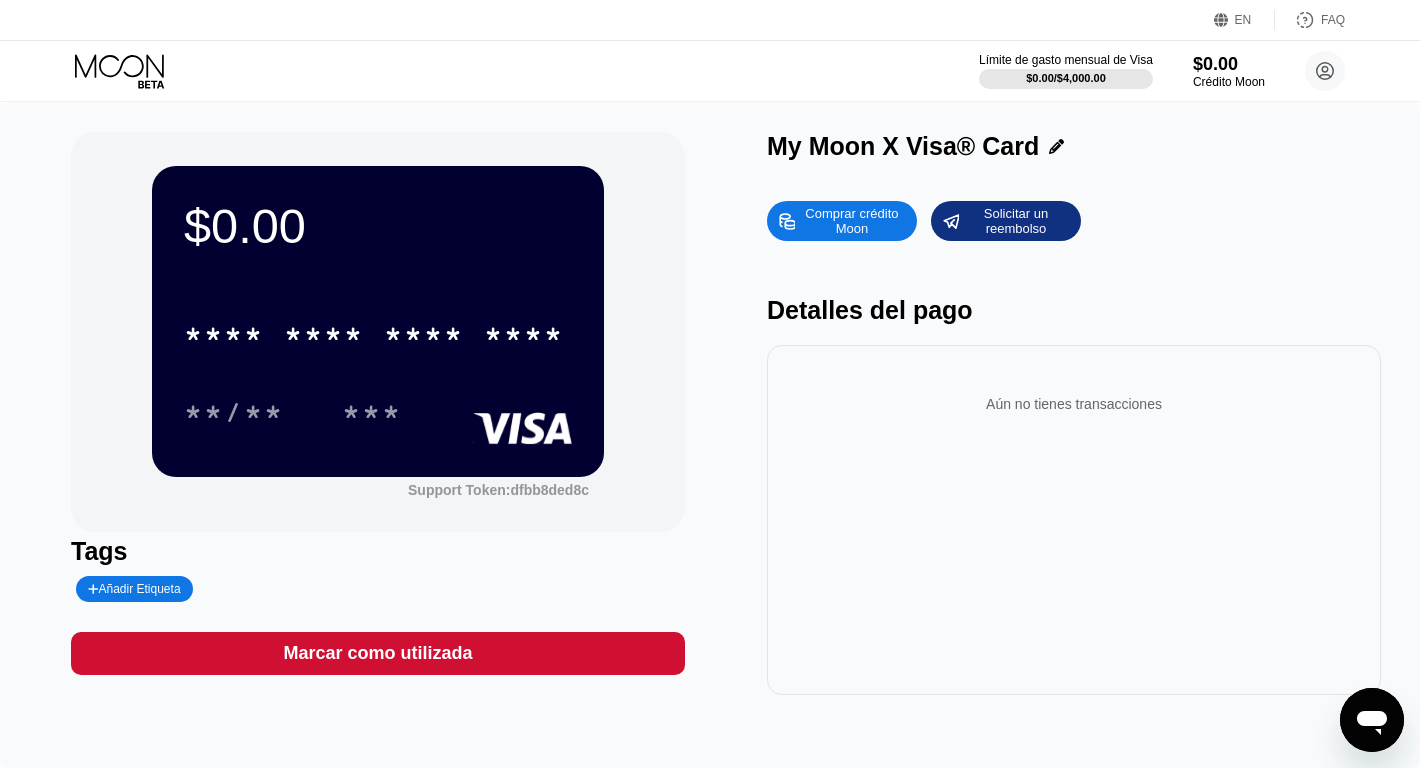 click on "Comprar crédito Moon" at bounding box center [852, 221] 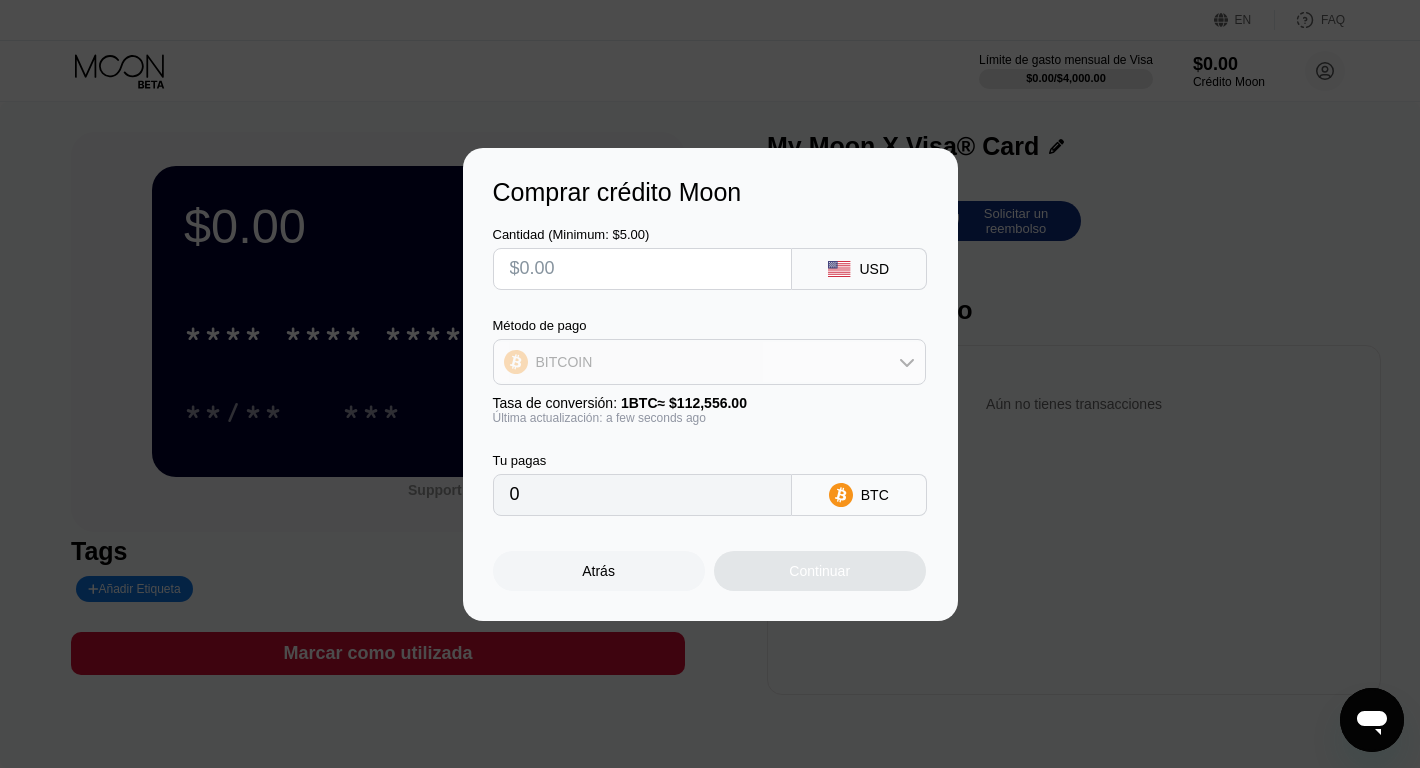 click on "BITCOIN" at bounding box center (709, 362) 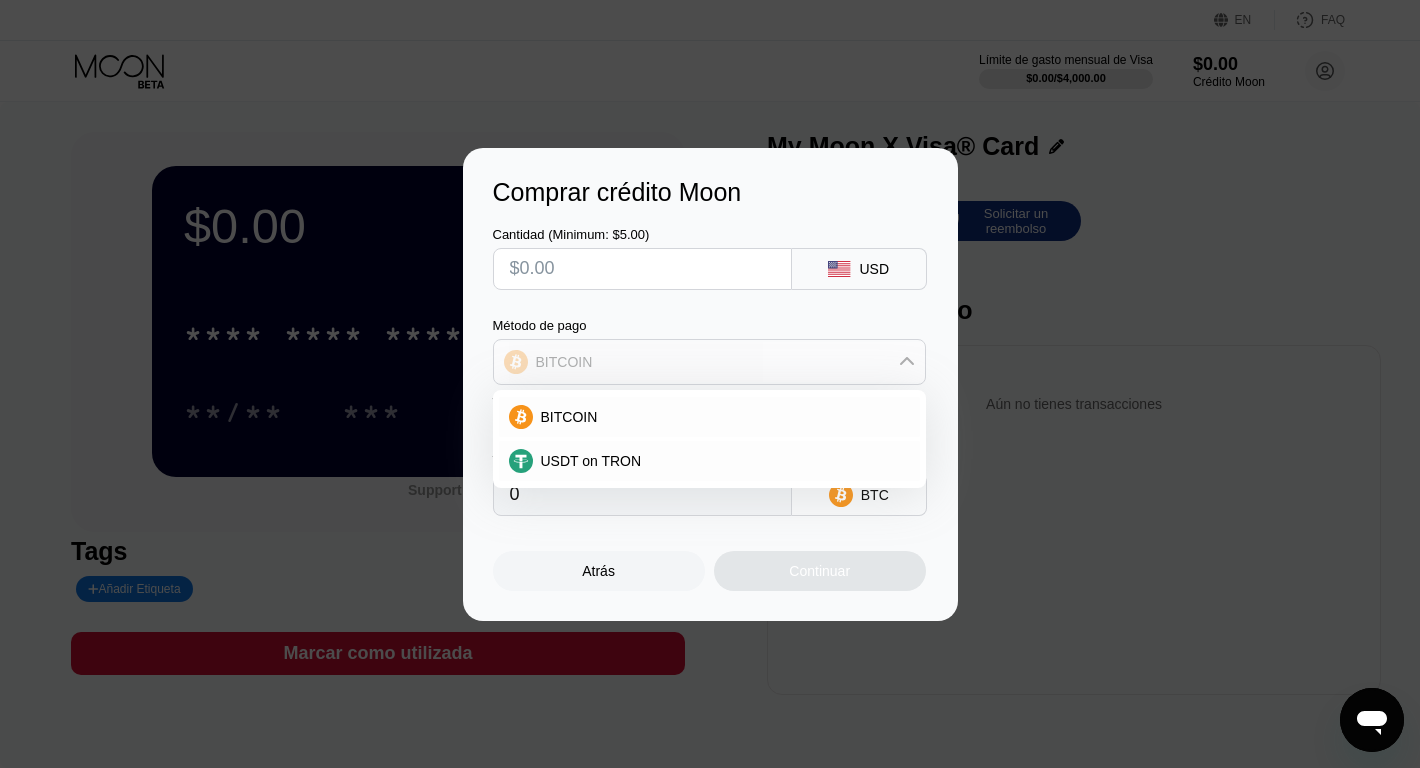click 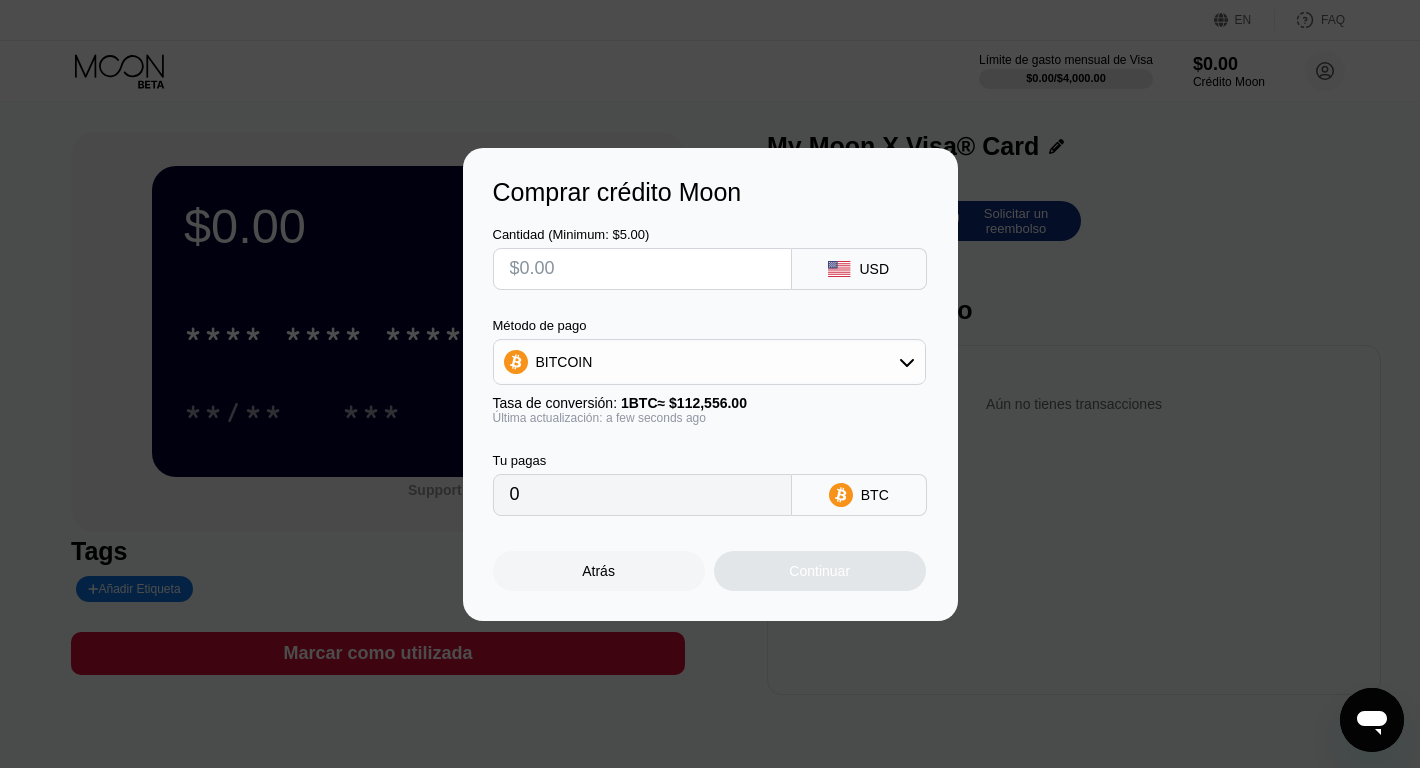 click on "Comprar crédito Moon Cantidad (Minimum: $5.00) USD Método de pago BITCOIN Tasa de conversión:   1  BTC  ≈   $112,556.00 Última actualización:   a few seconds ago Tu pagas 0 BTC Atrás Continuar" at bounding box center (710, 384) 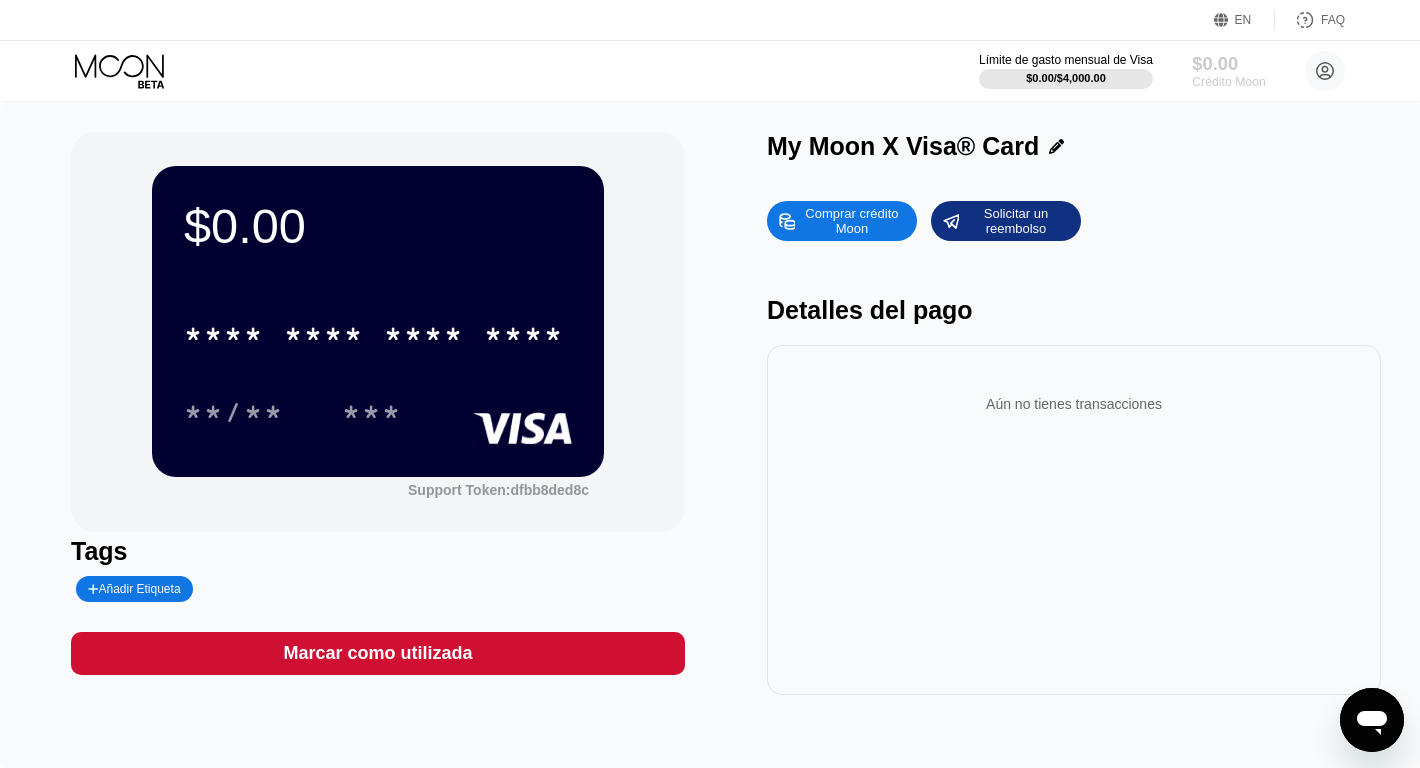 click on "$0.00" at bounding box center (1228, 63) 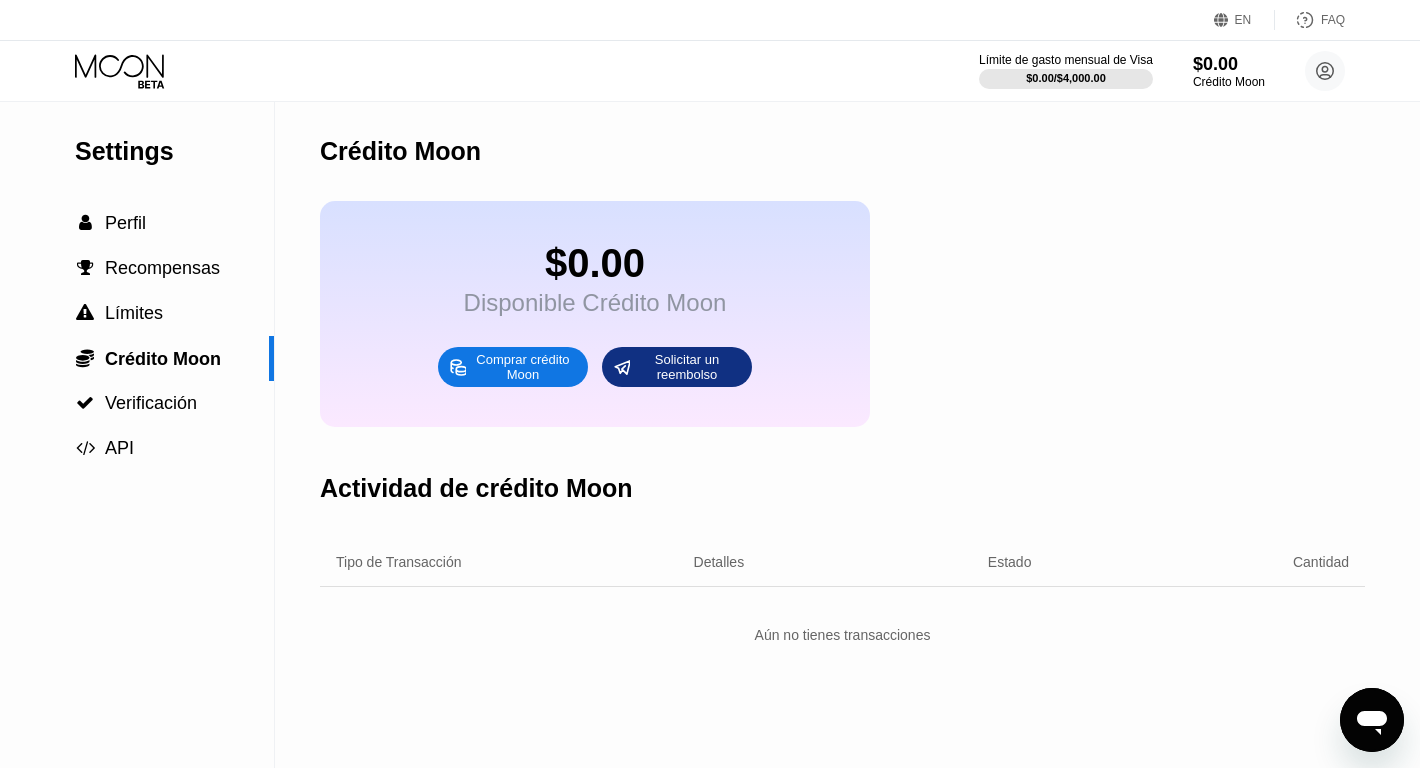 click on "EN" at bounding box center [1243, 20] 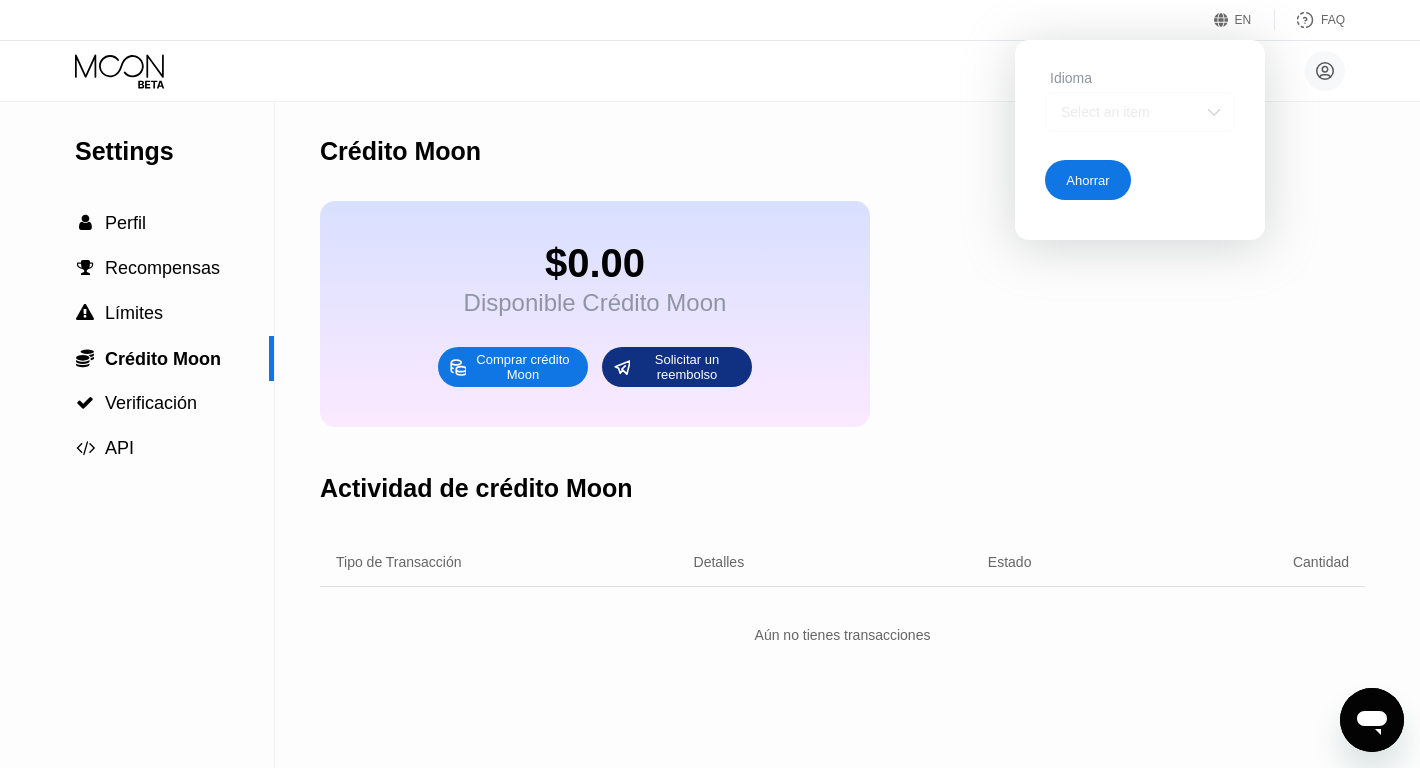 click at bounding box center [1214, 112] 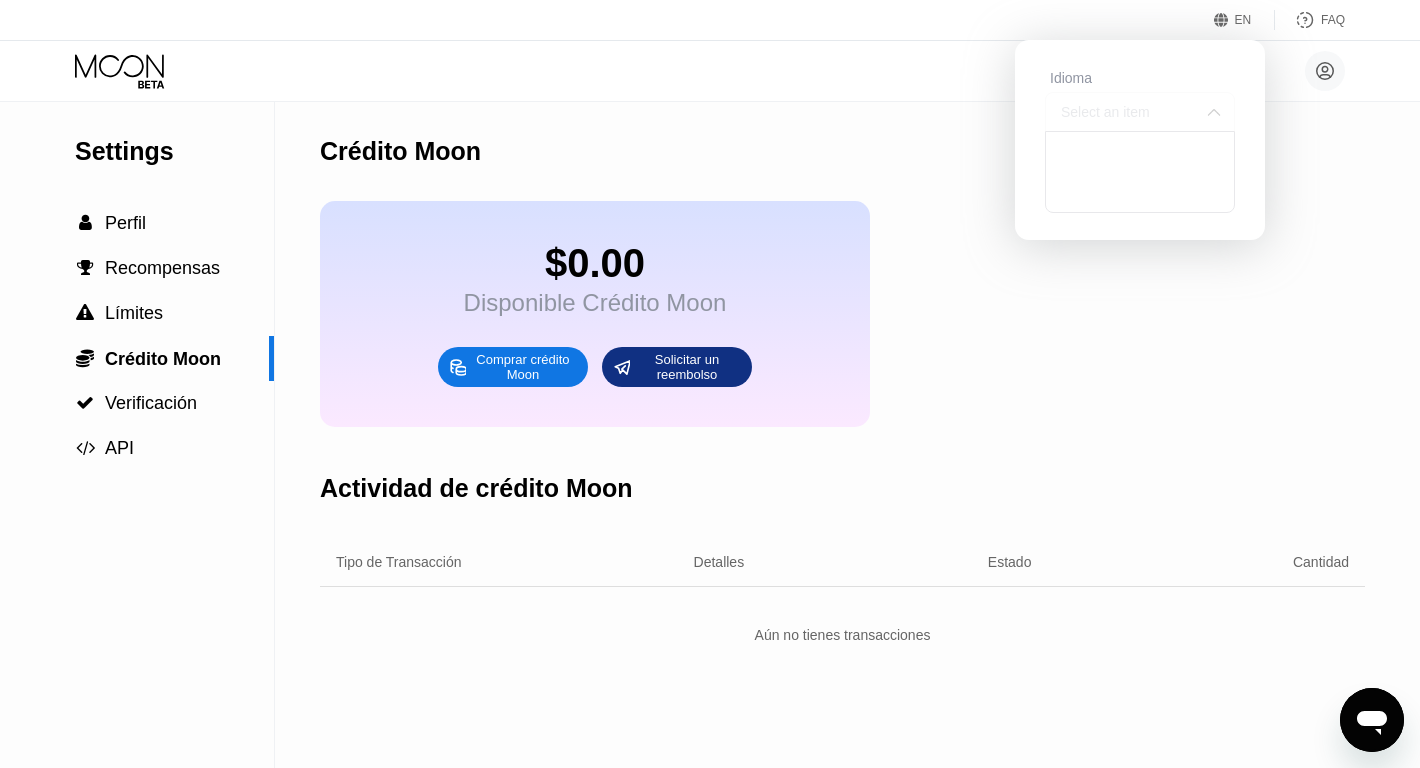 click at bounding box center [1214, 112] 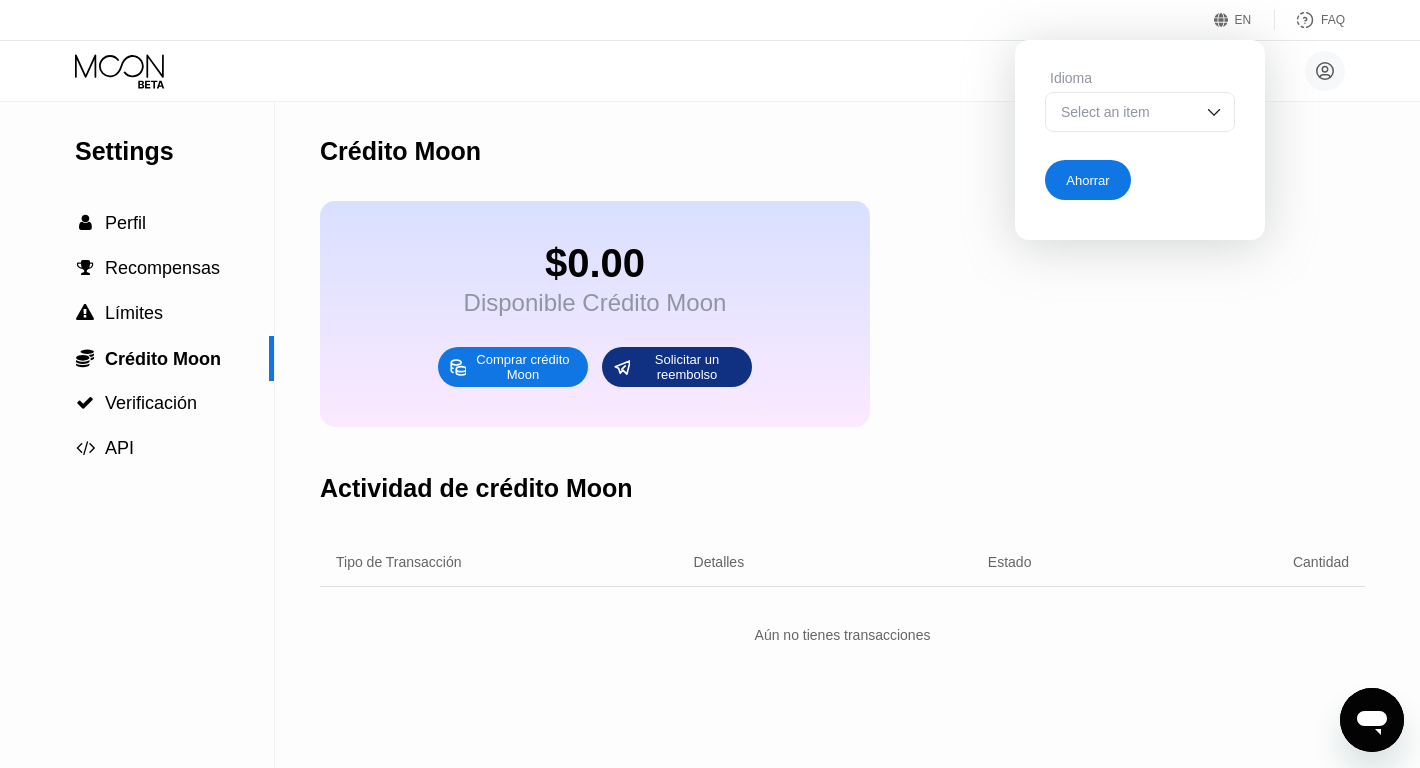 click on "moon@lipa.aleeas.com  Inicio Ajustes Apoyo Carreras Sobre Nosotros Cerrar sesión Política de privacidad Condiciones" at bounding box center (710, 71) 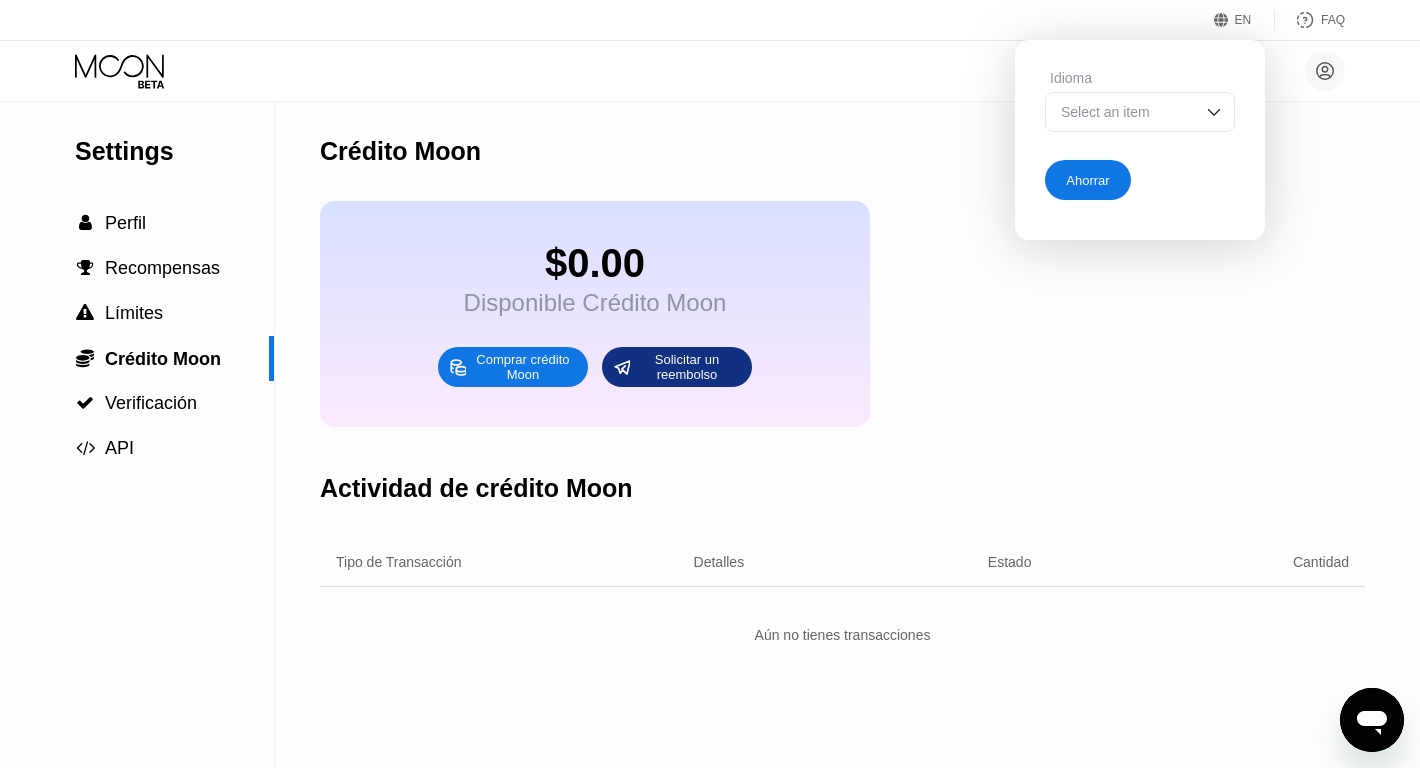 click 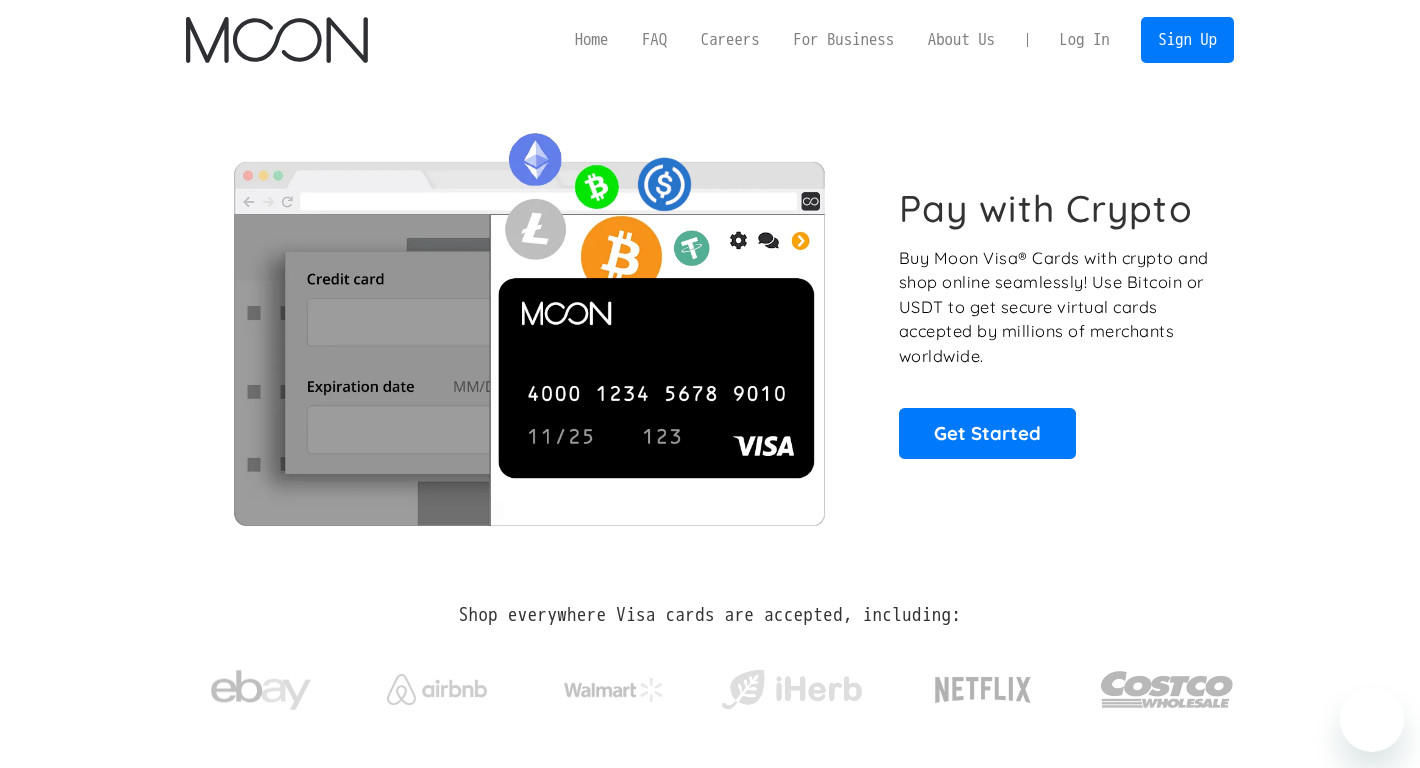 scroll, scrollTop: 0, scrollLeft: 0, axis: both 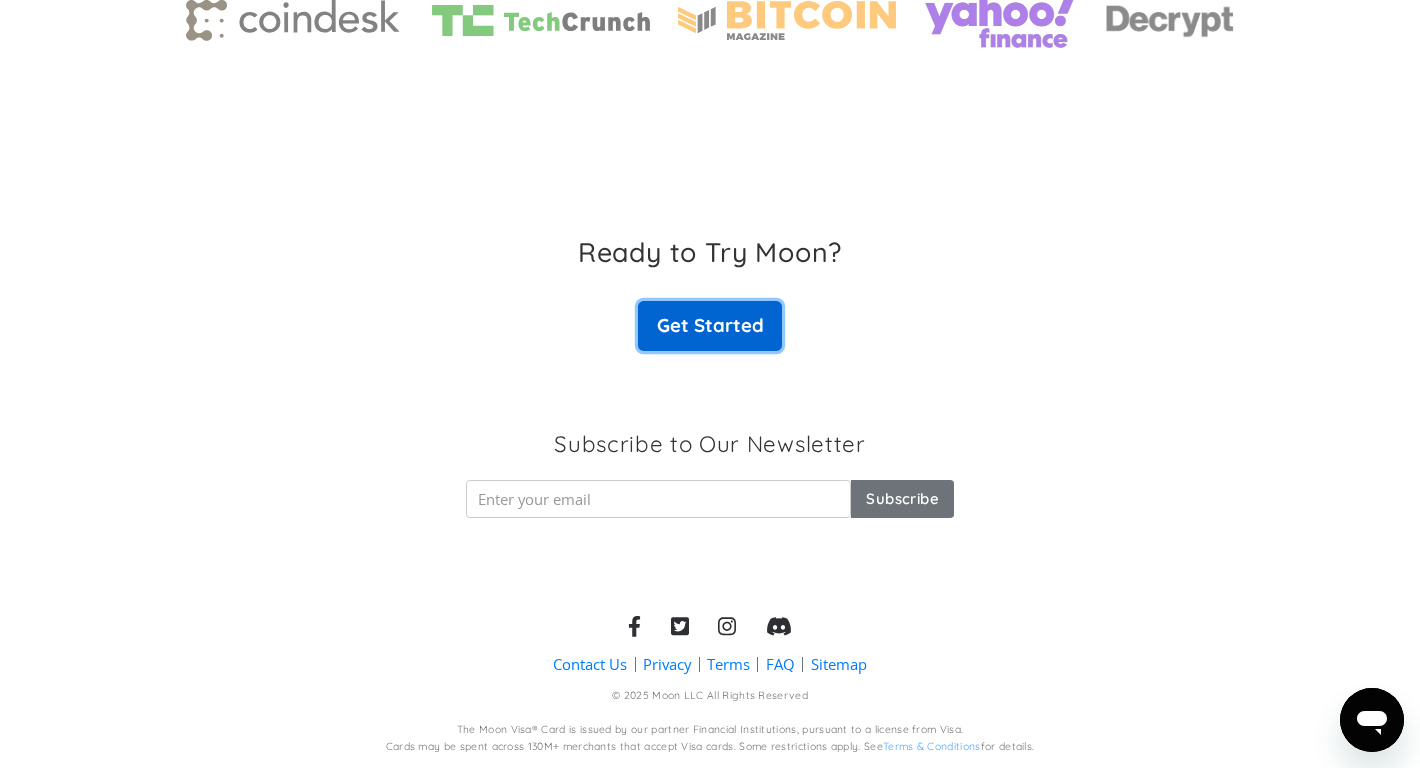click on "Get Started" at bounding box center (710, 326) 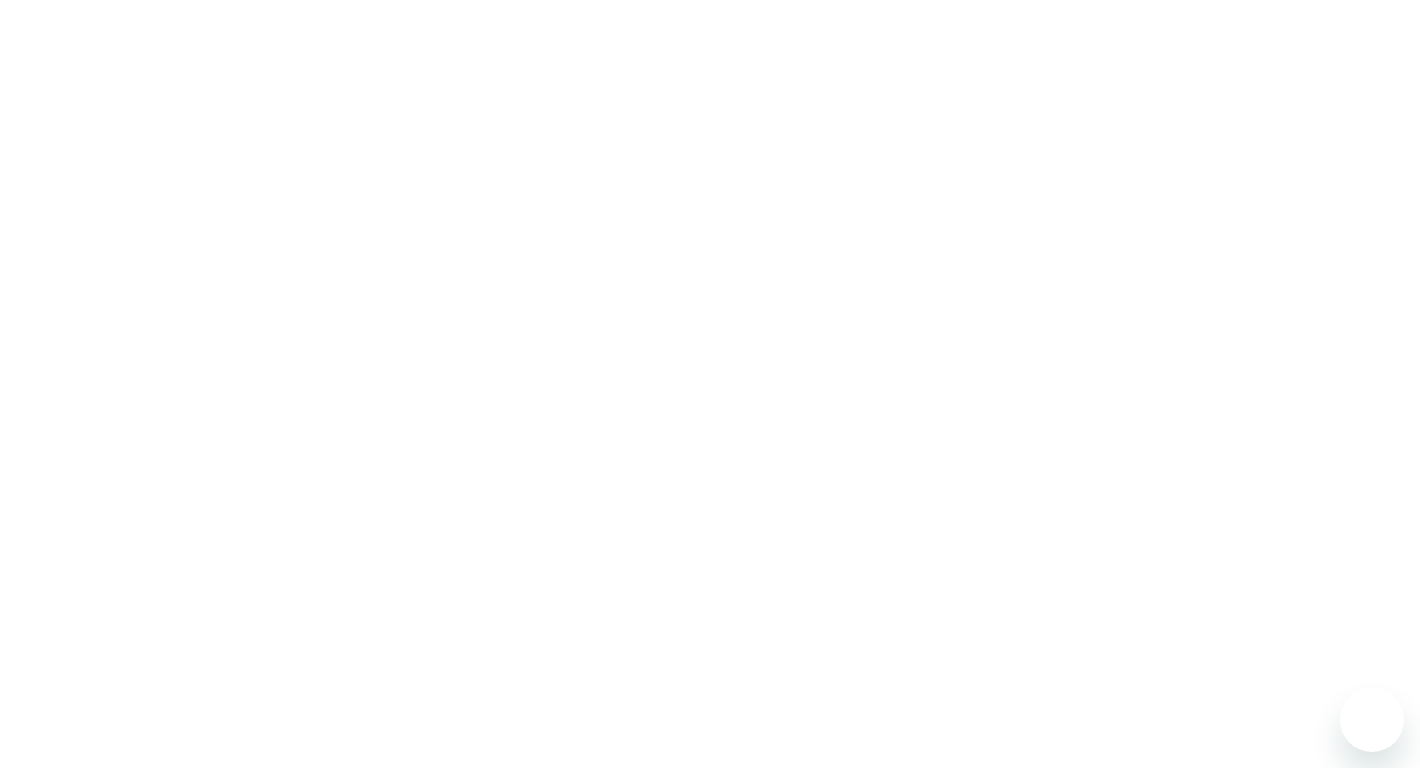 scroll, scrollTop: 0, scrollLeft: 0, axis: both 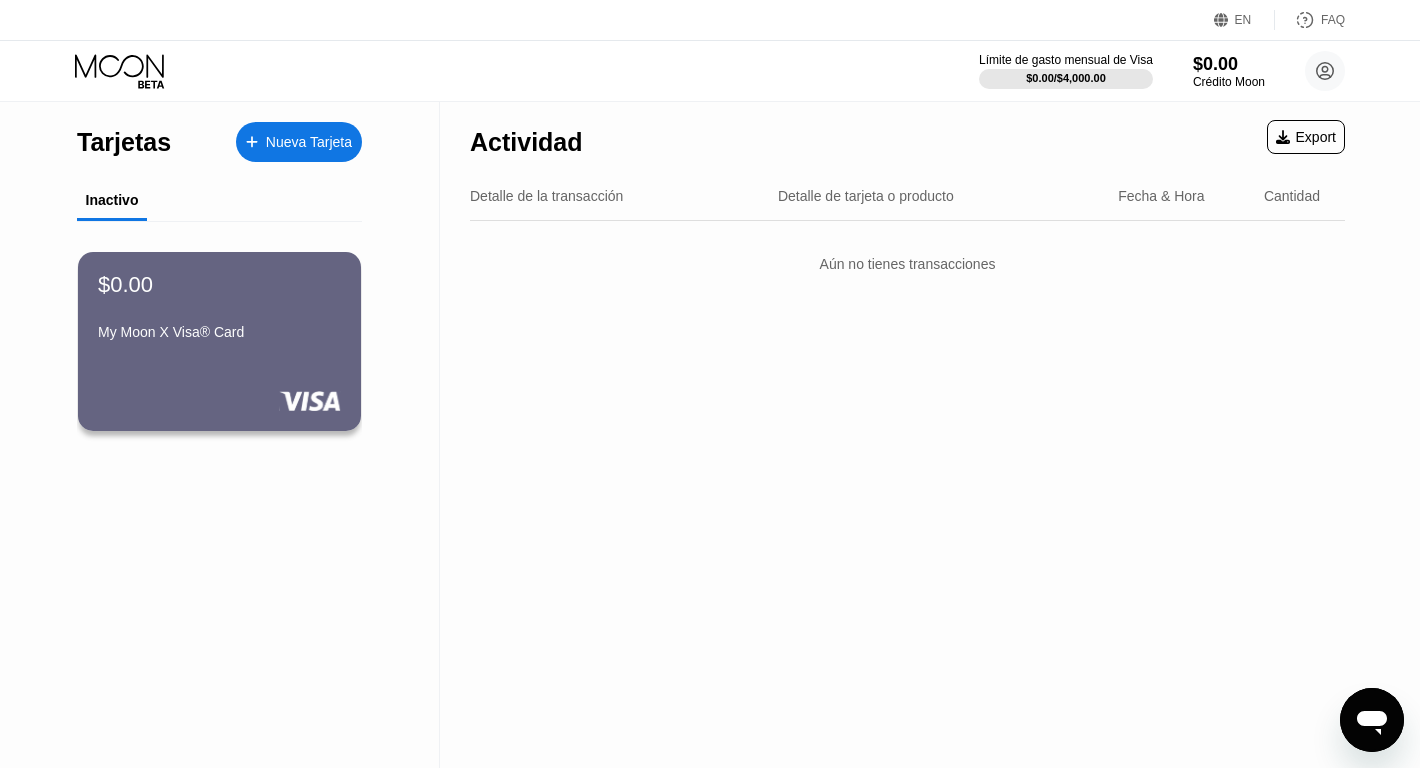 click on "Nueva Tarjeta" at bounding box center (309, 142) 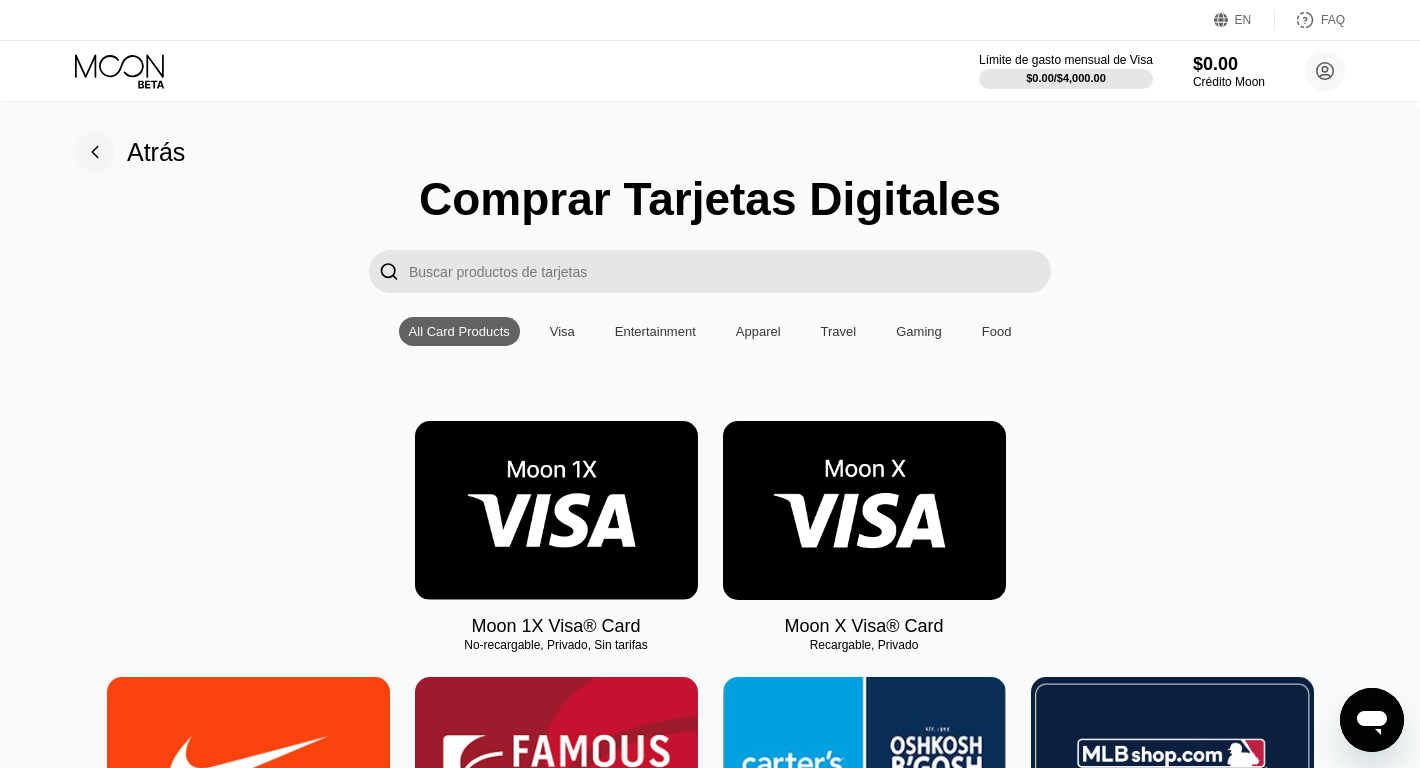 click at bounding box center (864, 510) 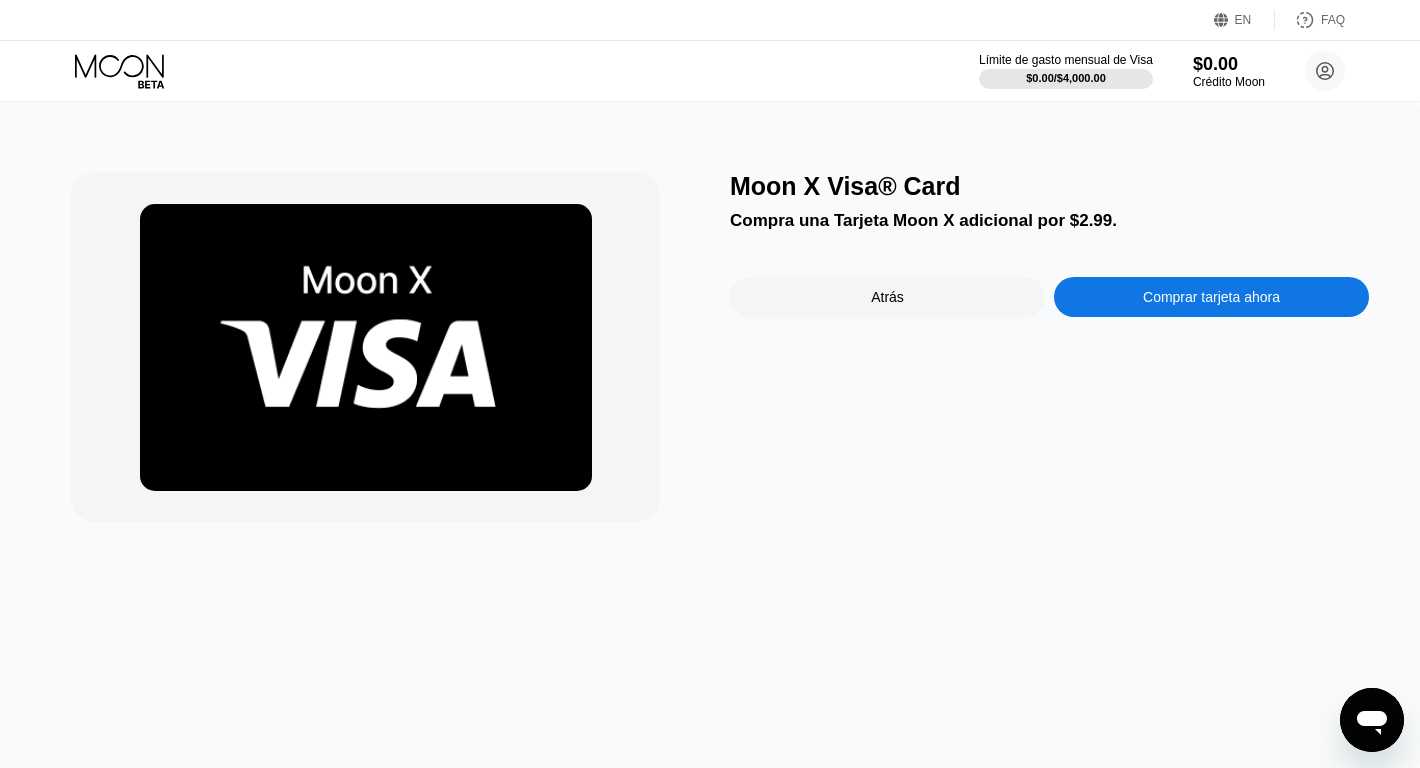 scroll, scrollTop: 295, scrollLeft: 0, axis: vertical 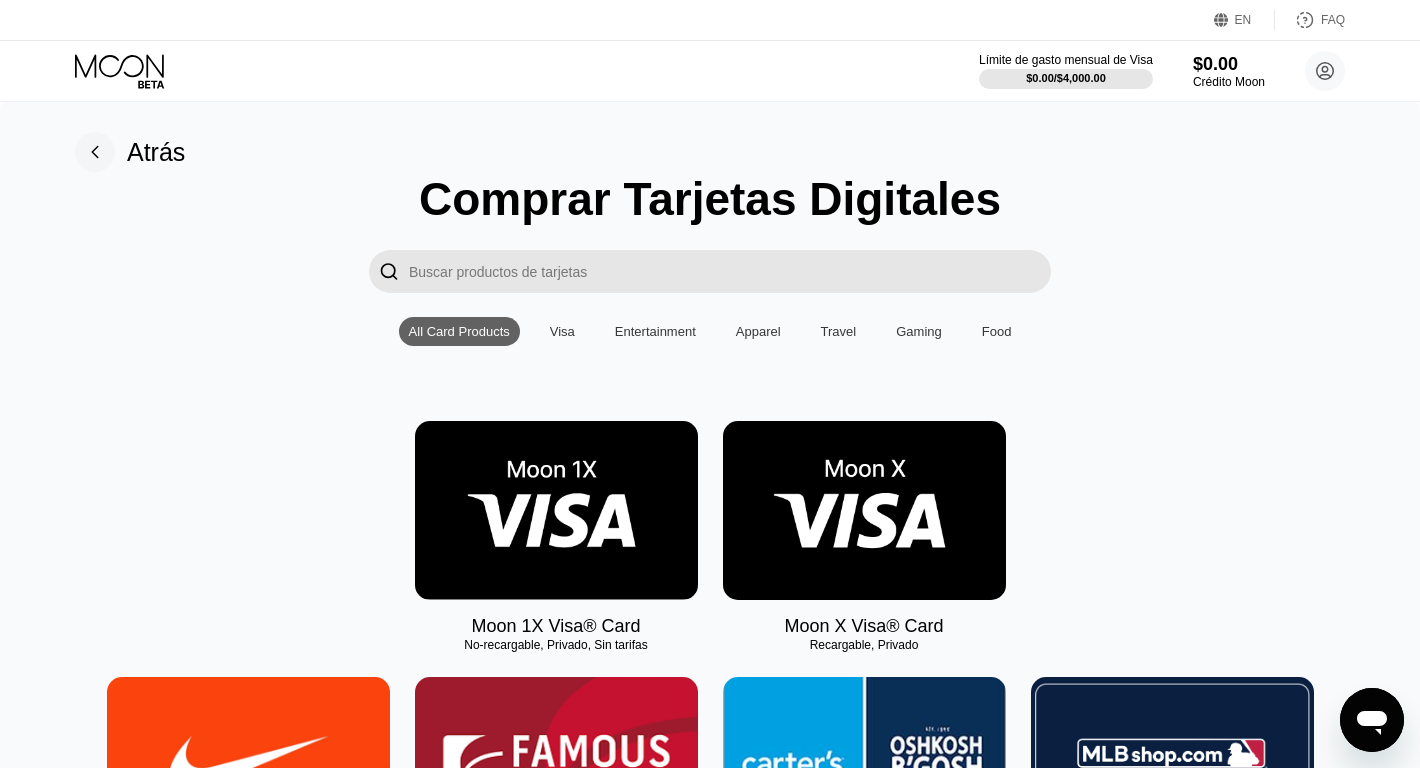 click at bounding box center (556, 510) 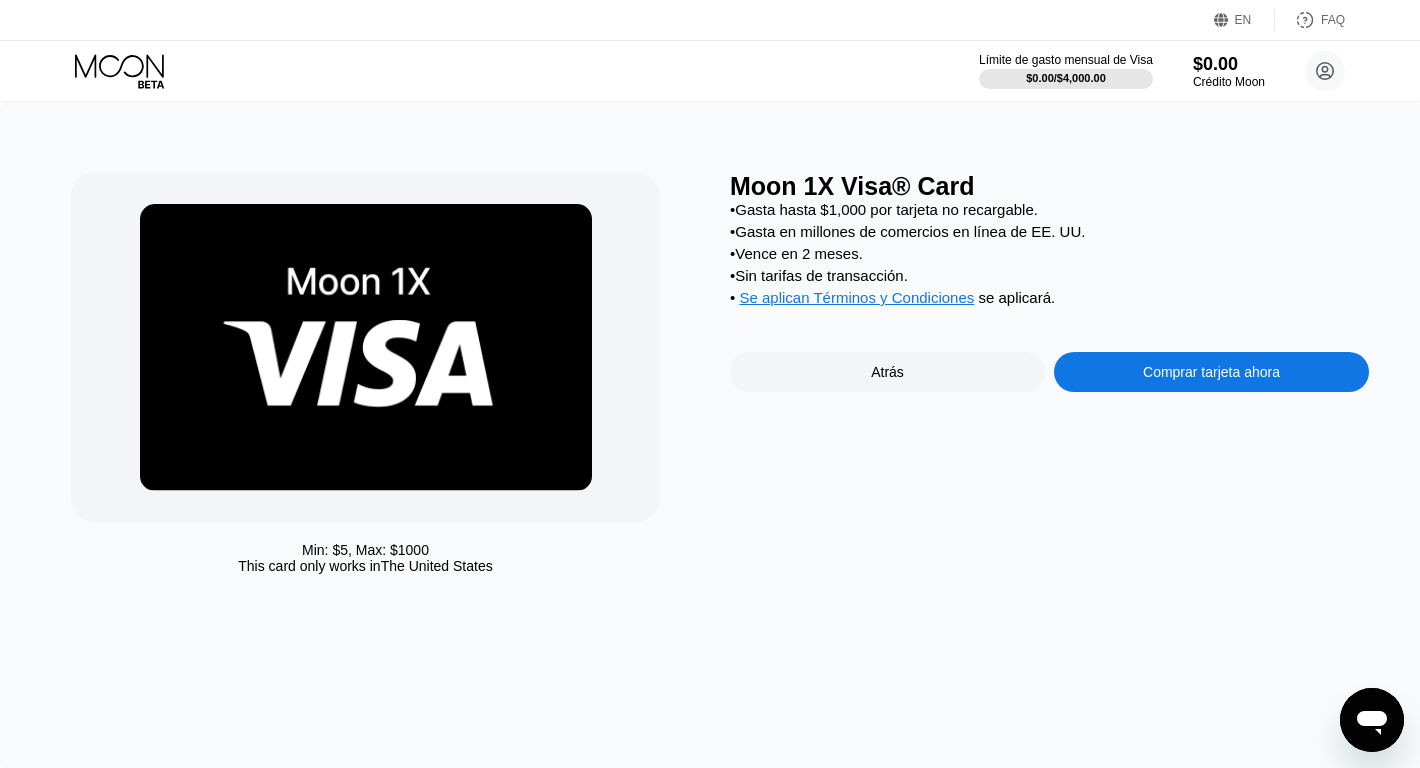 click on "Se aplican Términos y Condiciones" at bounding box center (856, 297) 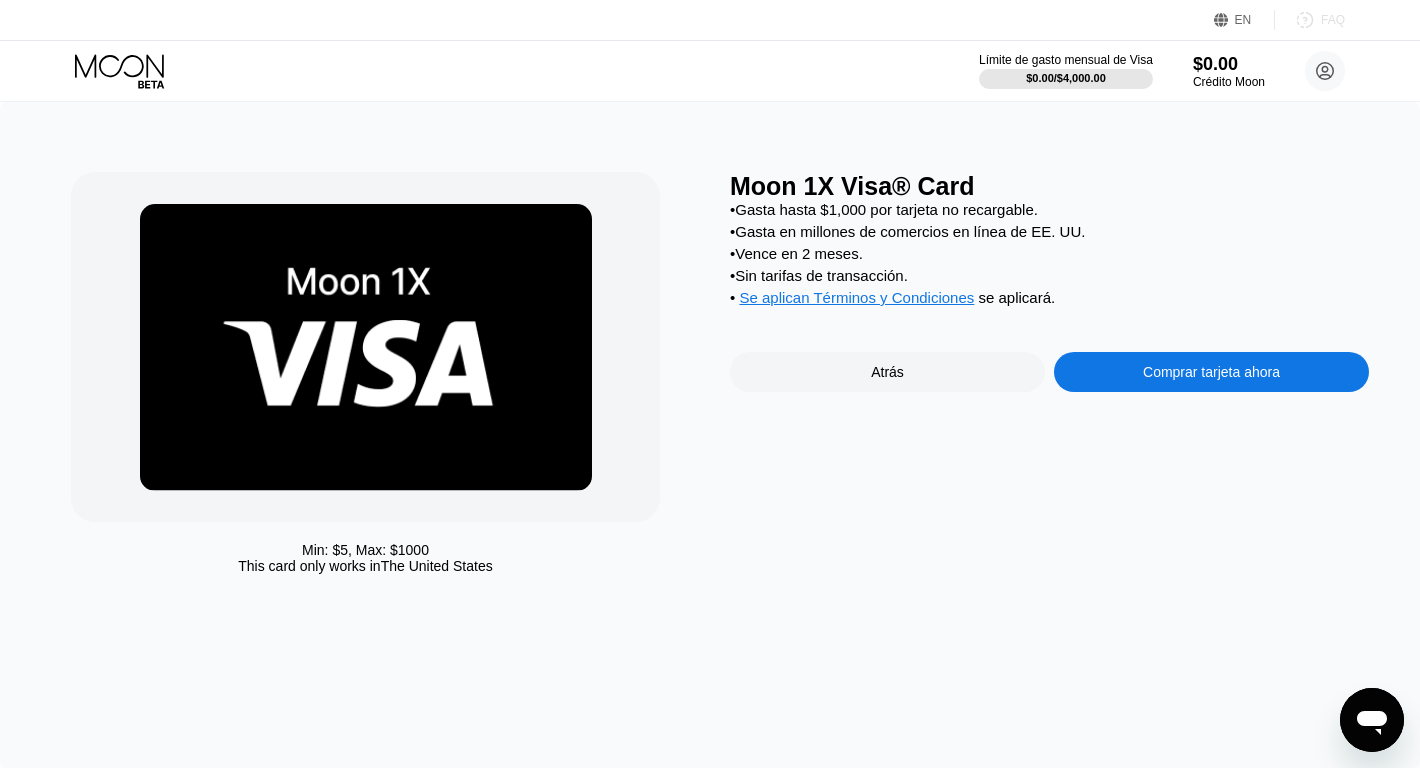click on "FAQ" at bounding box center (1333, 20) 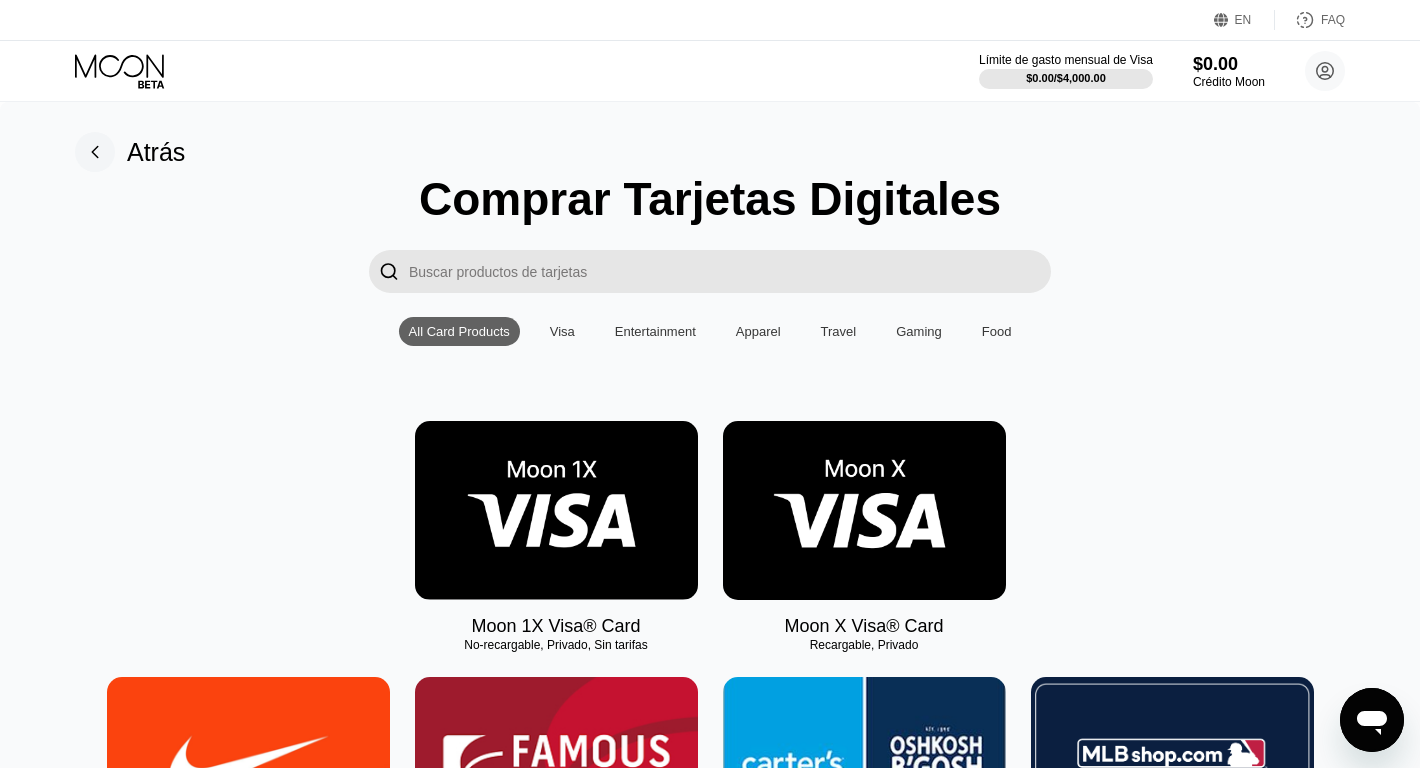 click at bounding box center [864, 510] 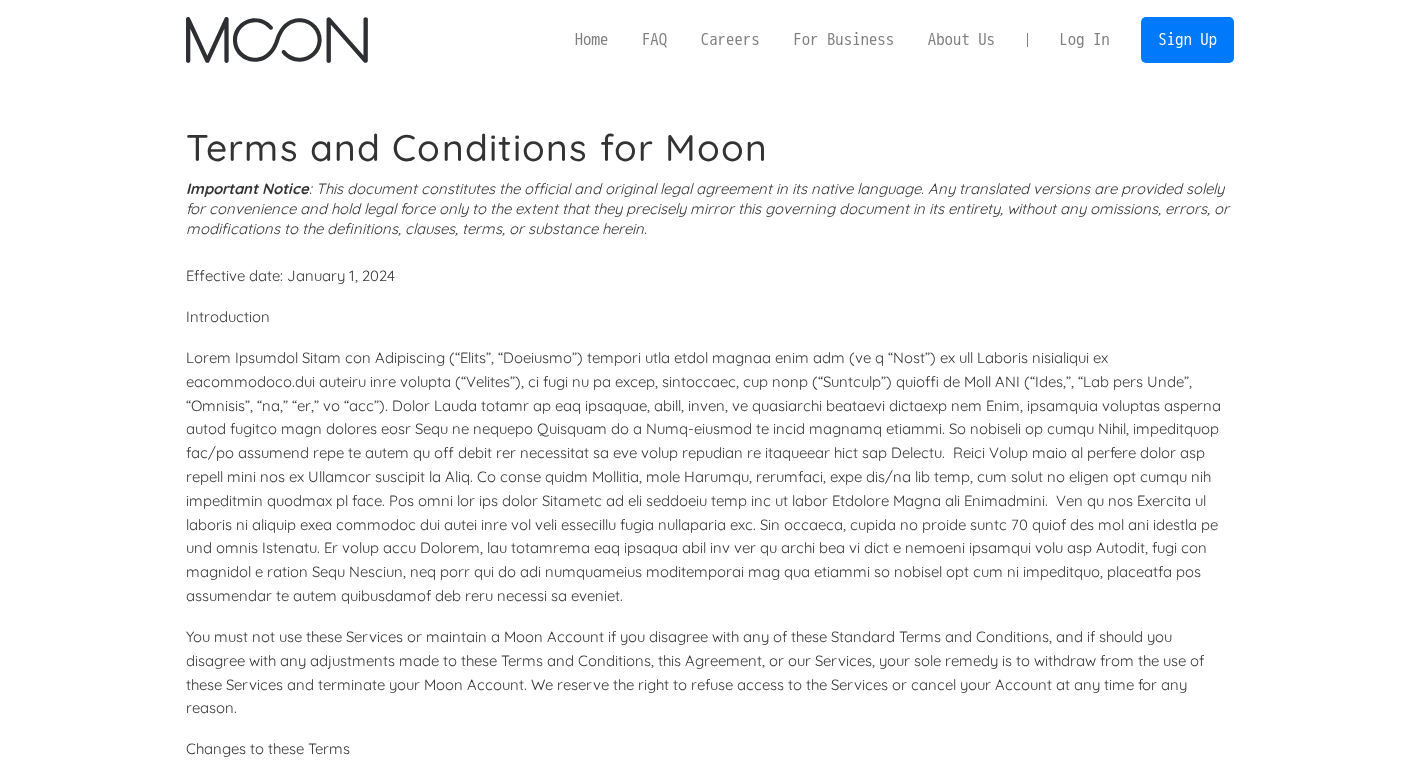 scroll, scrollTop: 0, scrollLeft: 0, axis: both 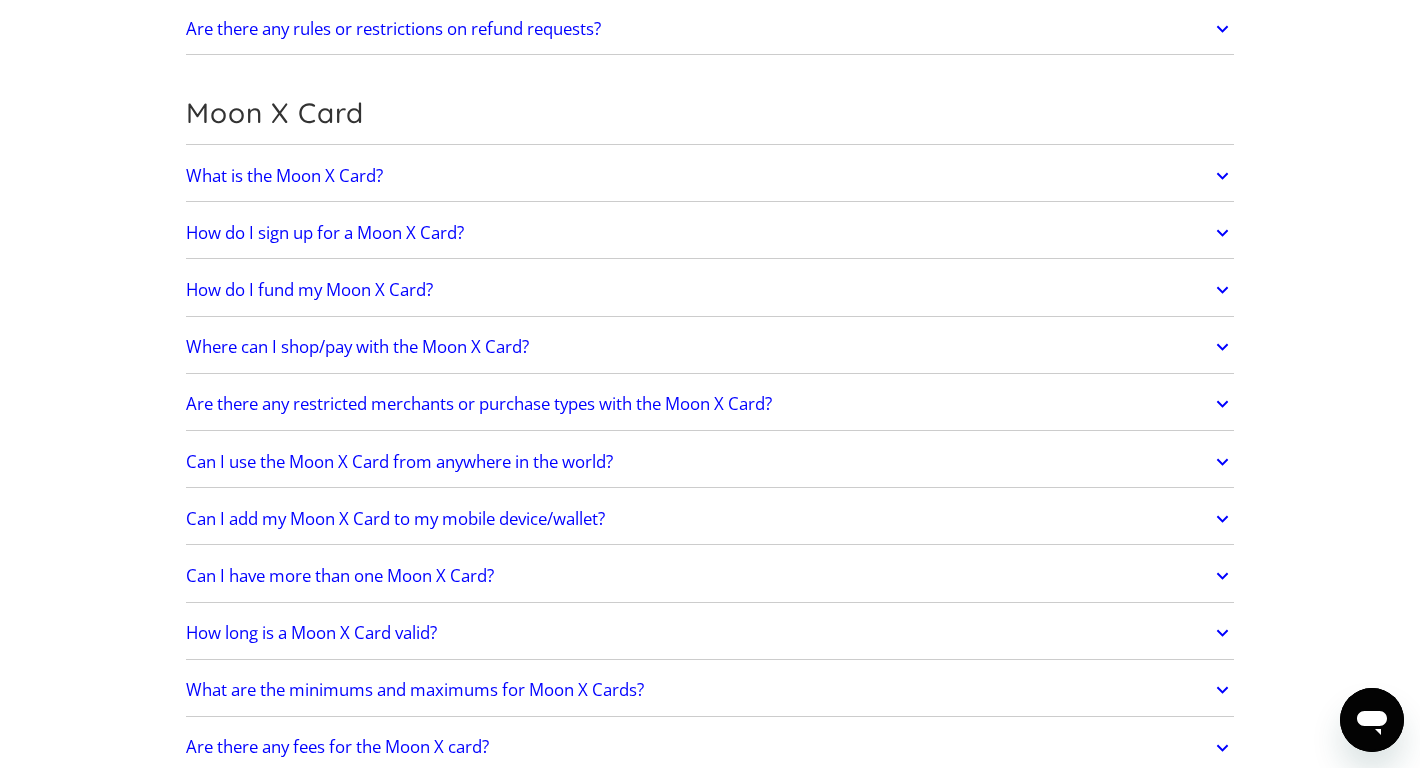 click on "What is the Moon X Card?" at bounding box center [284, 176] 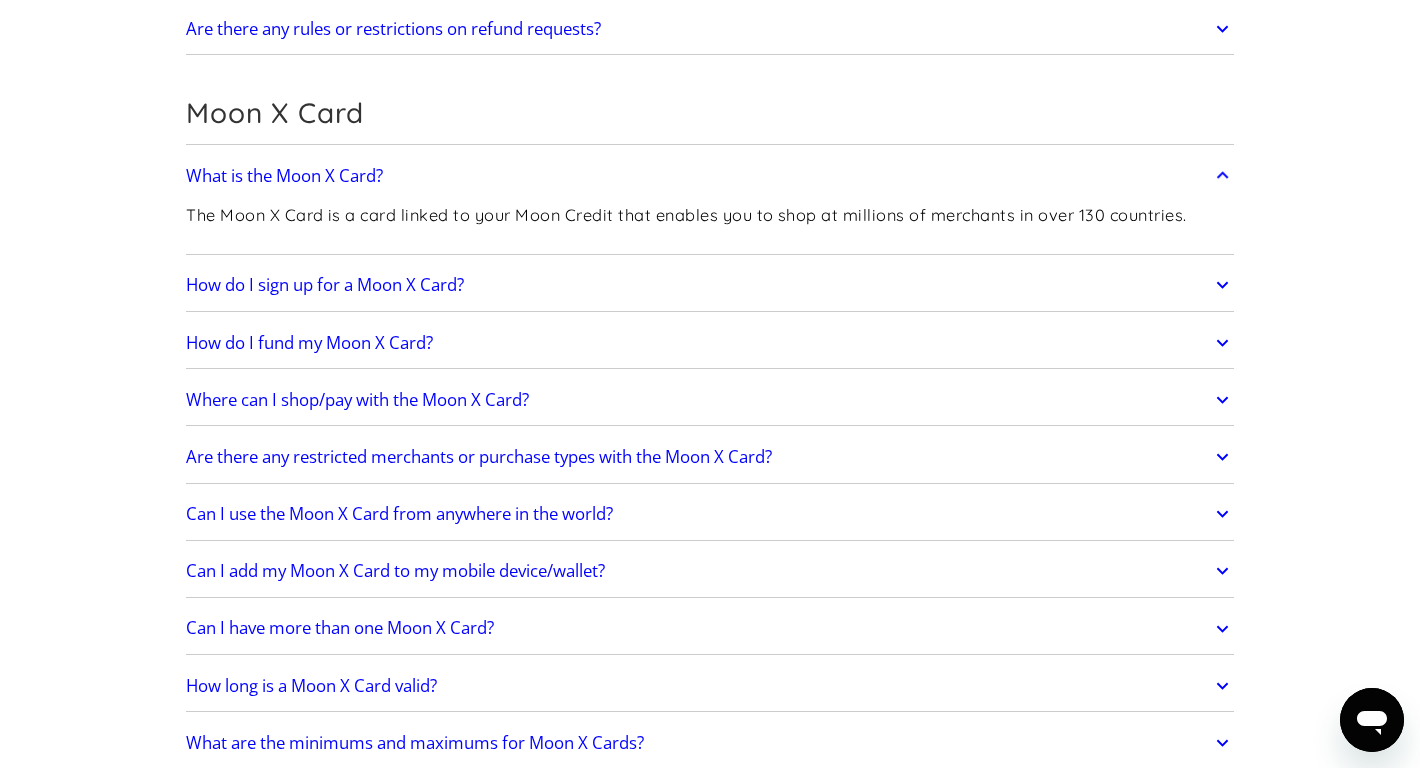 click on "What is the Moon X Card?" at bounding box center (284, 176) 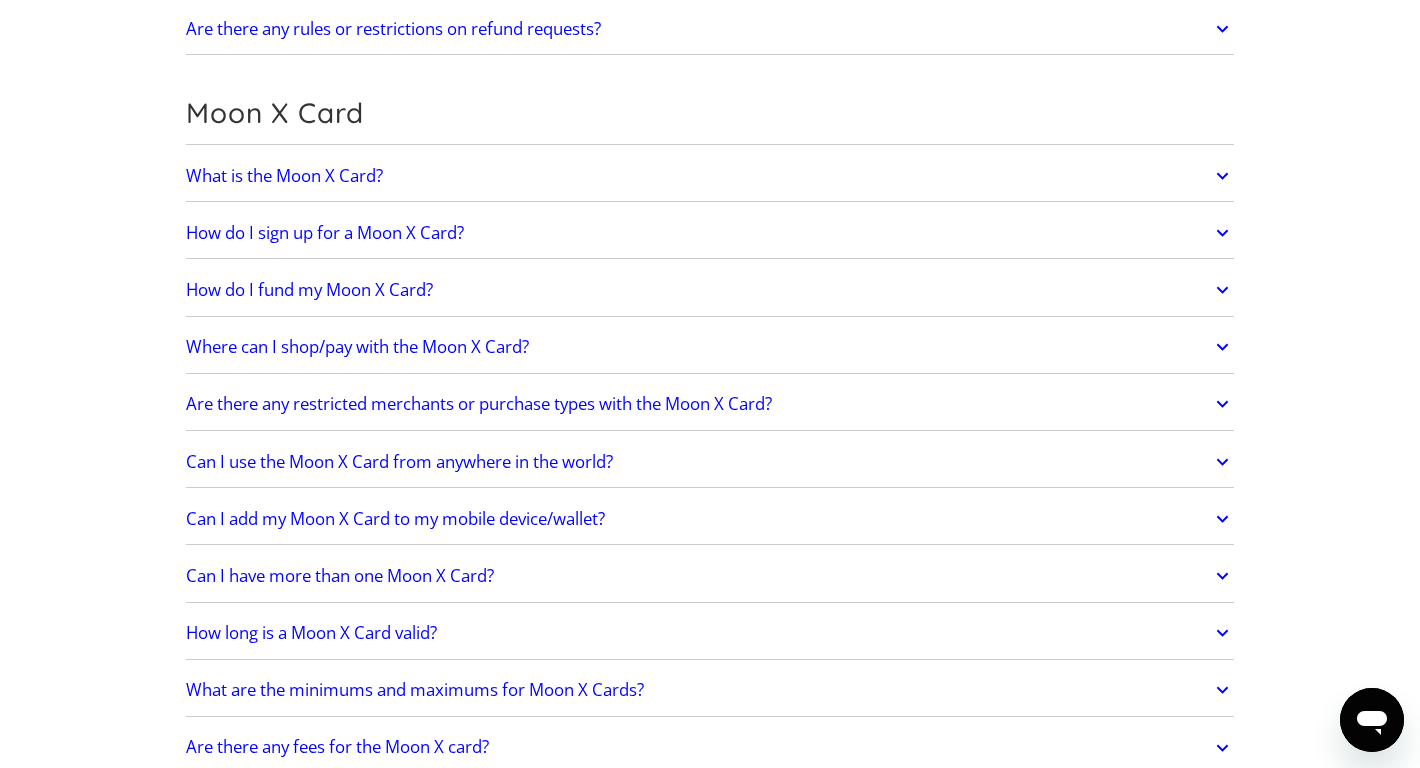 click on "How do I sign up for a Moon X Card?" at bounding box center [325, 233] 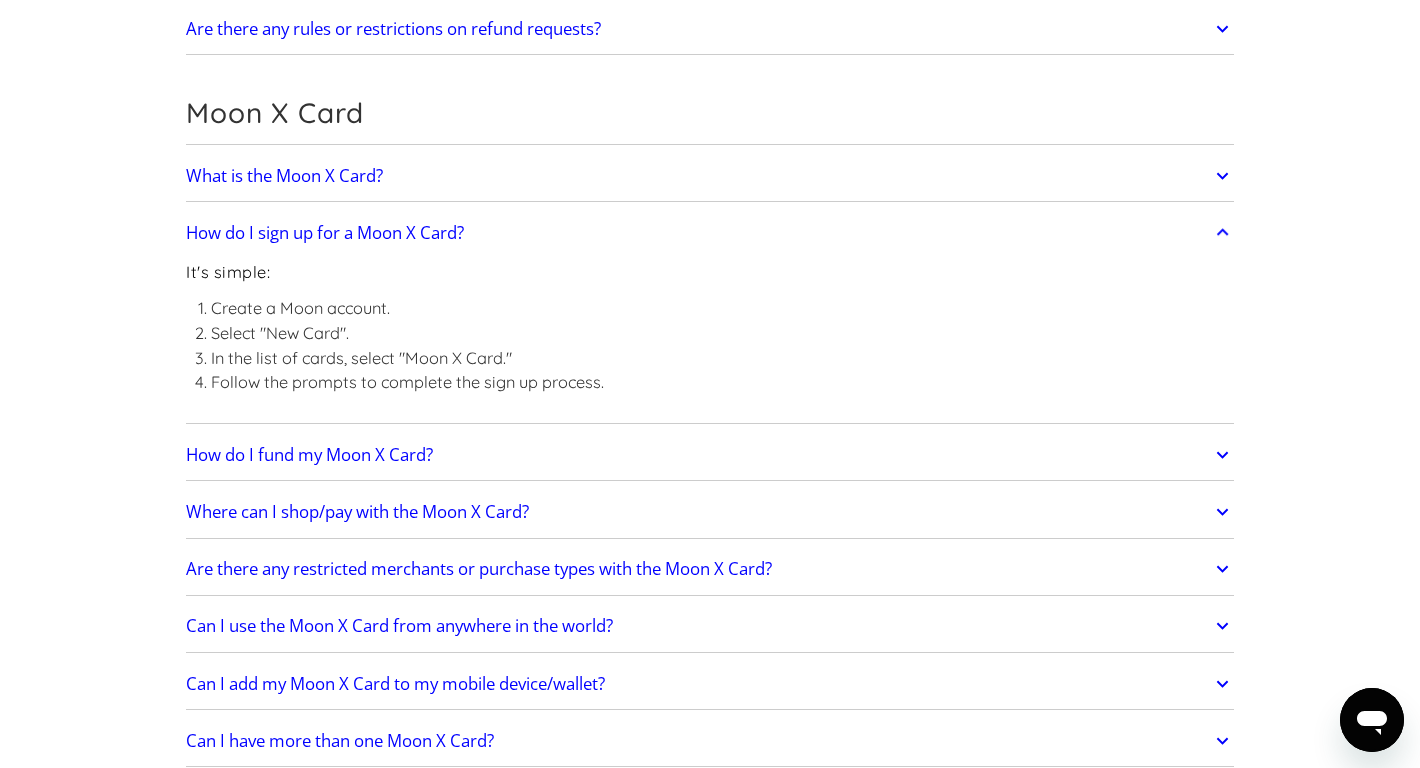 click on "How do I sign up for a Moon X Card?" at bounding box center [325, 233] 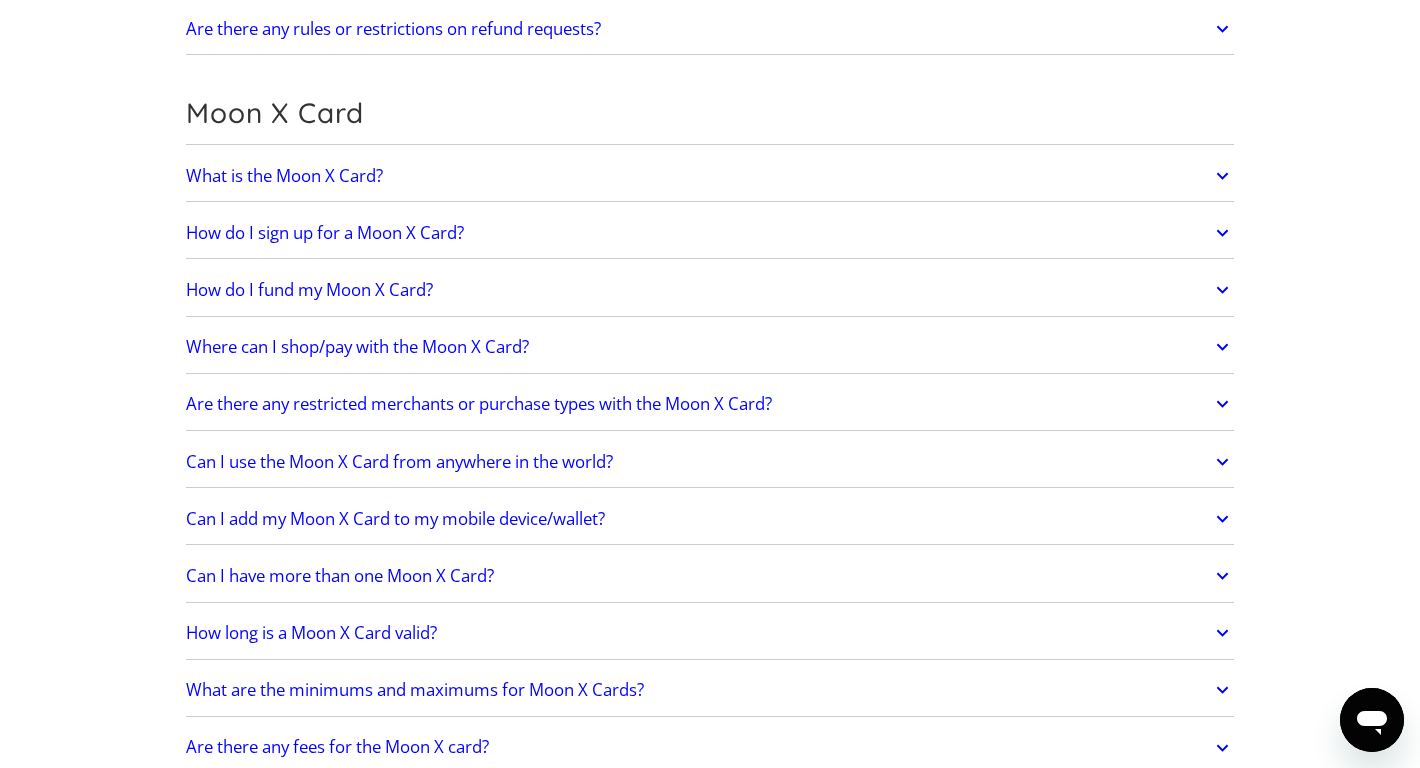 click on "How do I fund my Moon X Card?" at bounding box center (309, 290) 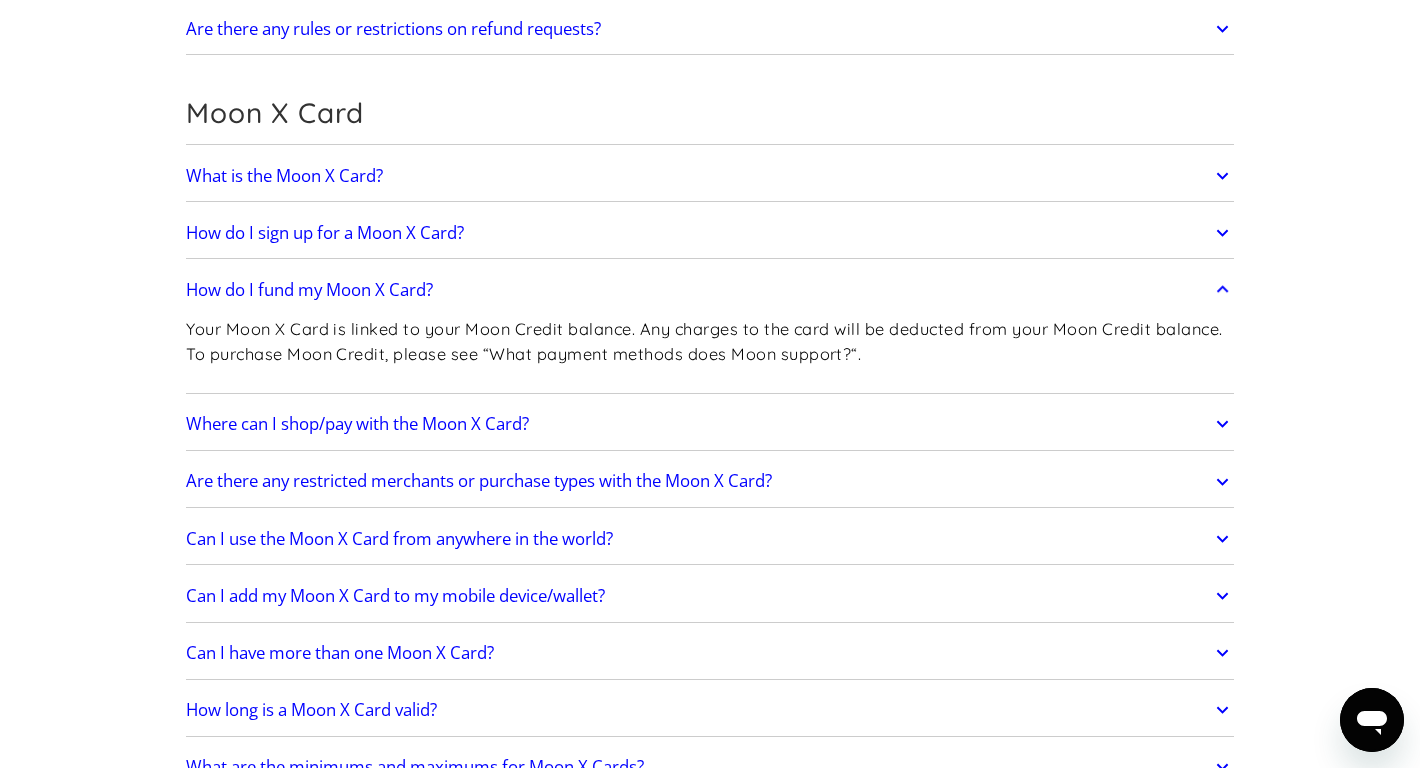 click on "Are there any restricted merchants or purchase types with the Moon X Card?" at bounding box center (479, 481) 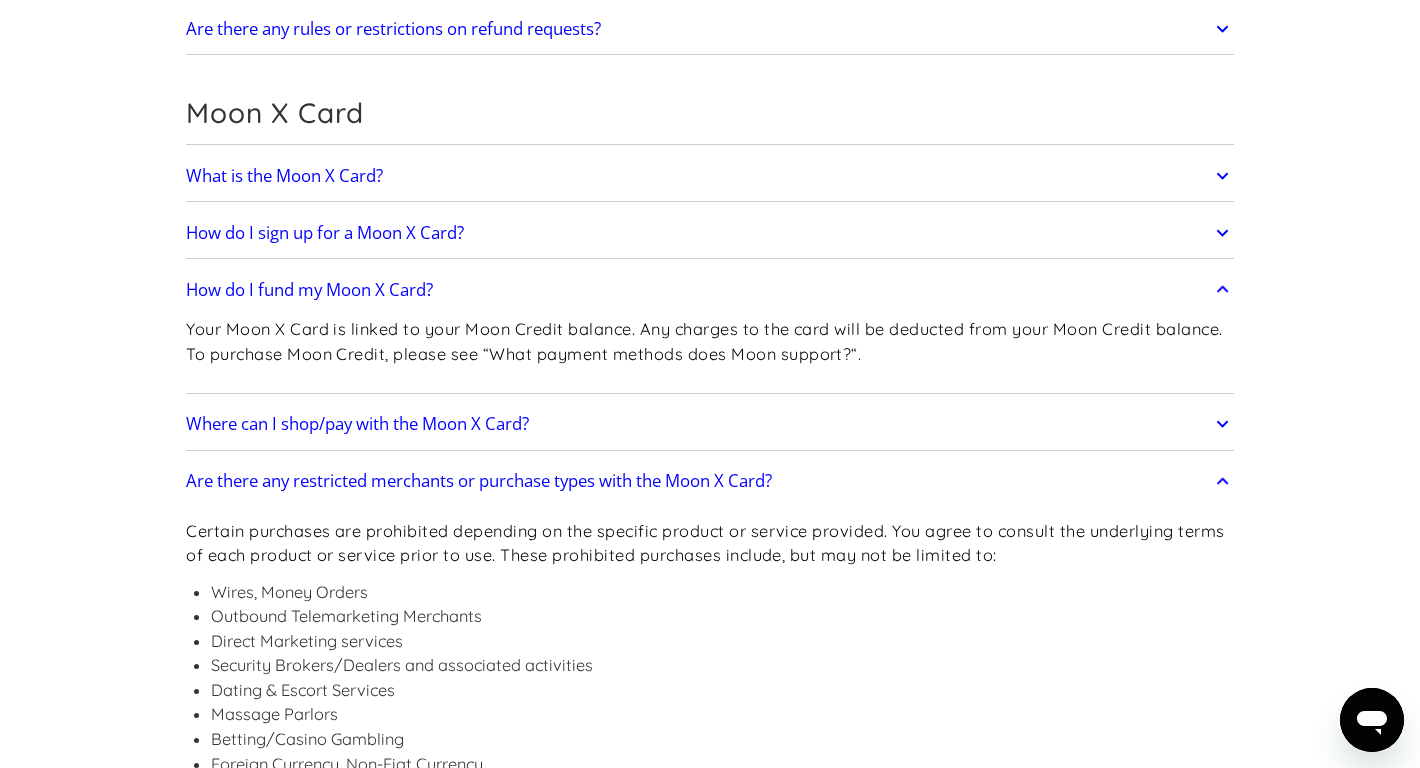 click on "Are there any restricted merchants or purchase types with the Moon X Card?" at bounding box center (479, 481) 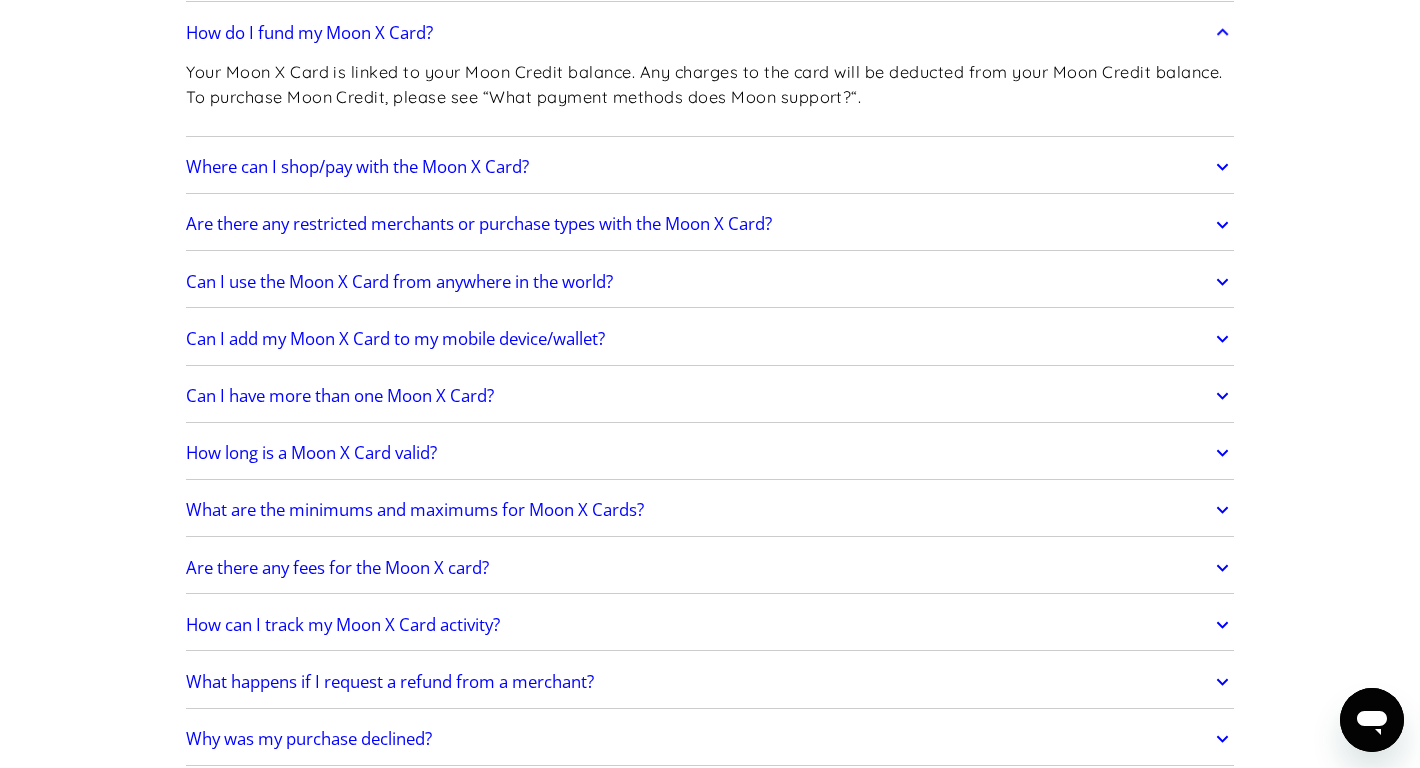 scroll, scrollTop: 1670, scrollLeft: 0, axis: vertical 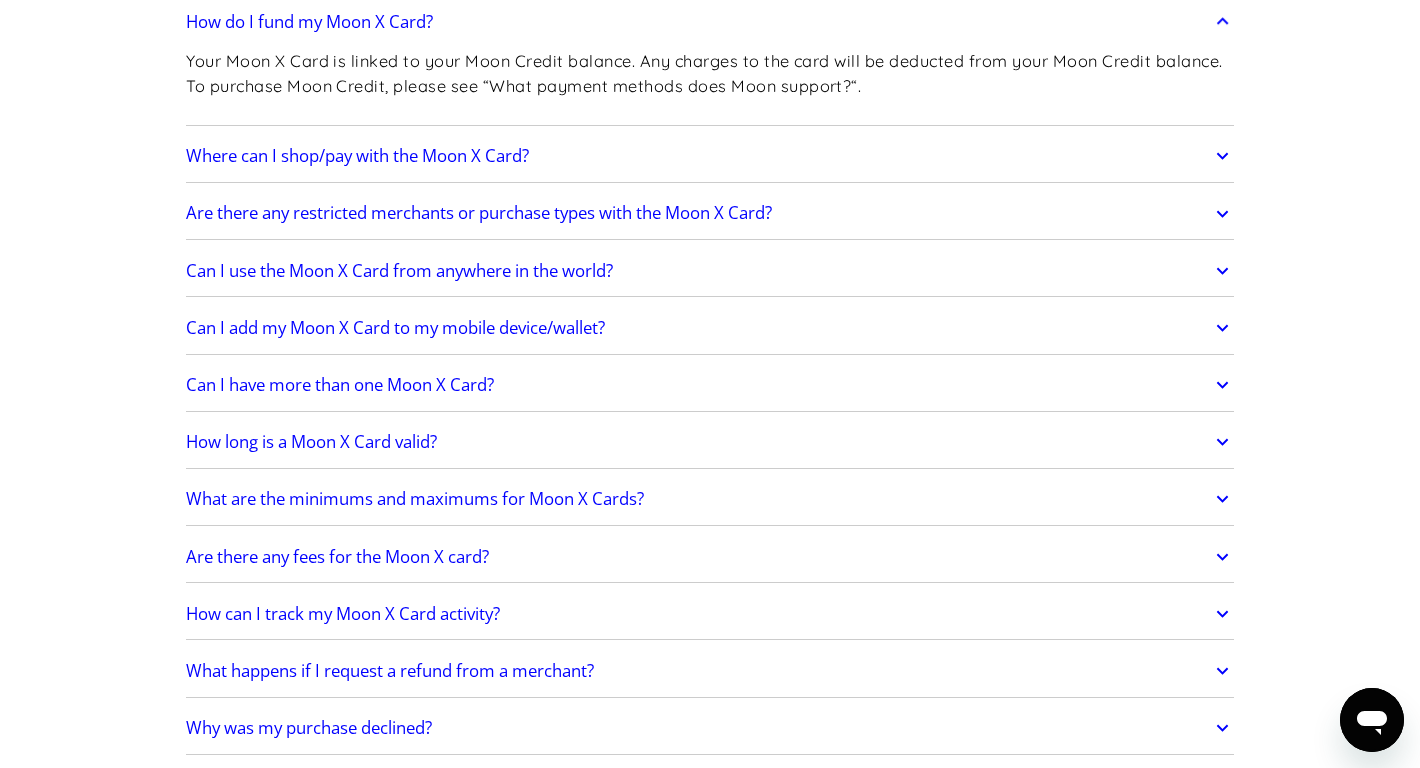 click on "Are there any fees for the Moon X card?" at bounding box center (337, 557) 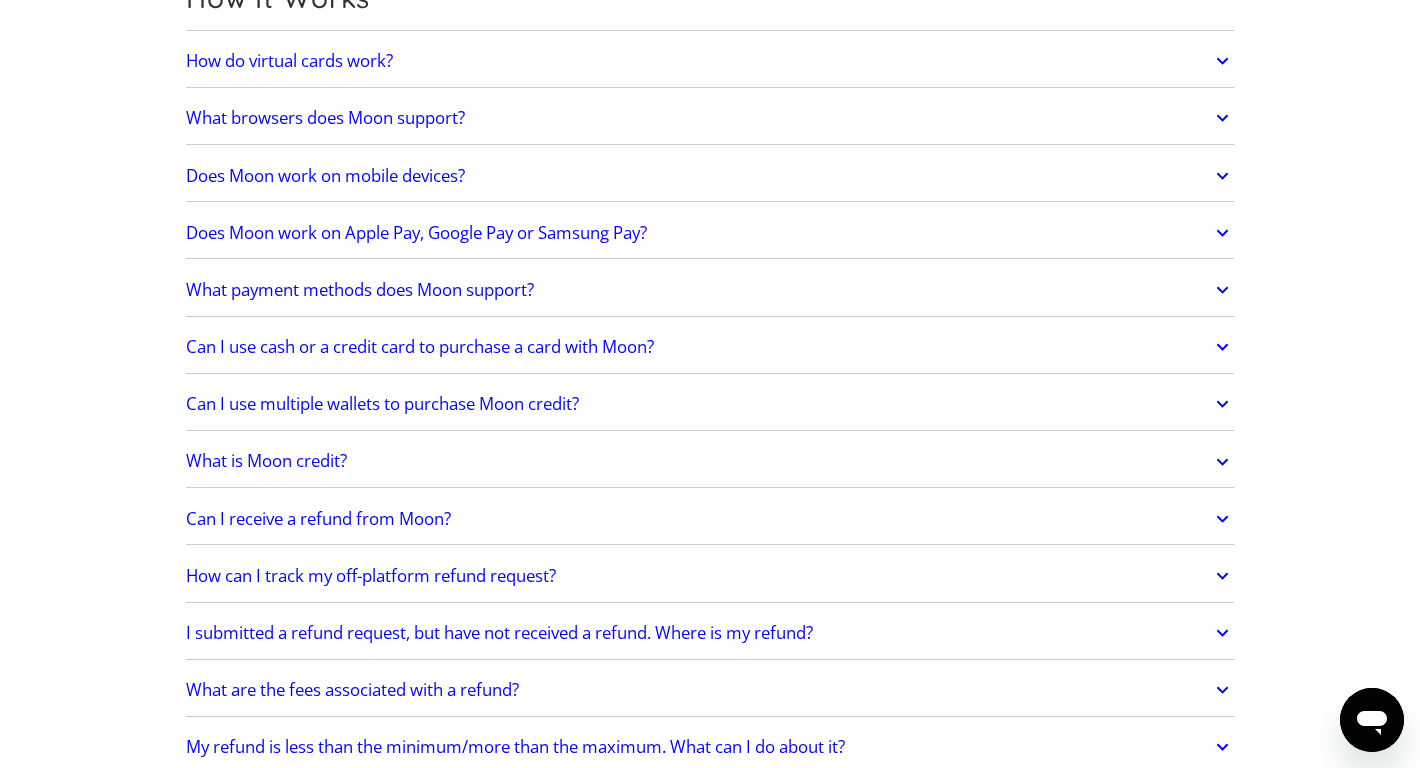 scroll, scrollTop: 675, scrollLeft: 0, axis: vertical 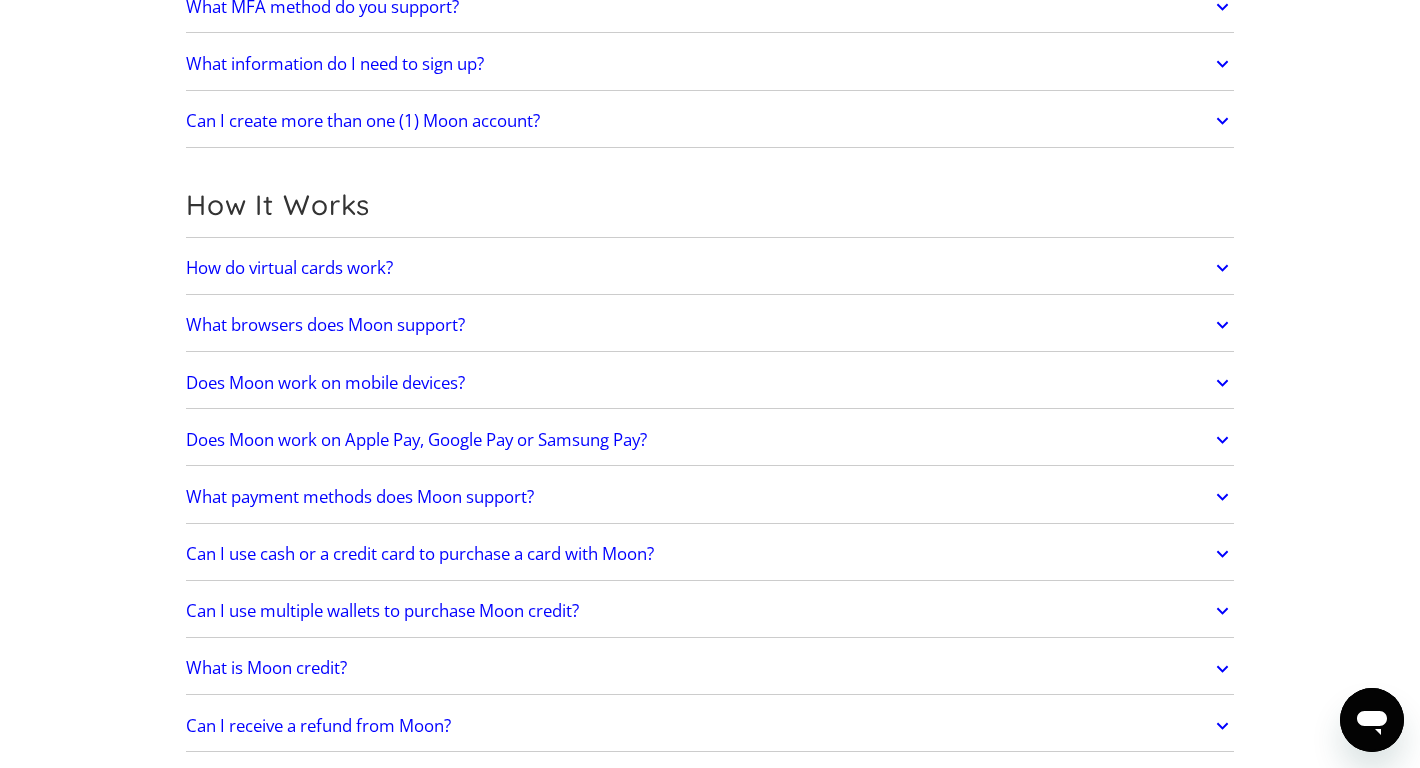 click on "Does Moon work on Apple Pay, Google Pay or Samsung Pay?" at bounding box center (416, 440) 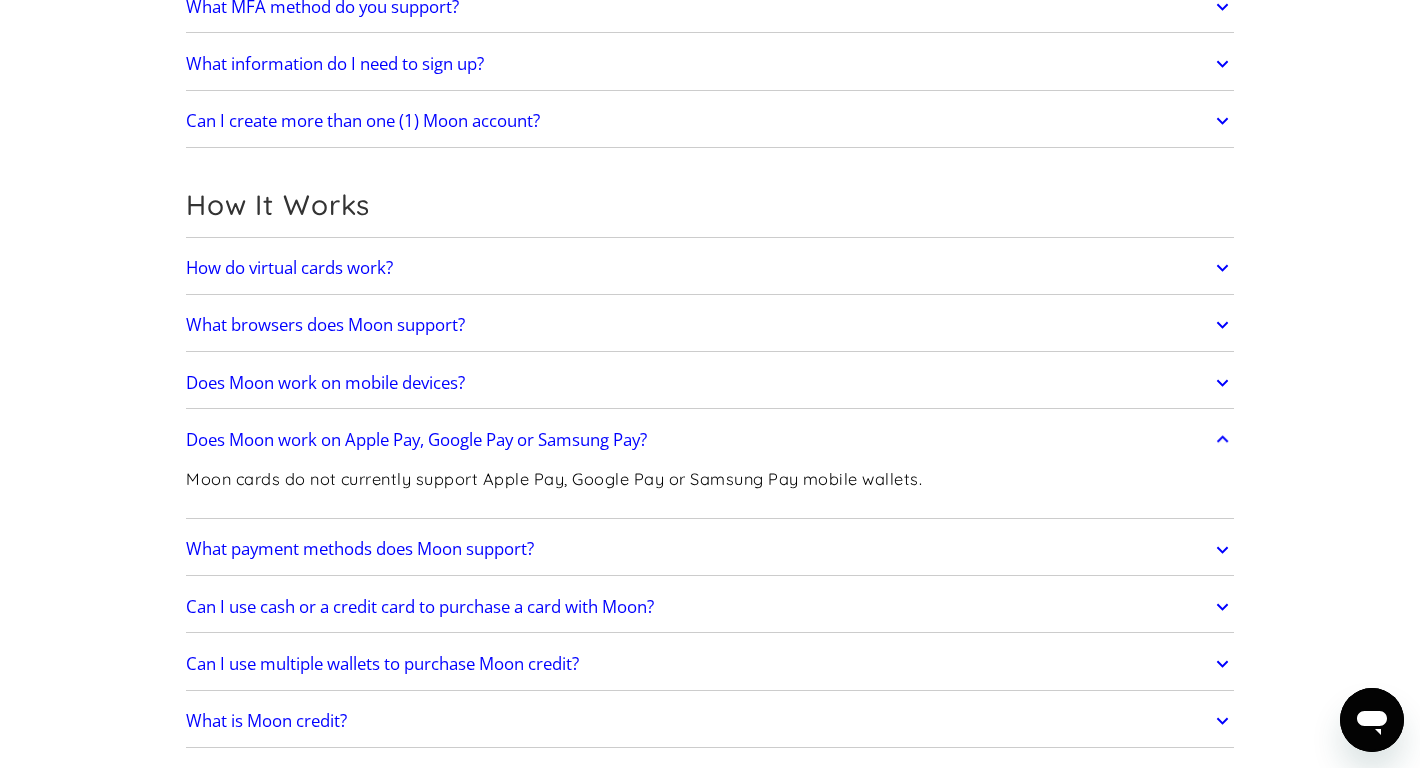 scroll, scrollTop: 0, scrollLeft: 0, axis: both 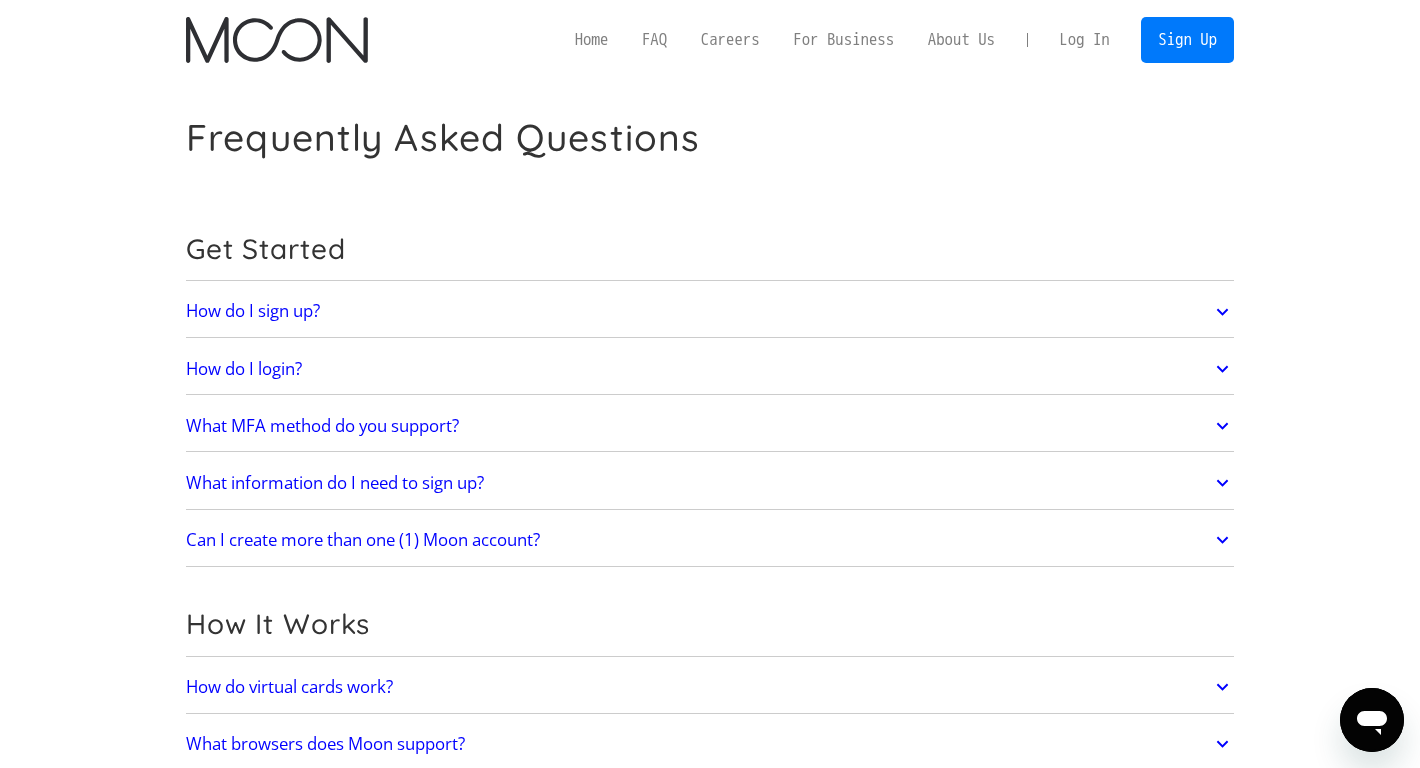 click at bounding box center (276, 40) 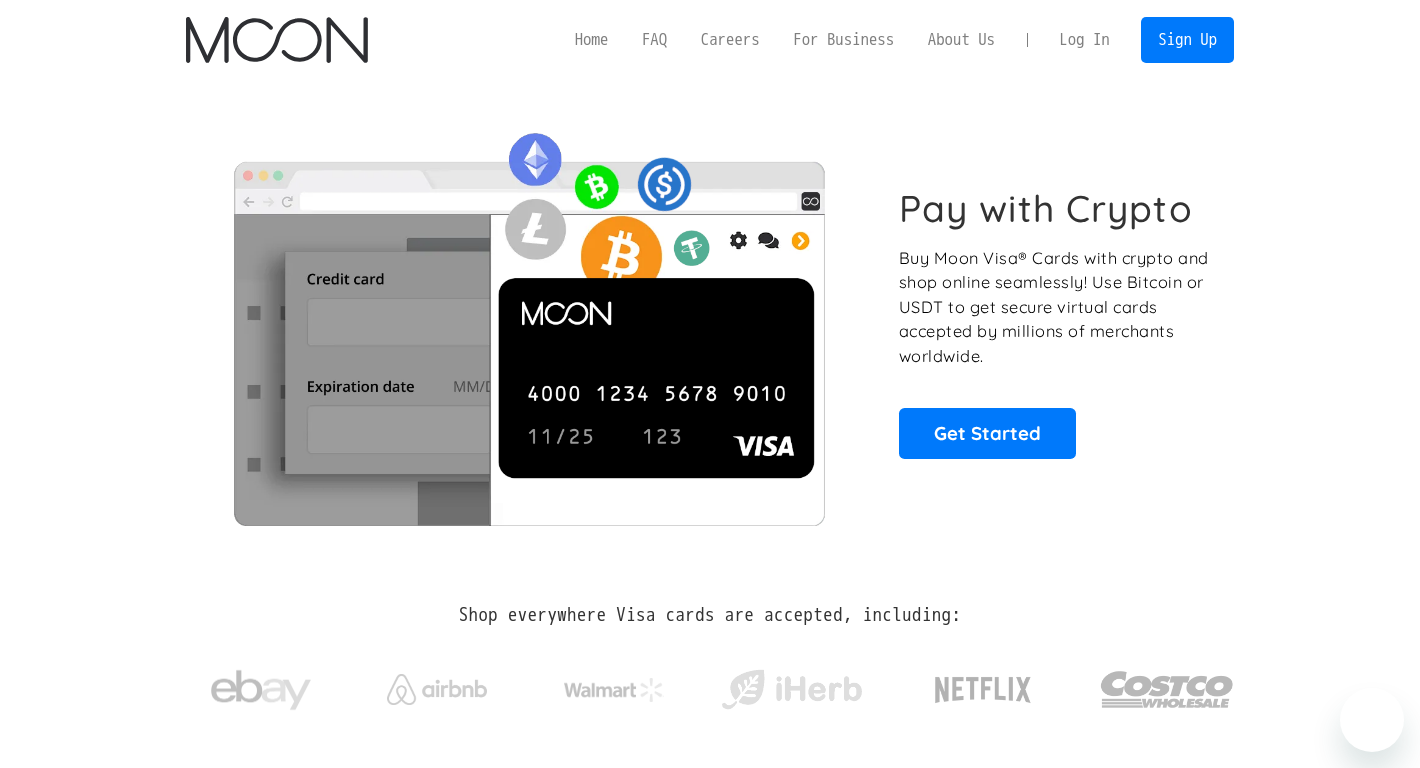 scroll, scrollTop: 0, scrollLeft: 0, axis: both 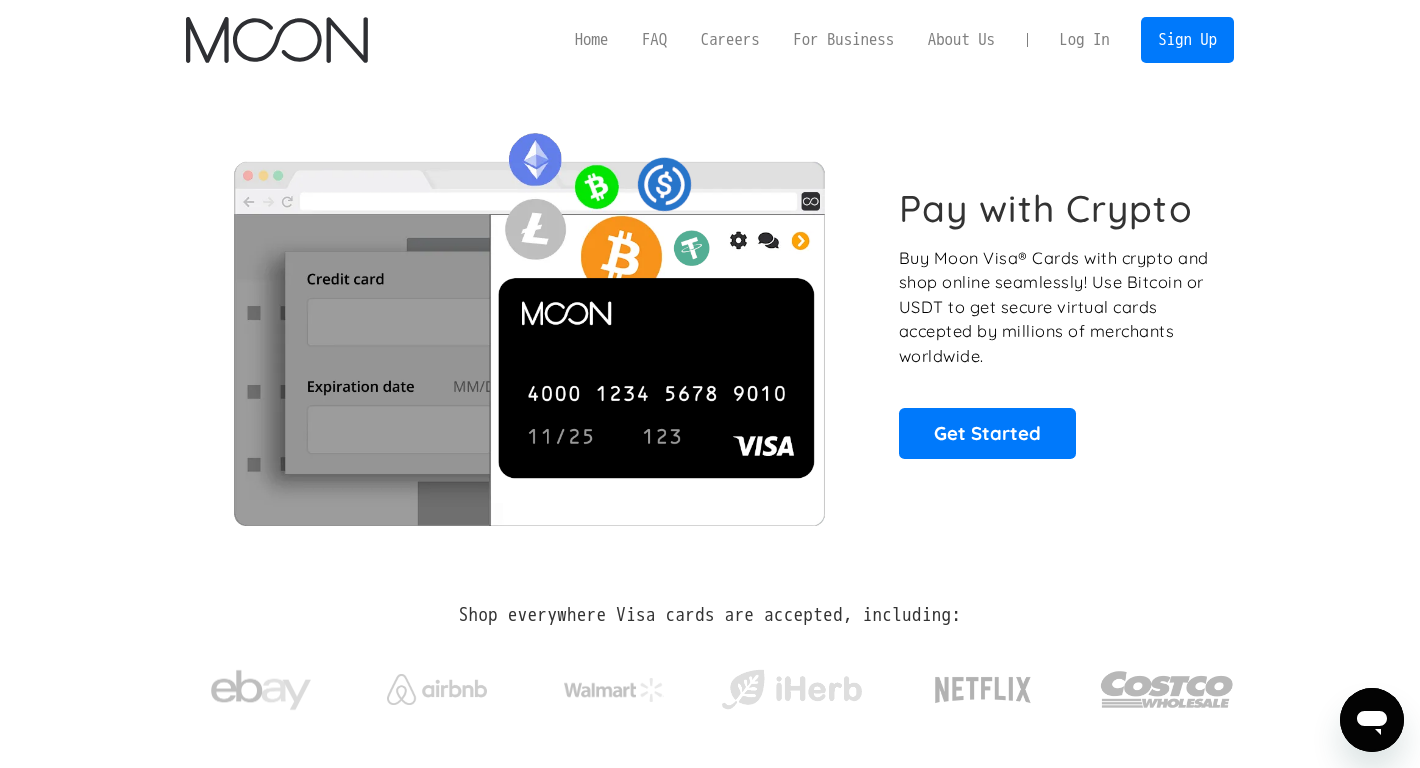 click on "Log In" at bounding box center [1084, 40] 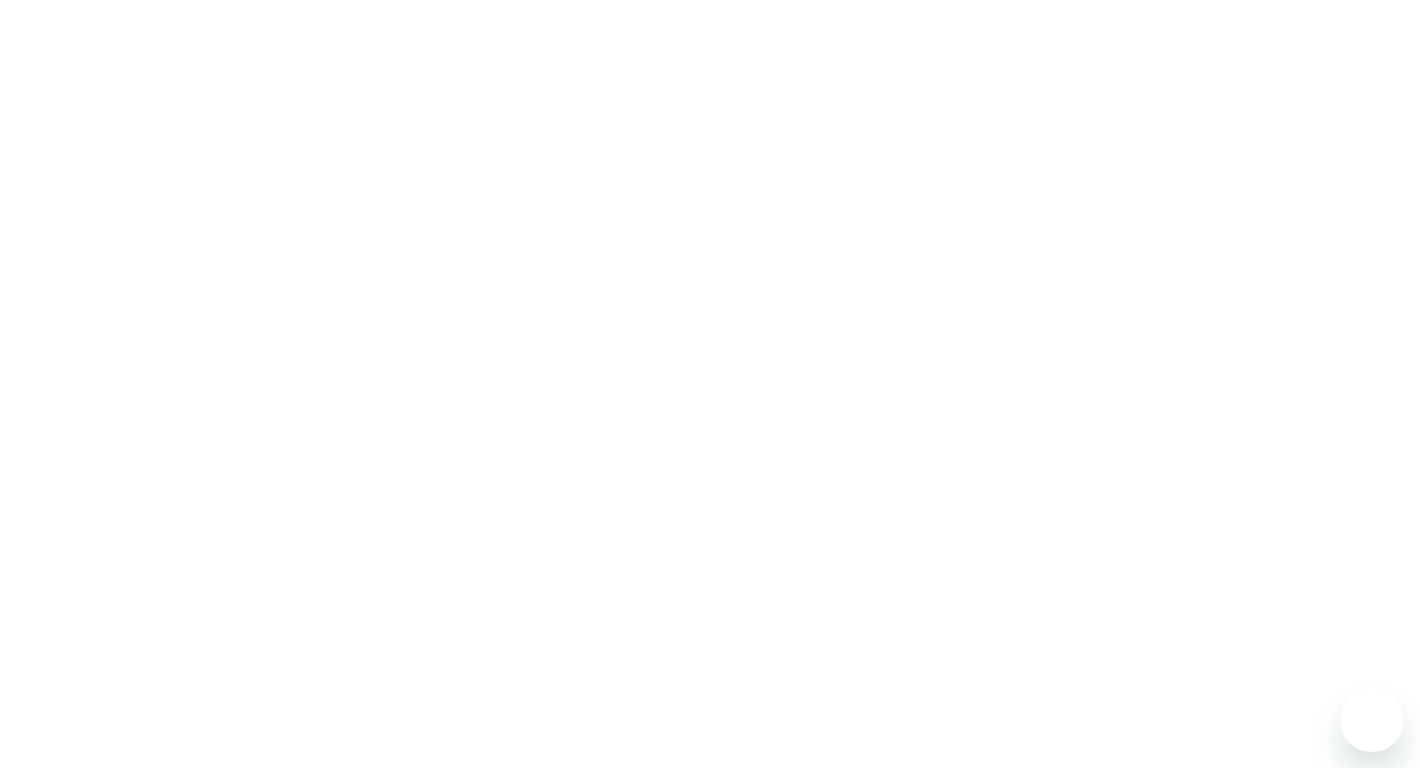 scroll, scrollTop: 0, scrollLeft: 0, axis: both 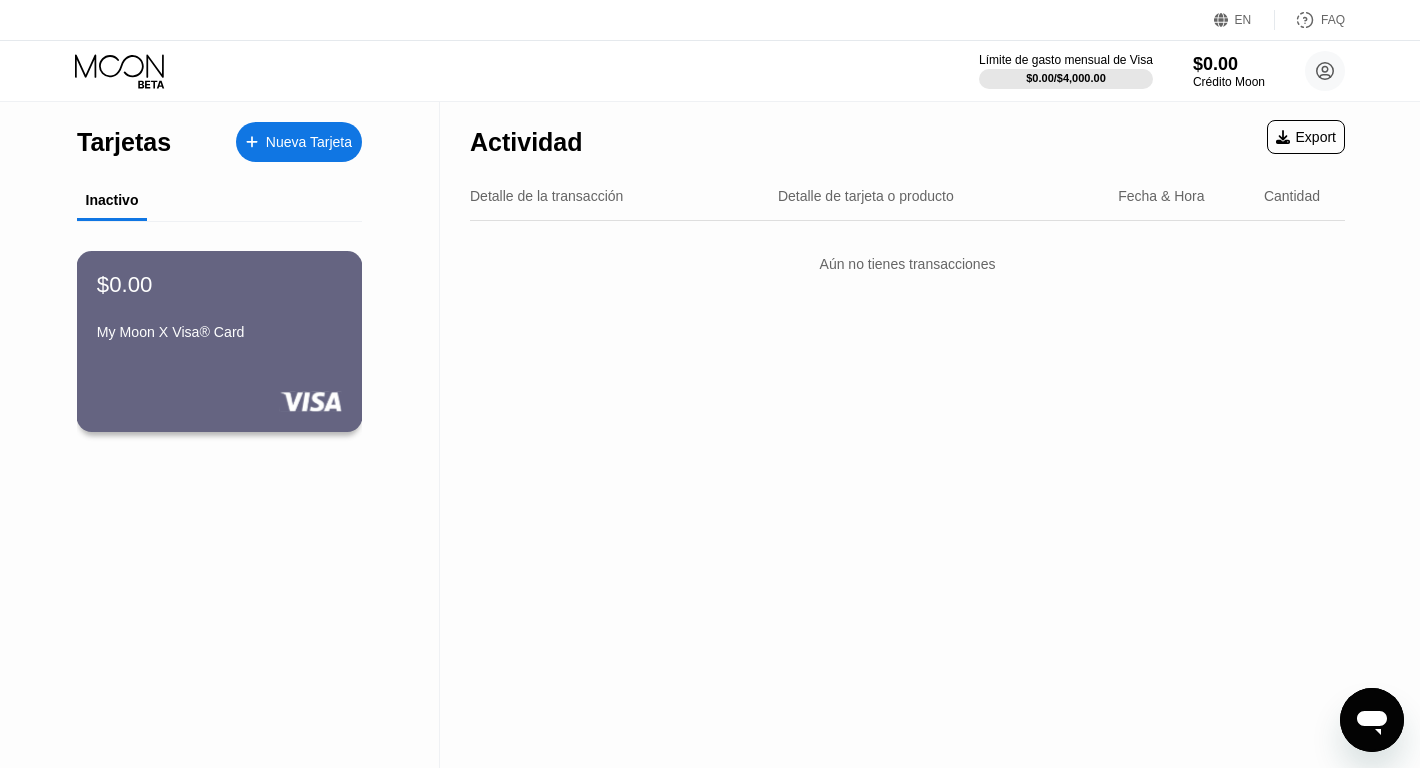 click on "My Moon X Visa® Card" at bounding box center [219, 332] 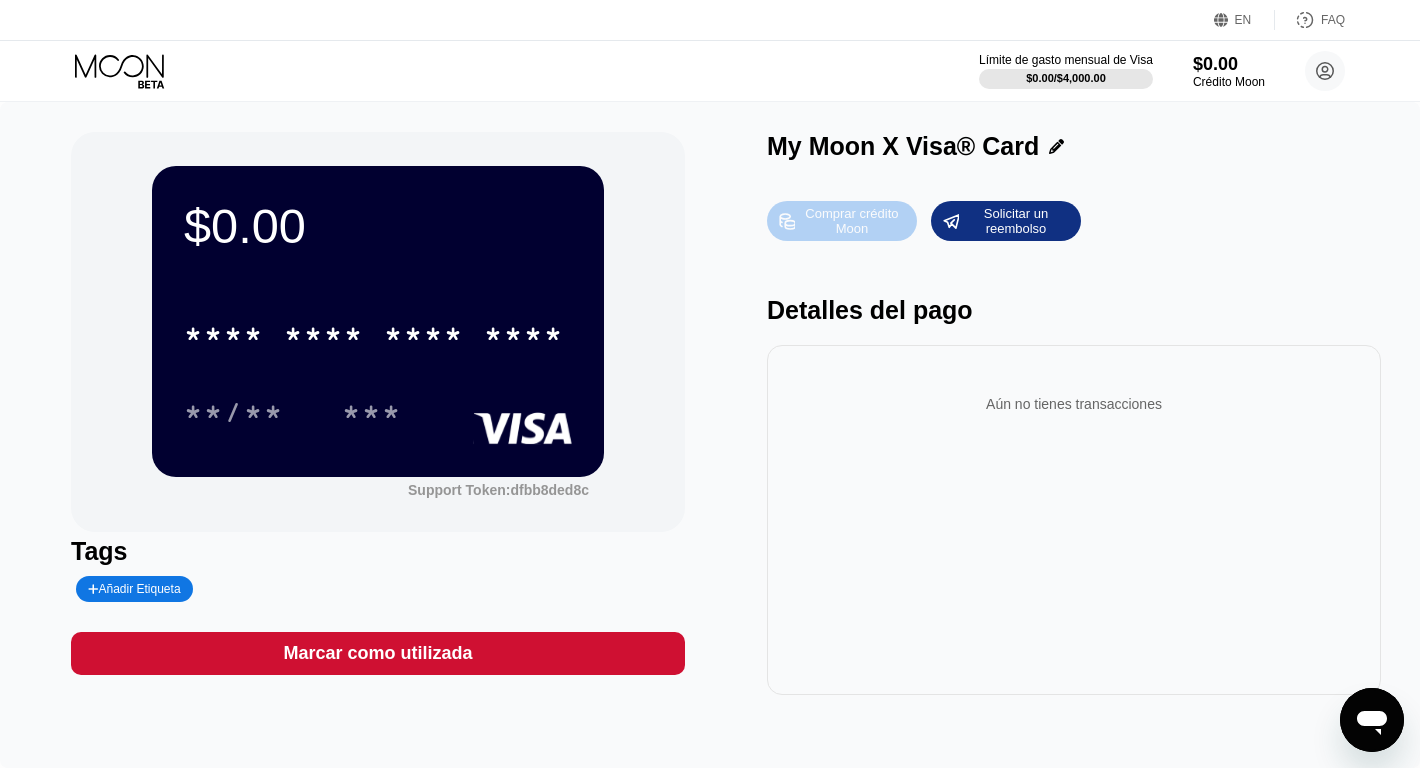 click on "Comprar crédito Moon" at bounding box center [852, 221] 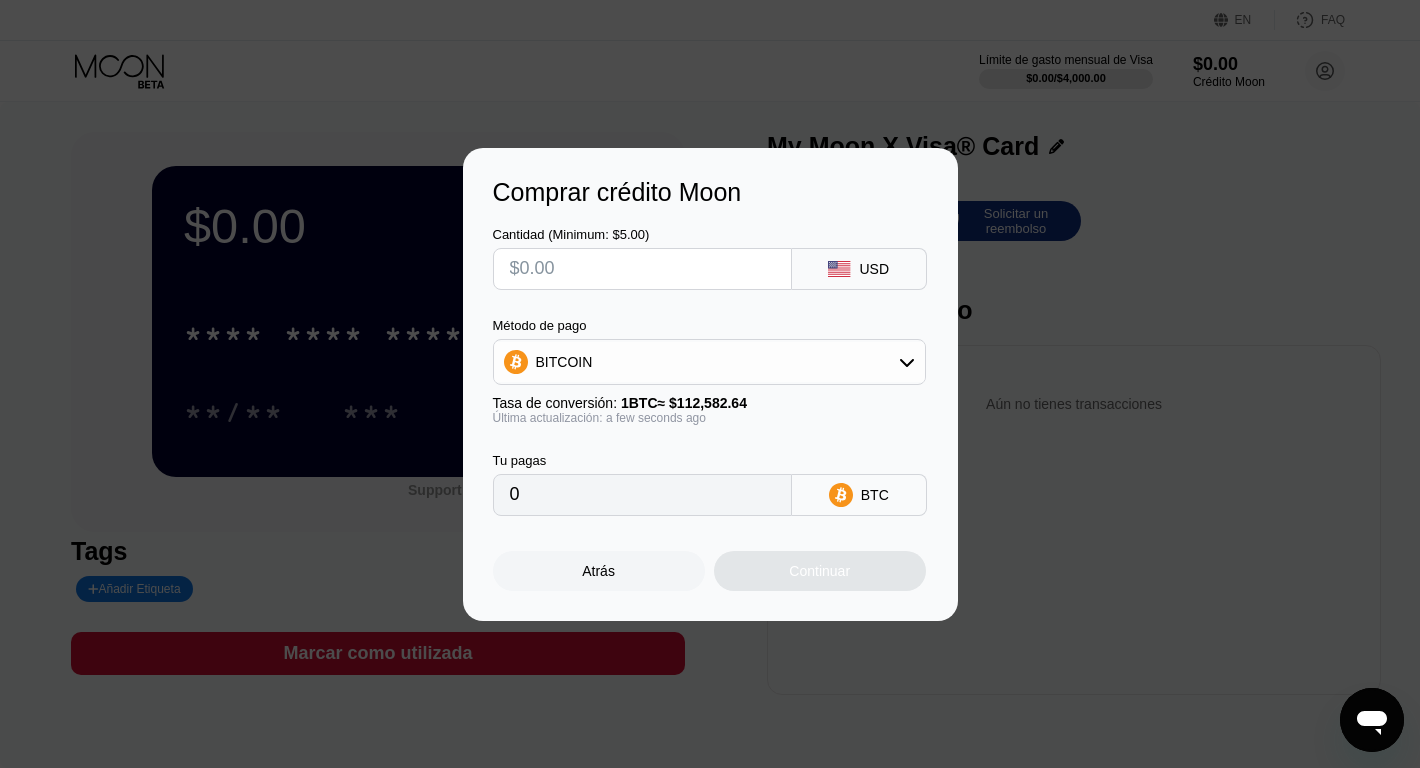 click on "BITCOIN" at bounding box center (709, 362) 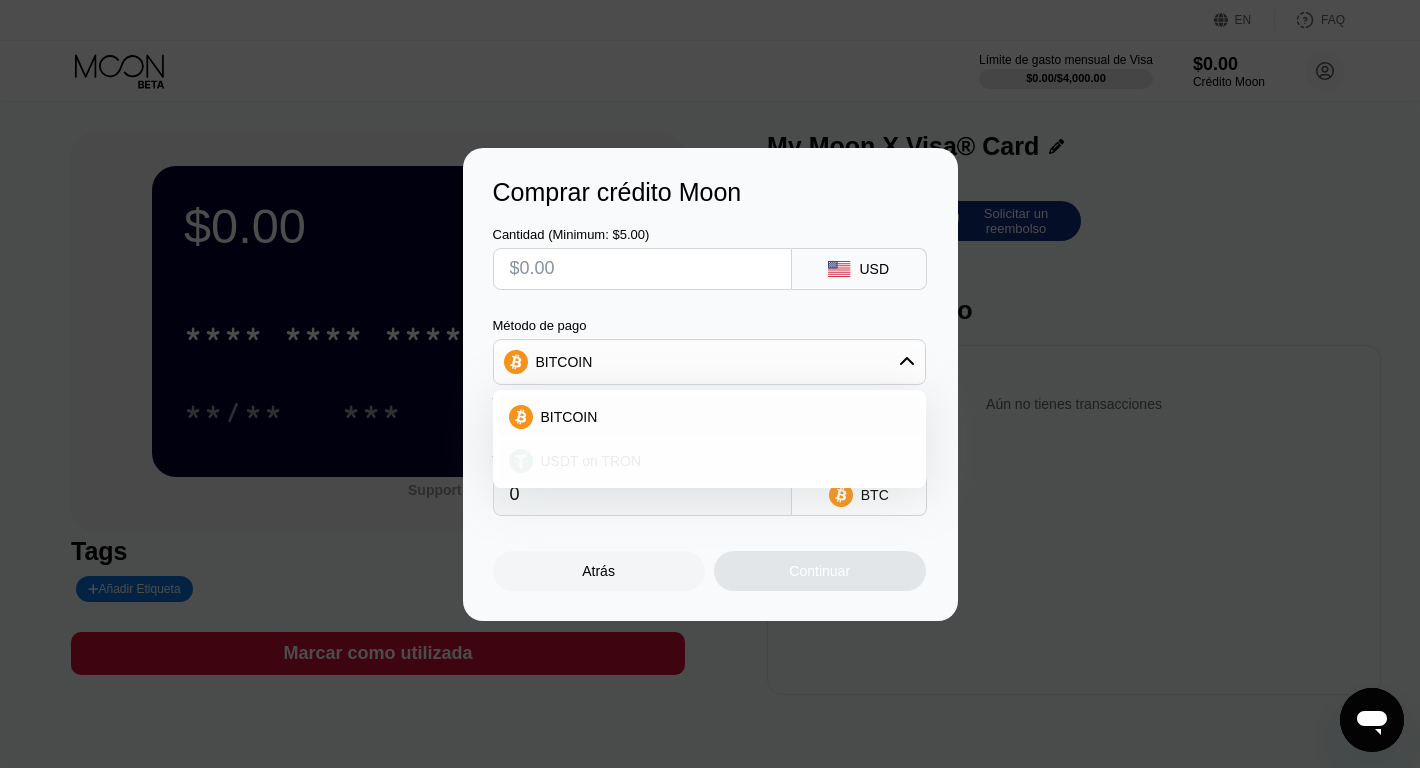 click on "USDT on TRON" at bounding box center [709, 461] 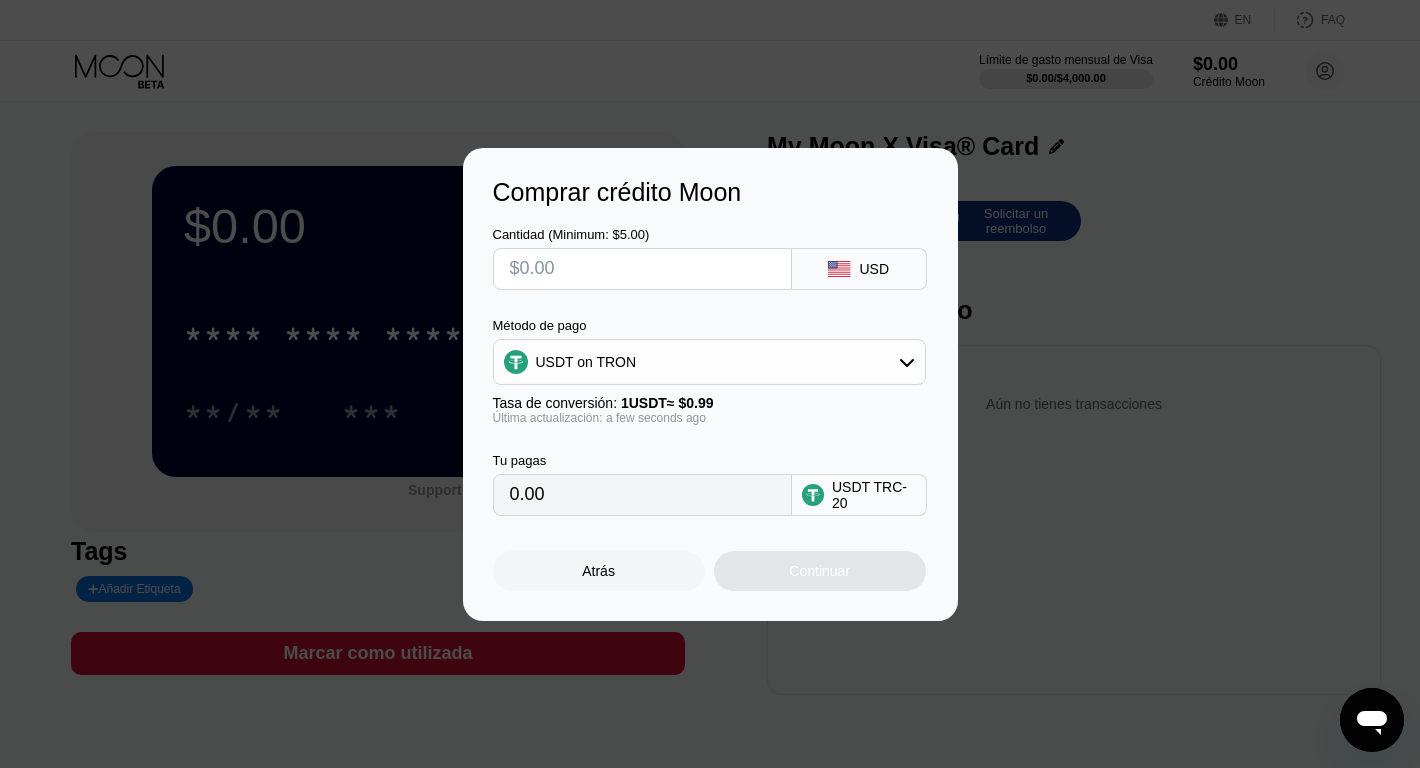 click at bounding box center [642, 269] 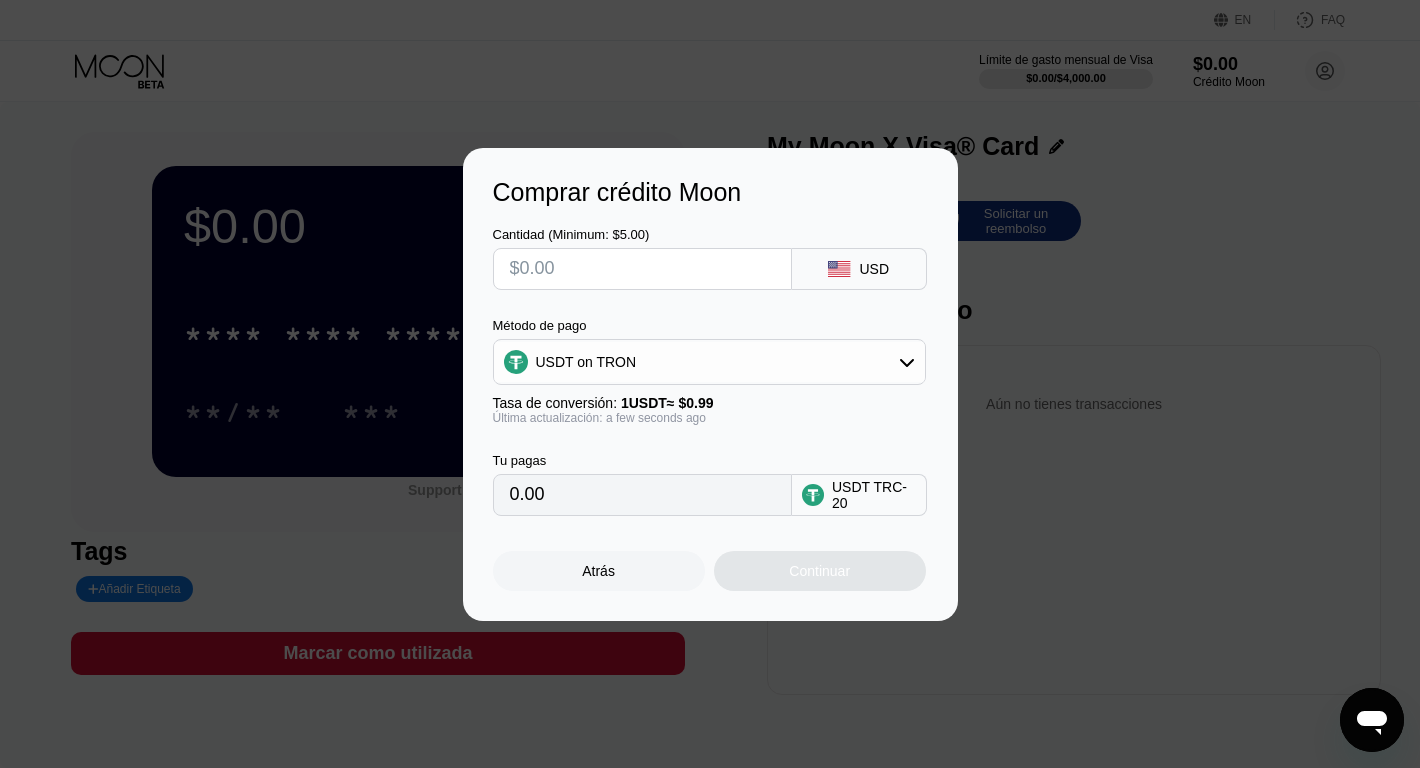 type on "$5" 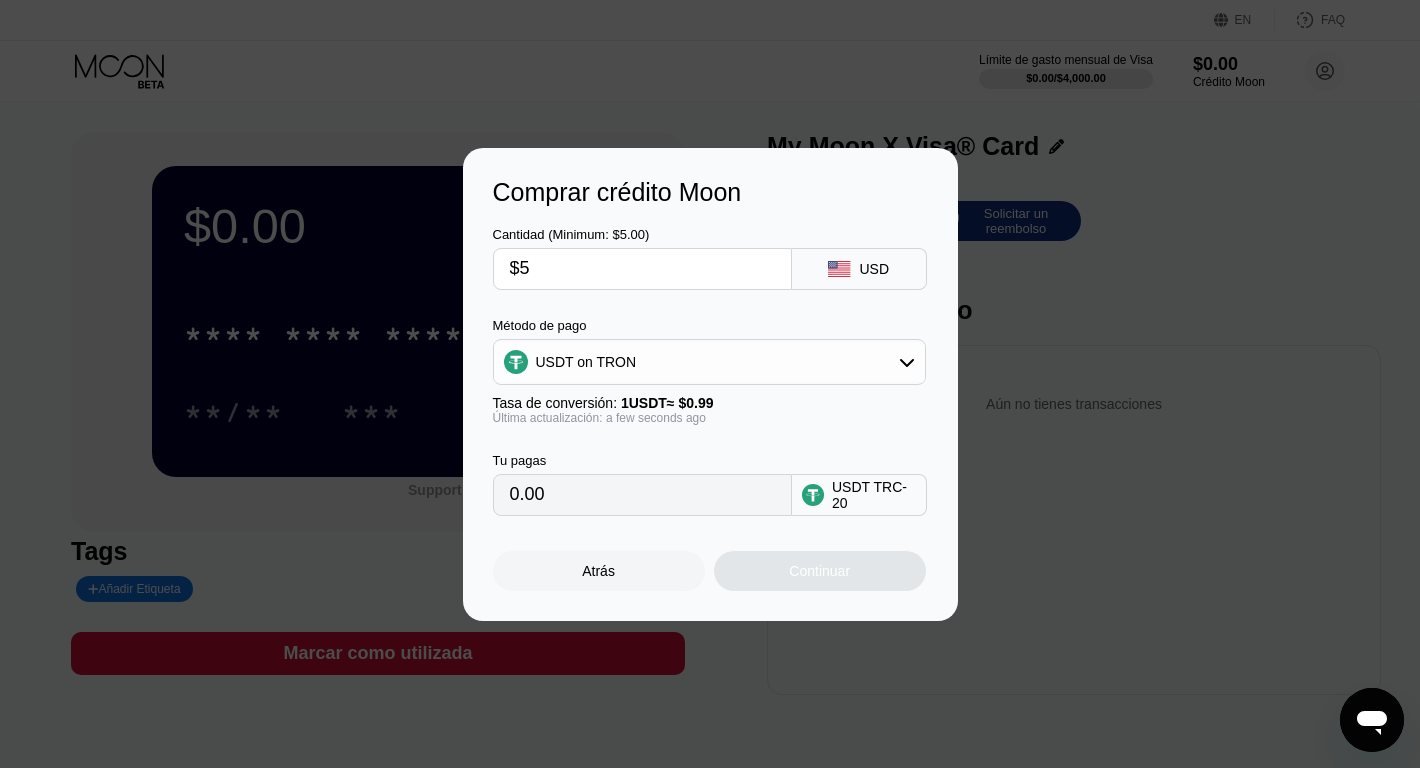 type on "5.05" 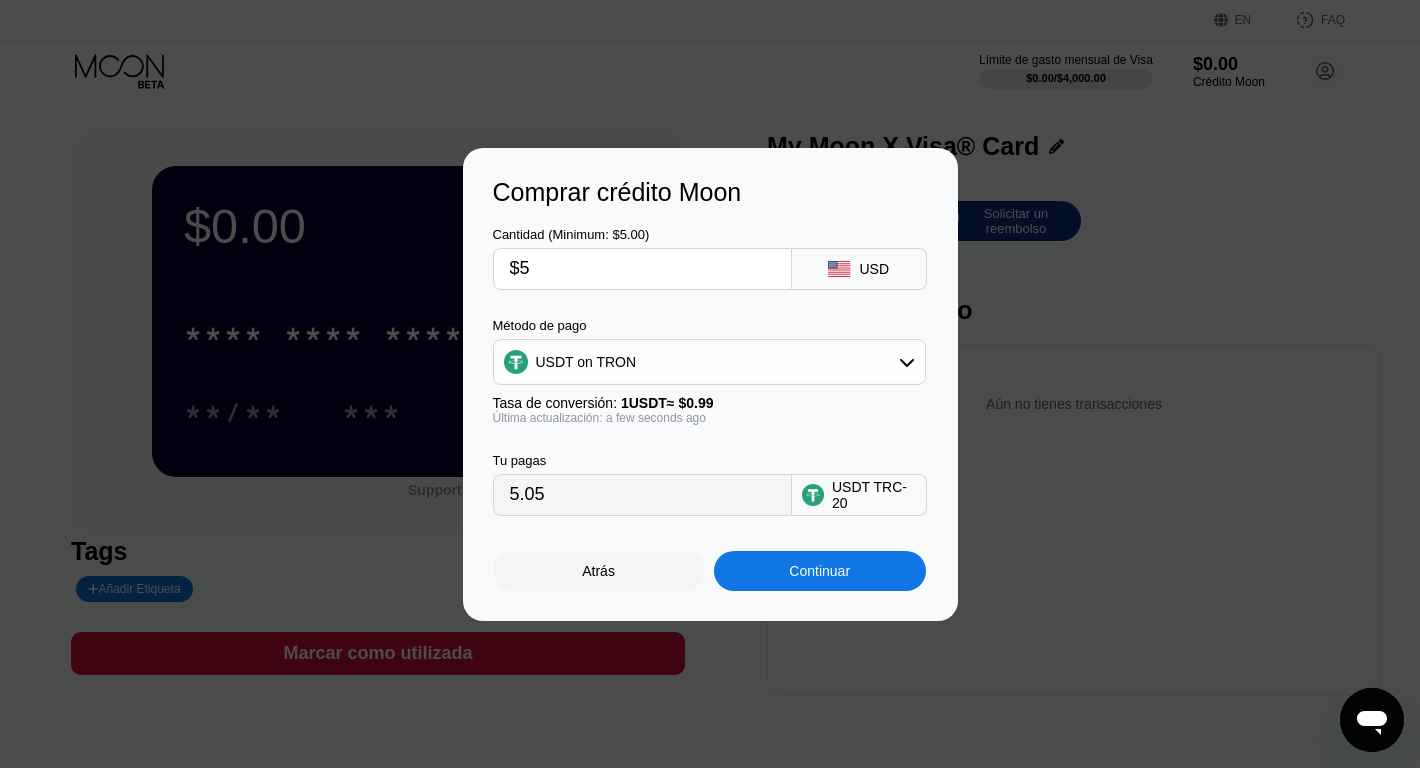 type on "$5" 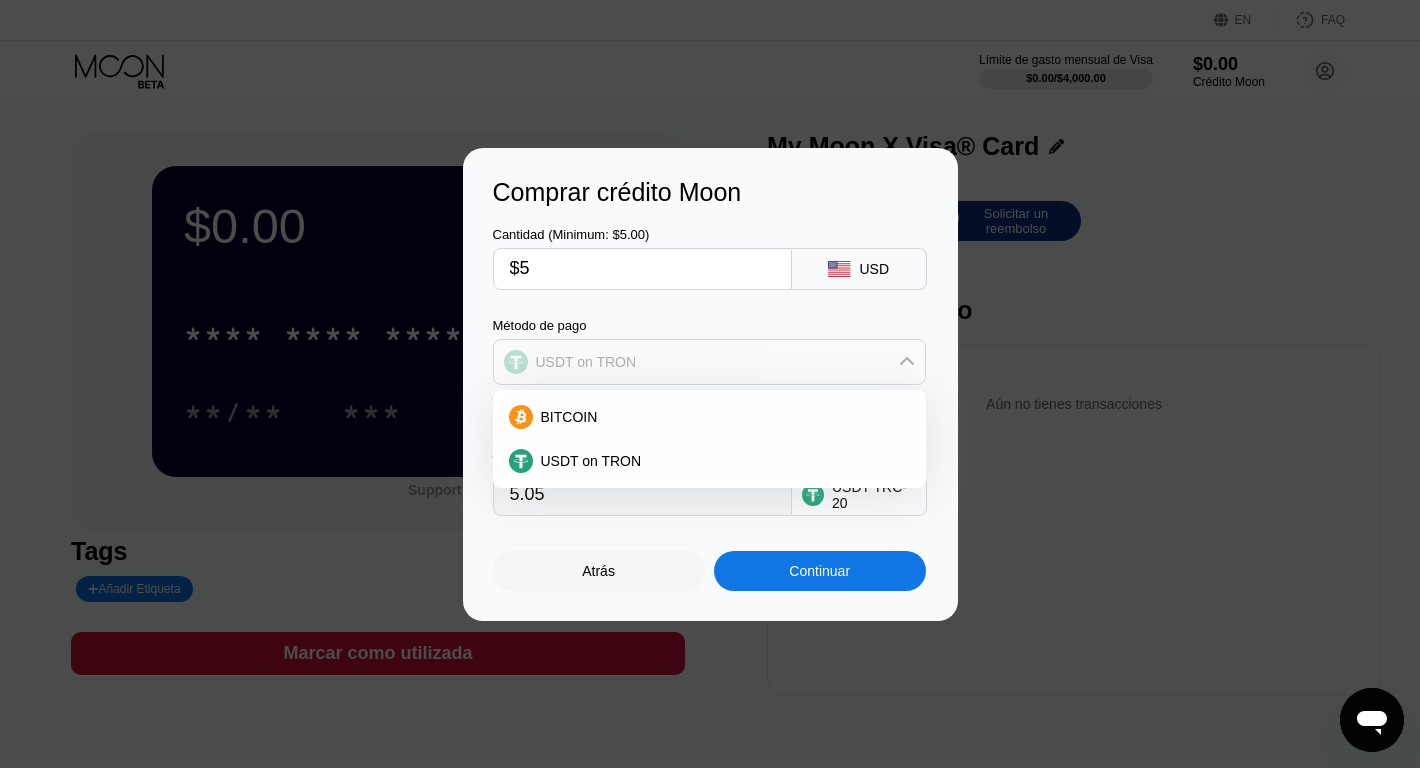 click on "USDT on TRON" at bounding box center [709, 362] 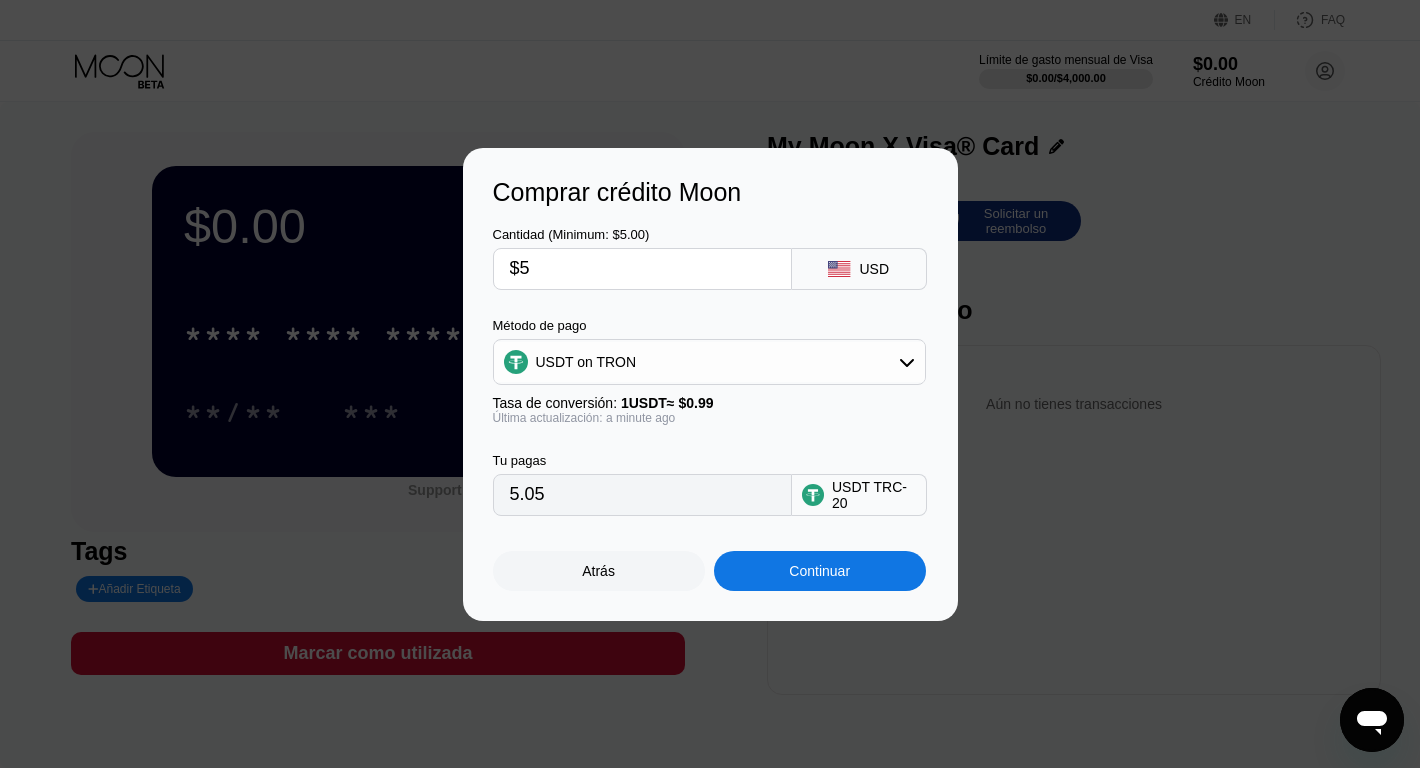 click on "USDT on TRON" at bounding box center [709, 362] 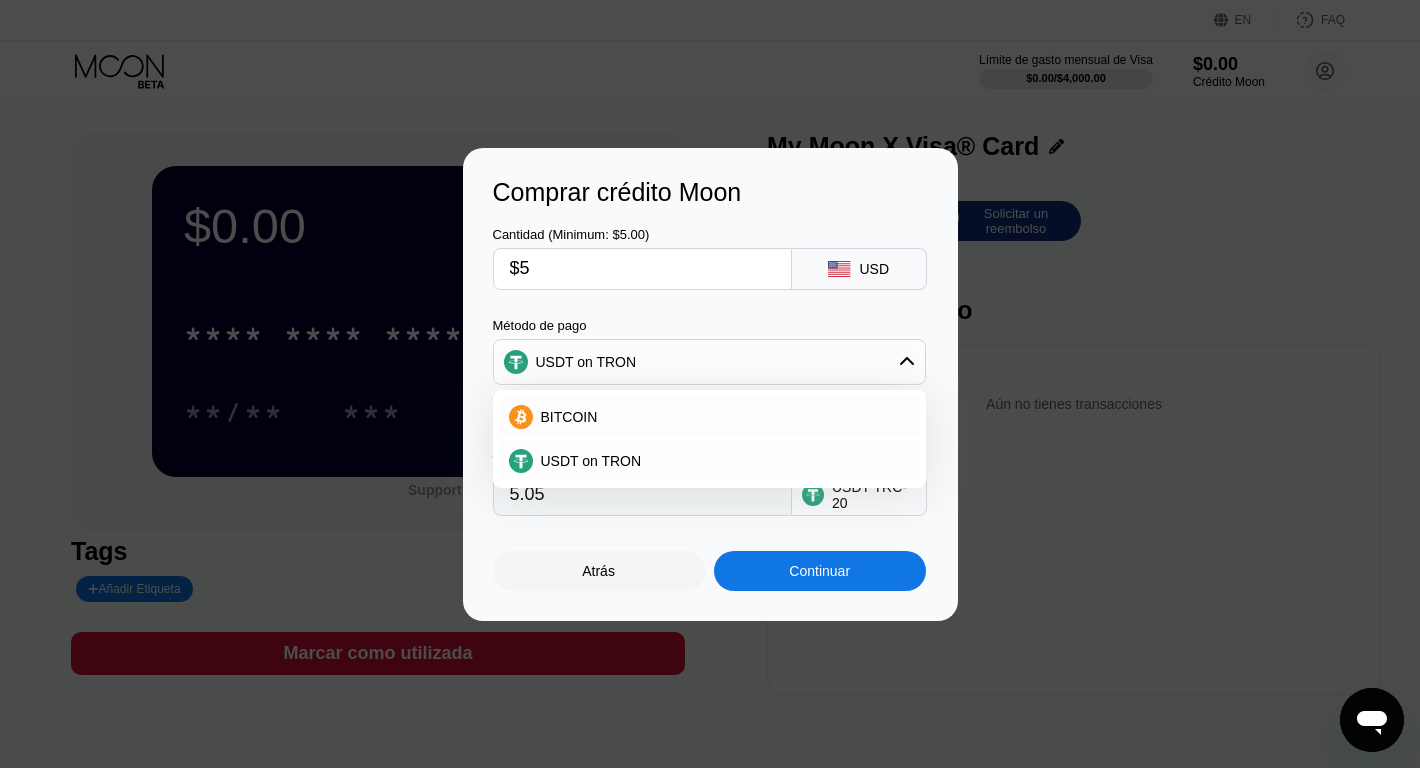 click on "Comprar crédito Moon Cantidad (Minimum: $5.00) $5 USD Método de pago USDT on TRON BITCOIN USDT on TRON Tasa de conversión:   1  USDT  ≈   $0.99 Última actualización:   2 minutes ago Tu pagas 5.05 USDT TRC-20 Atrás Continuar" at bounding box center [710, 384] 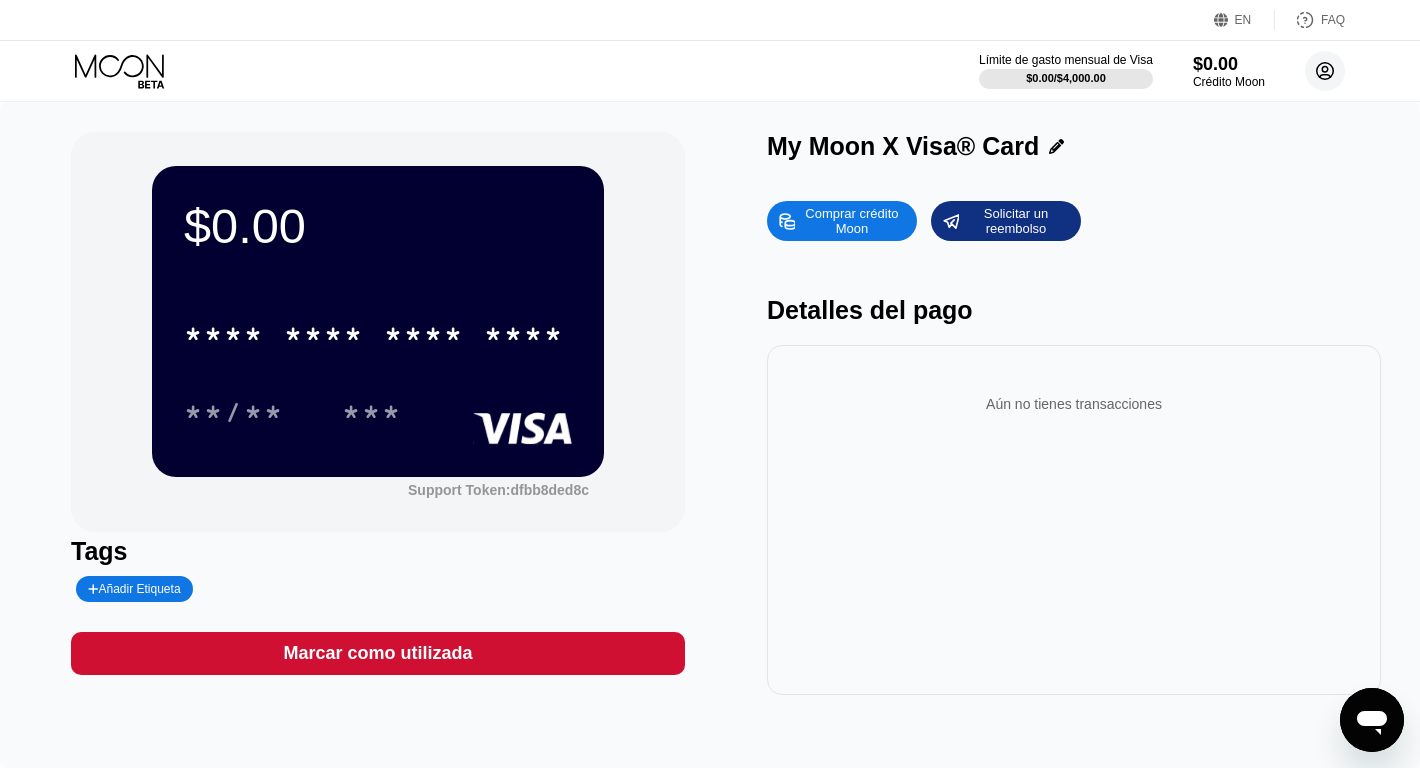 click 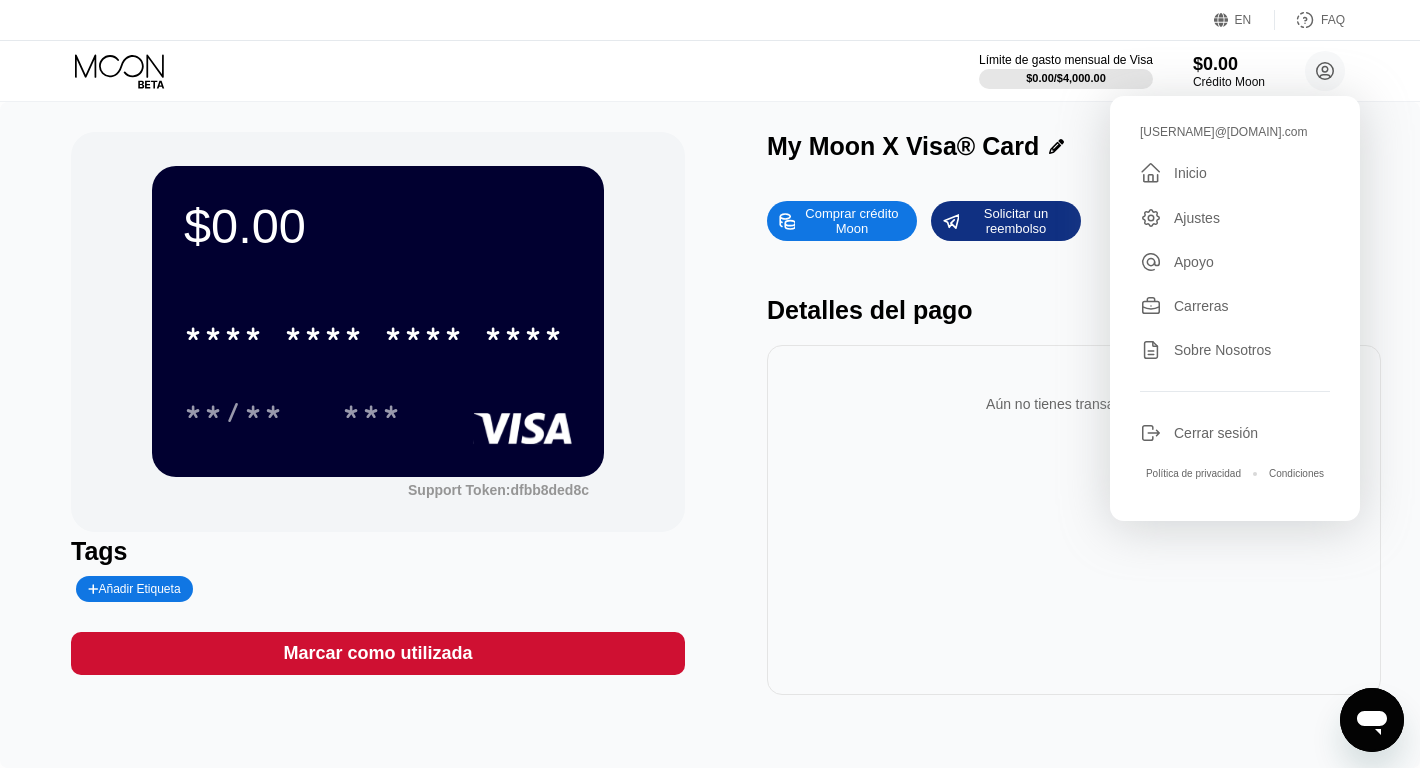 click on "Cerrar sesión" at bounding box center [1216, 433] 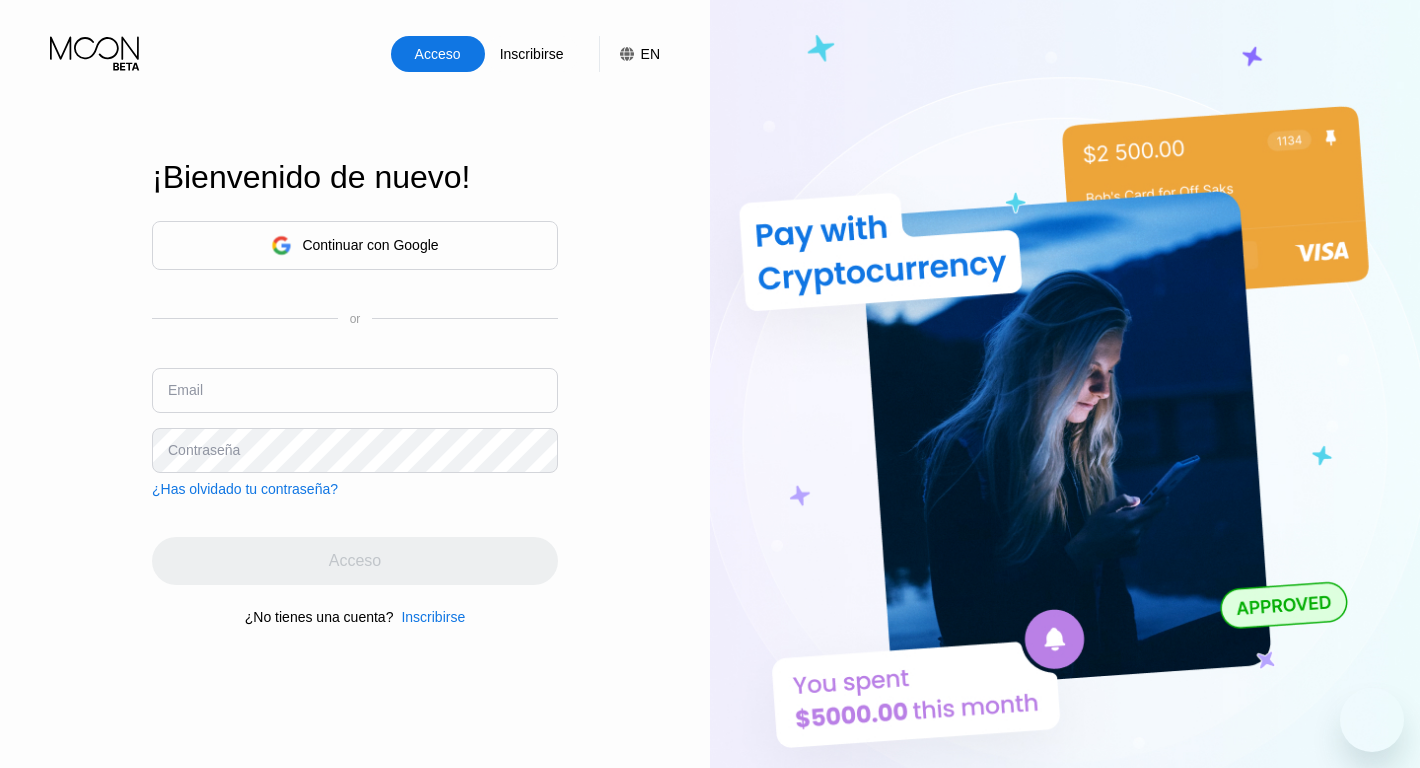 scroll, scrollTop: 0, scrollLeft: 0, axis: both 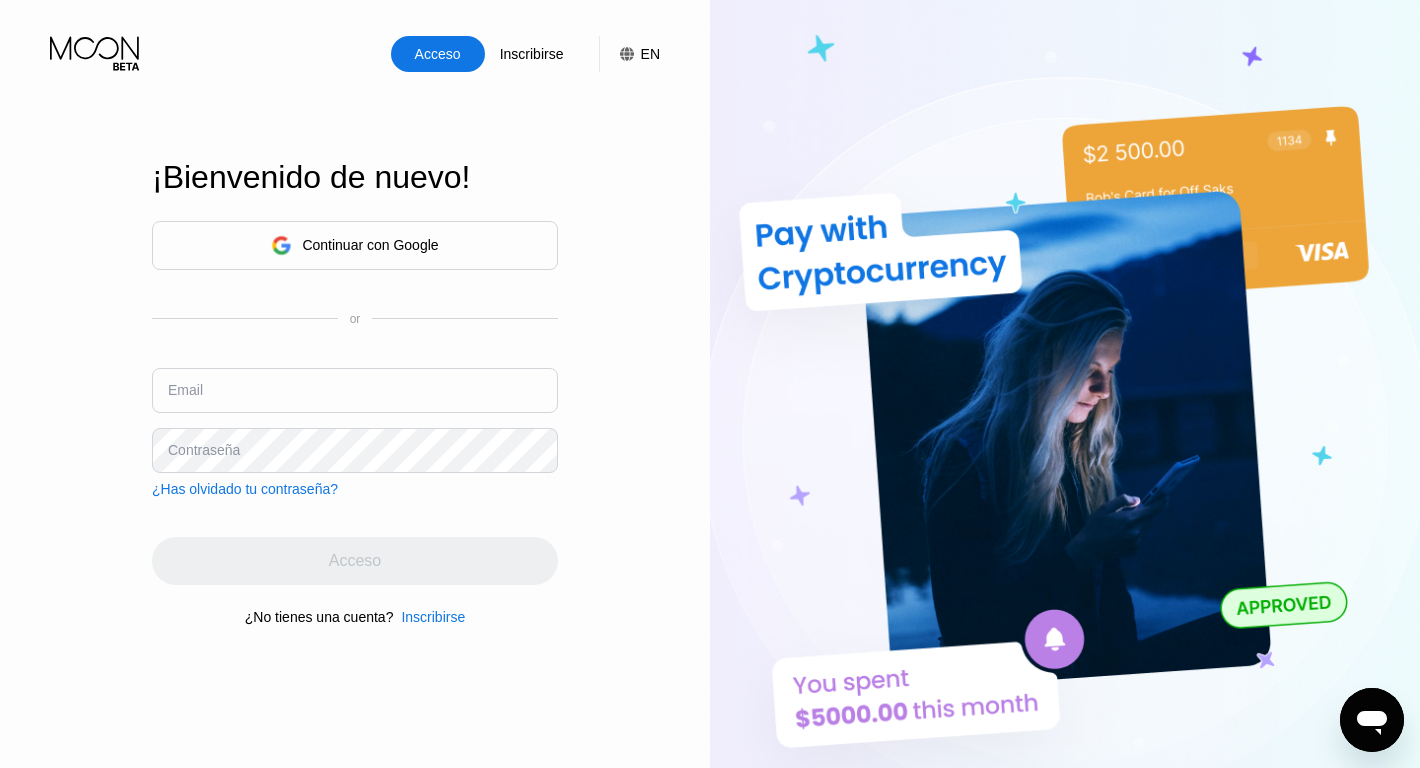 click at bounding box center [355, 390] 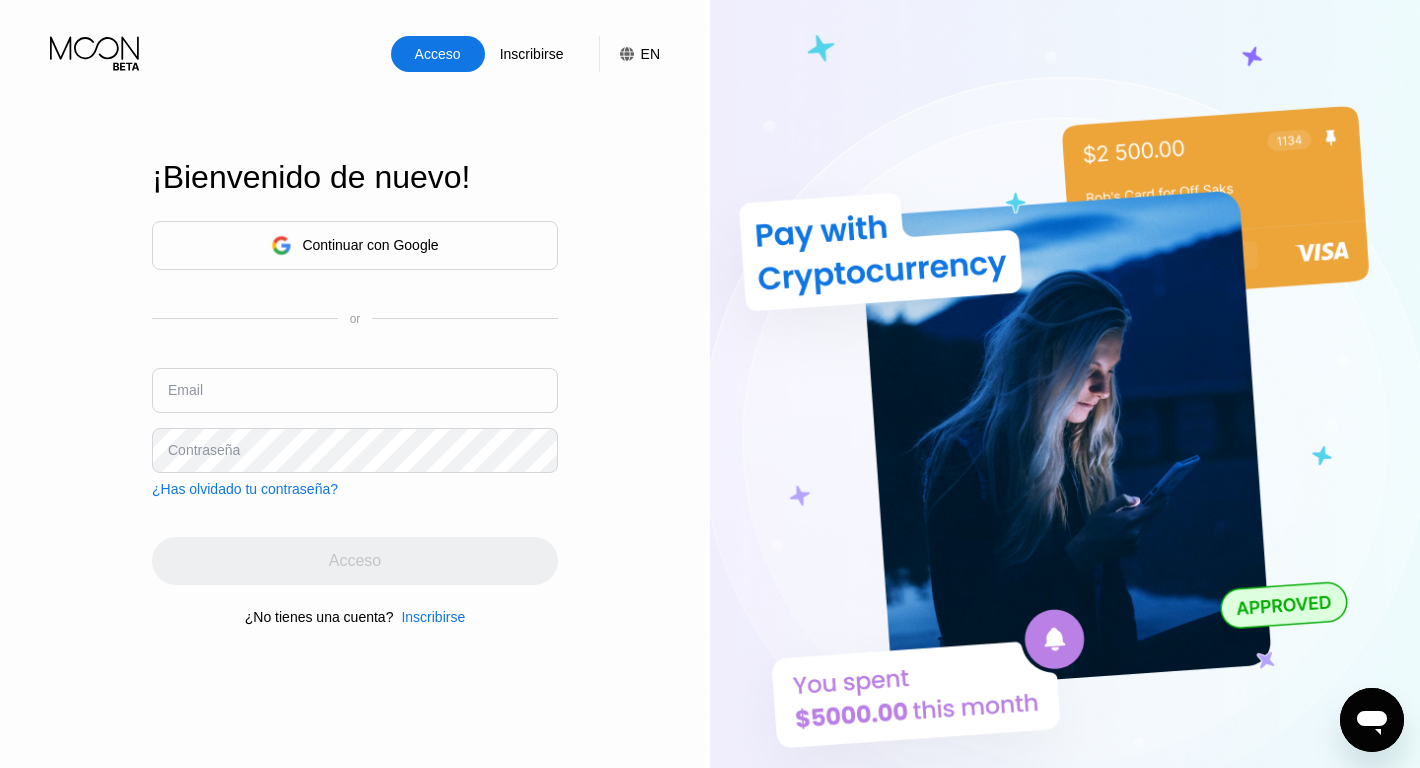 type on "[EMAIL]" 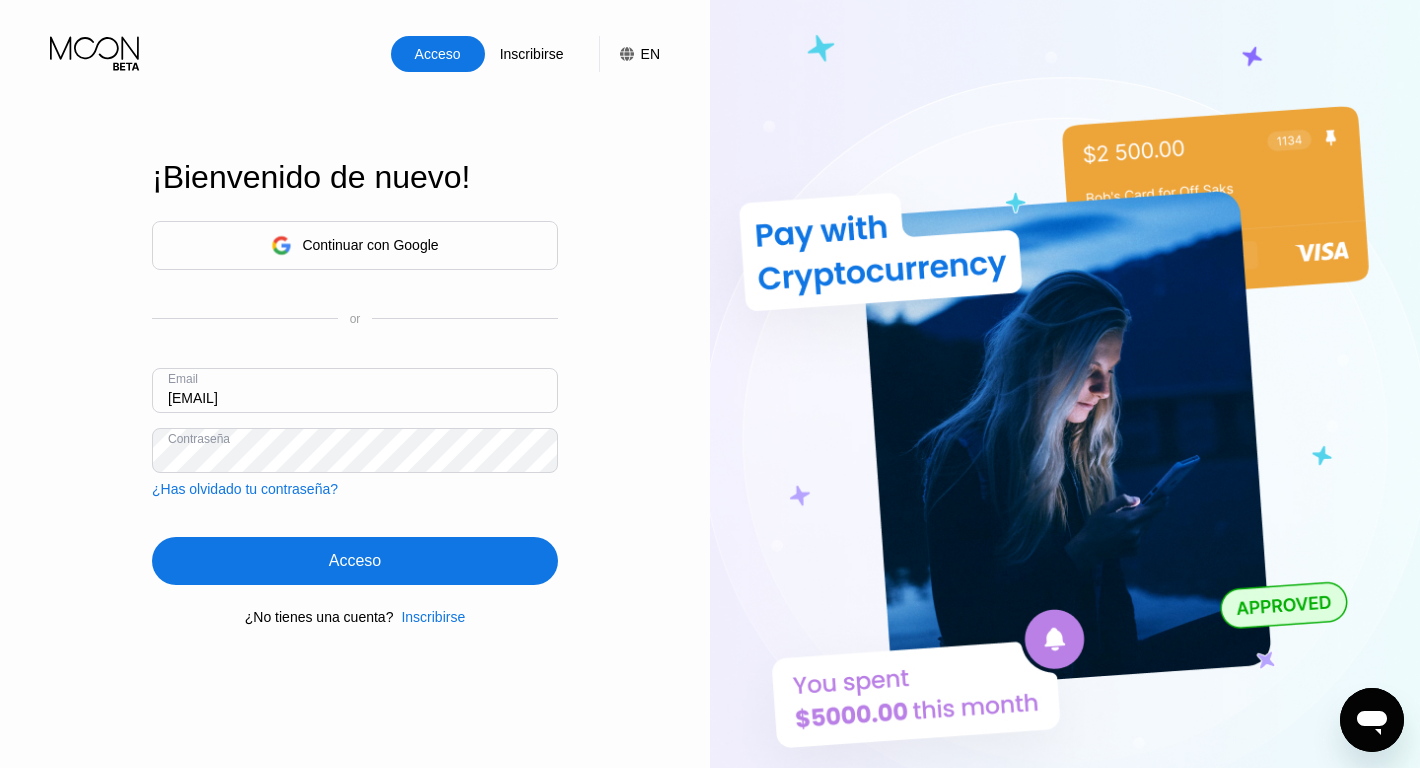 click on "moon@lipa.aleeas.com" at bounding box center (355, 390) 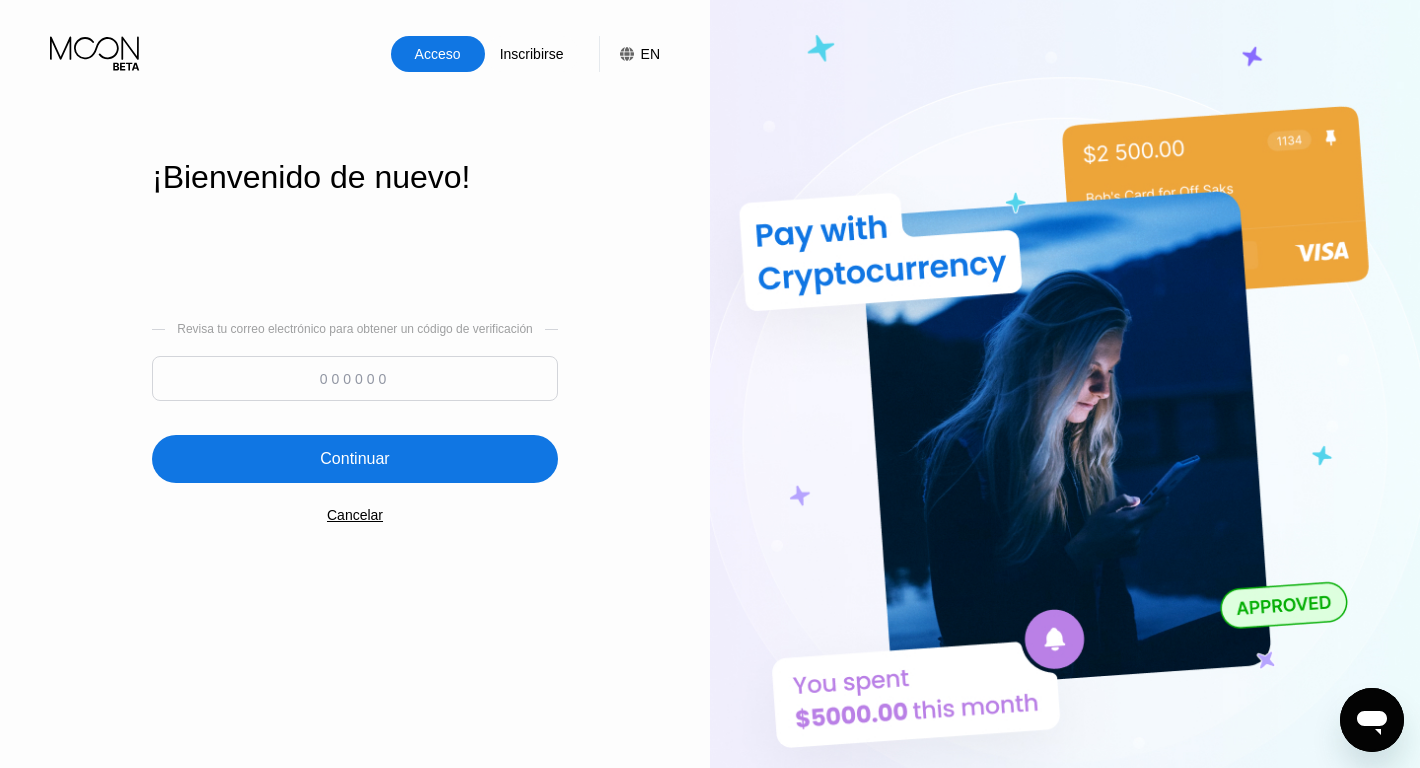 click at bounding box center (355, 378) 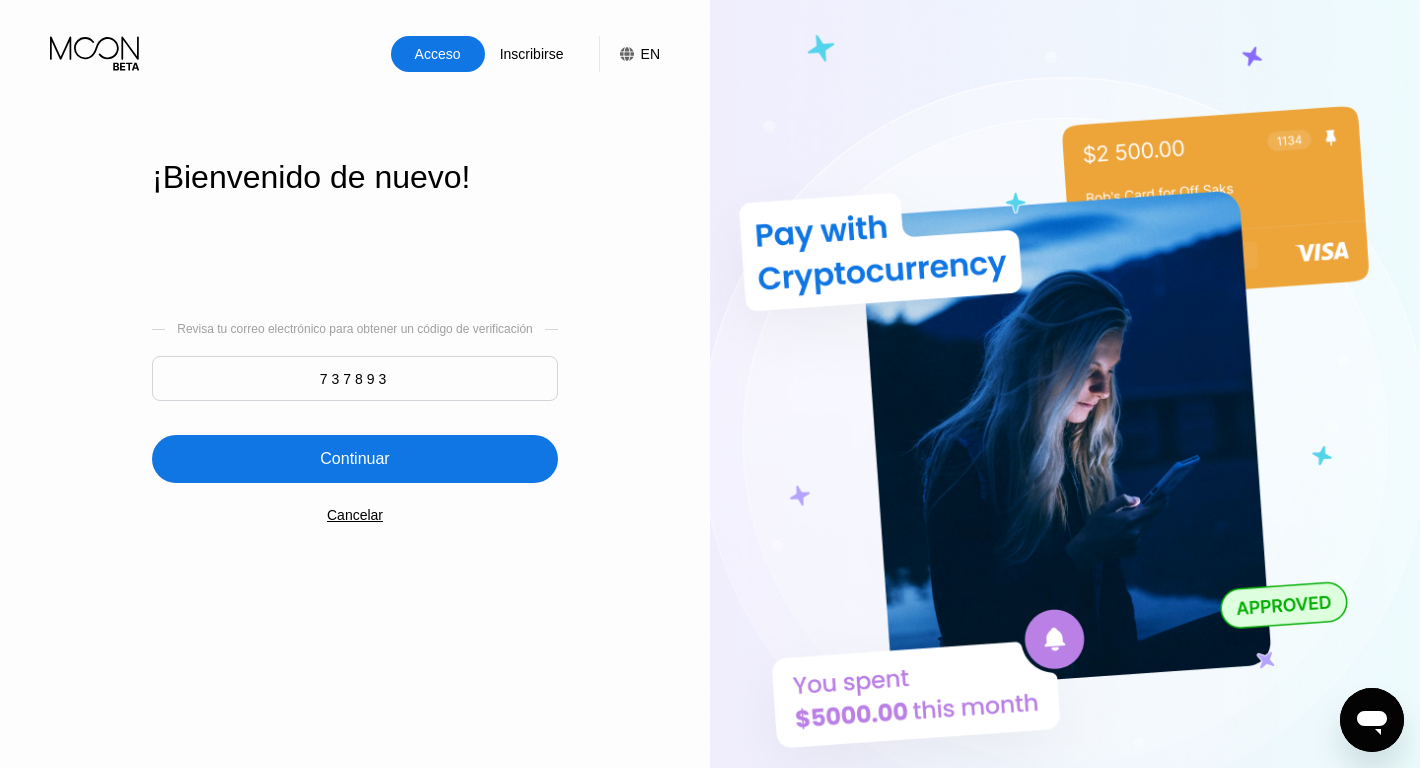 type on "737893" 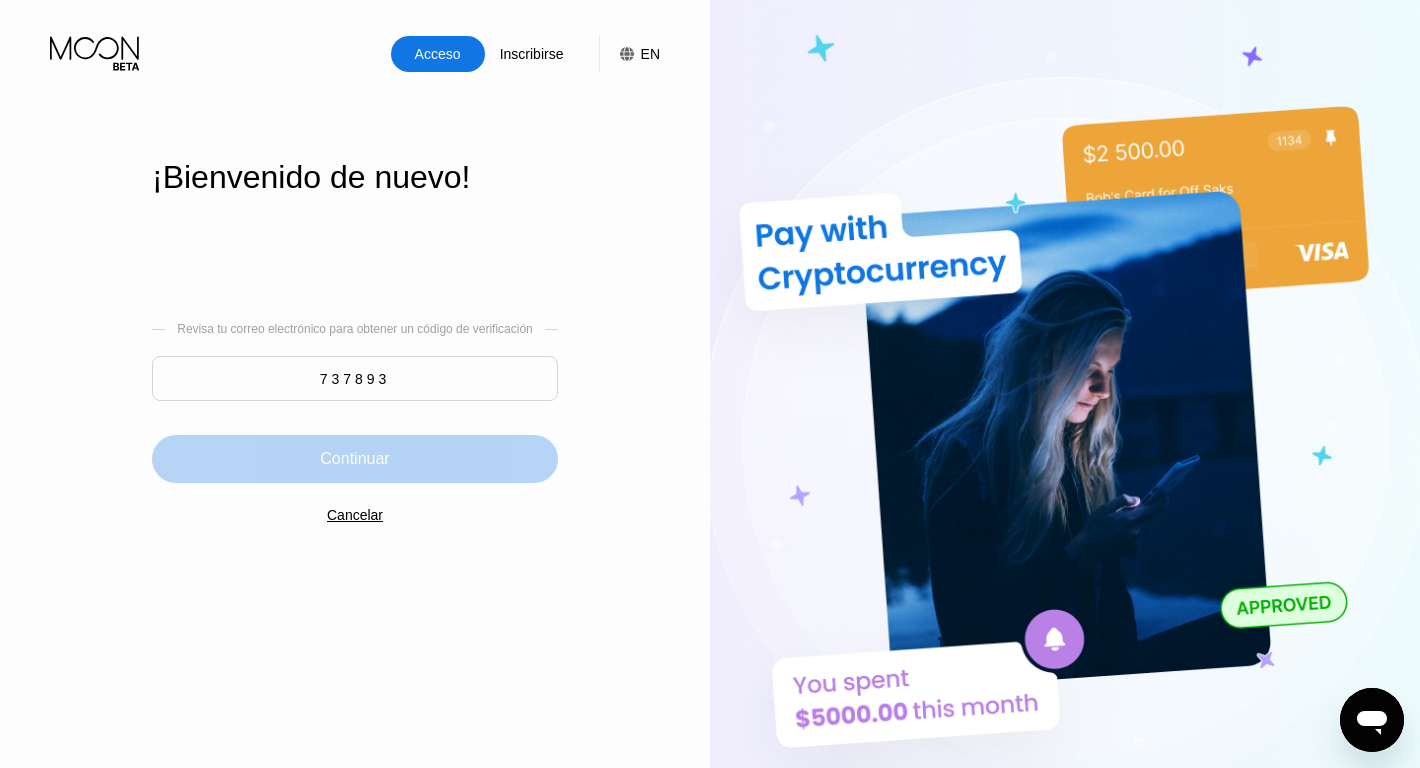 click on "Continuar" at bounding box center [354, 459] 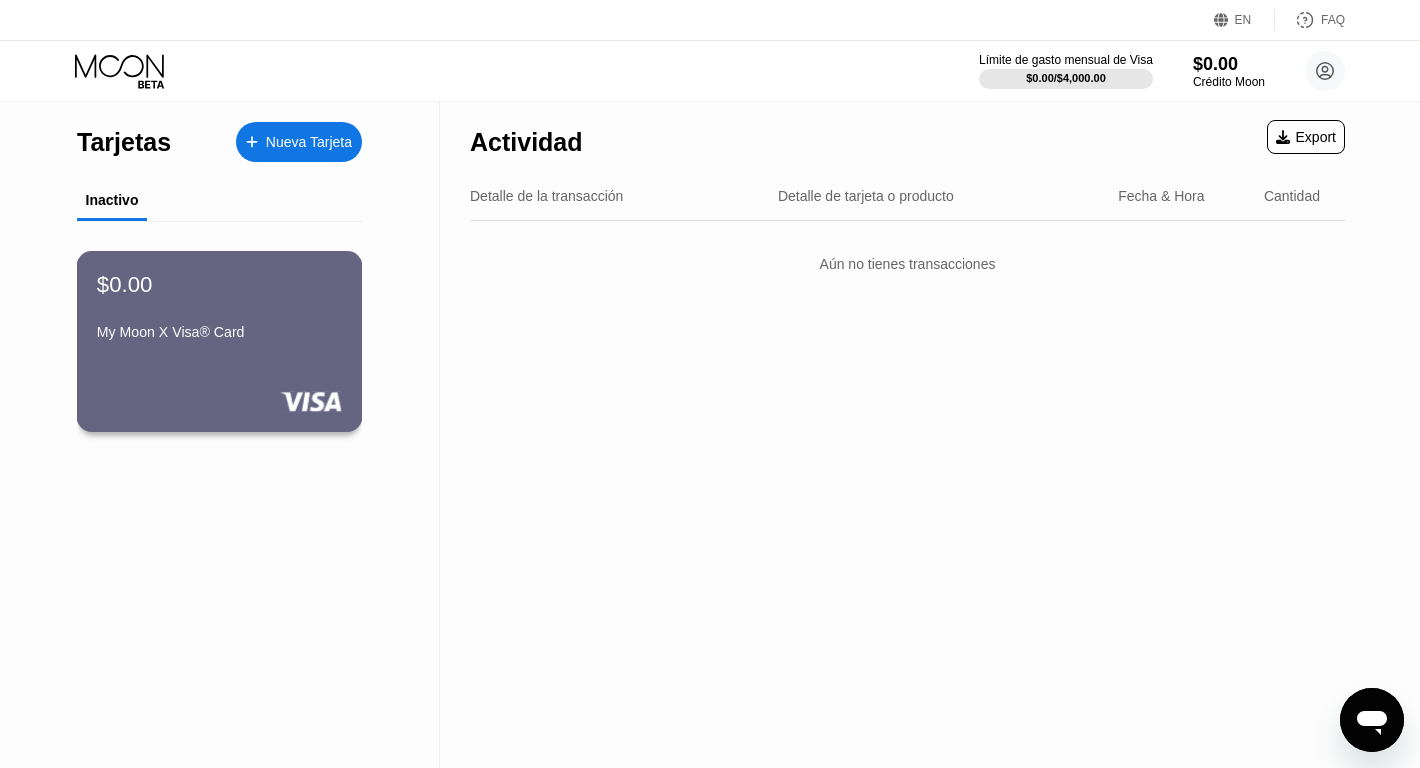 click on "$0.00 My Moon X Visa® Card" at bounding box center [220, 341] 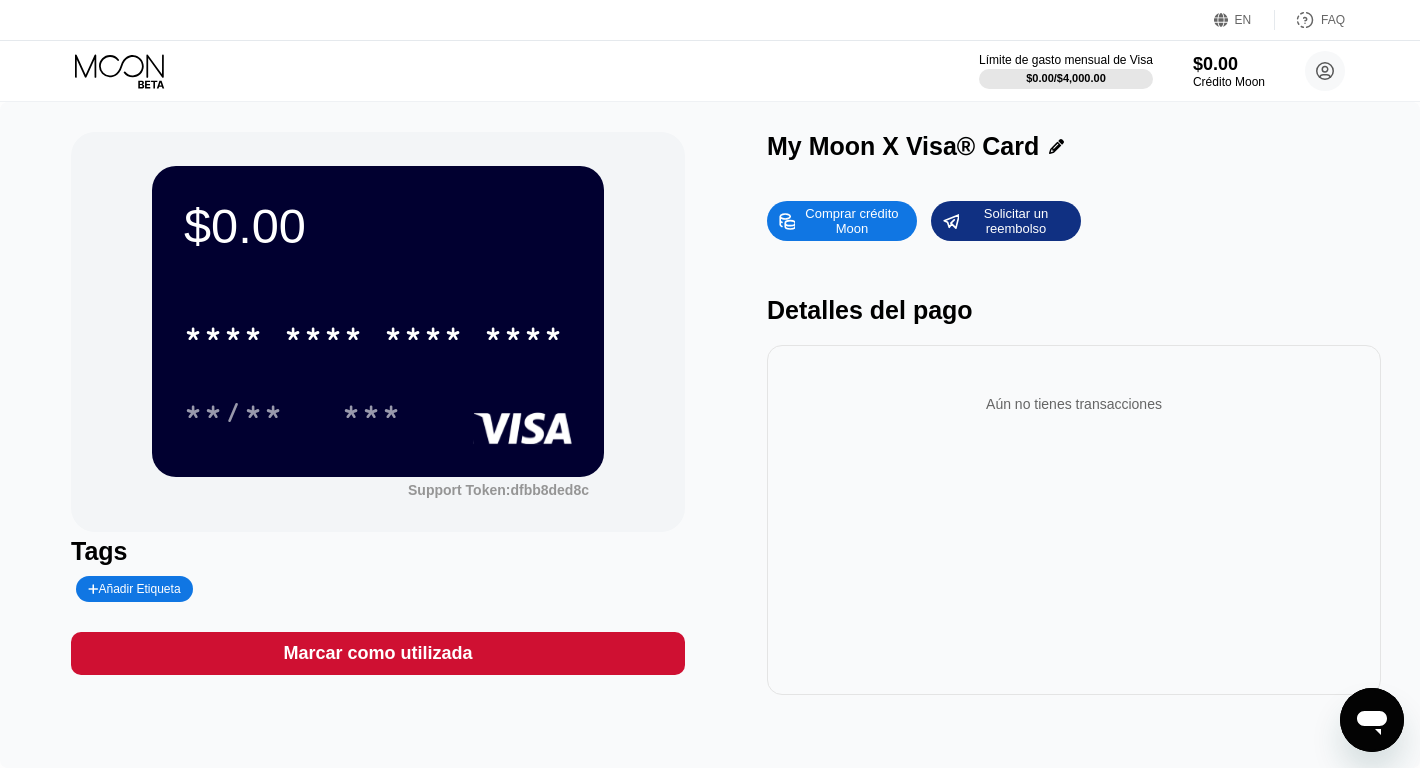 click on "Comprar crédito Moon" at bounding box center (852, 221) 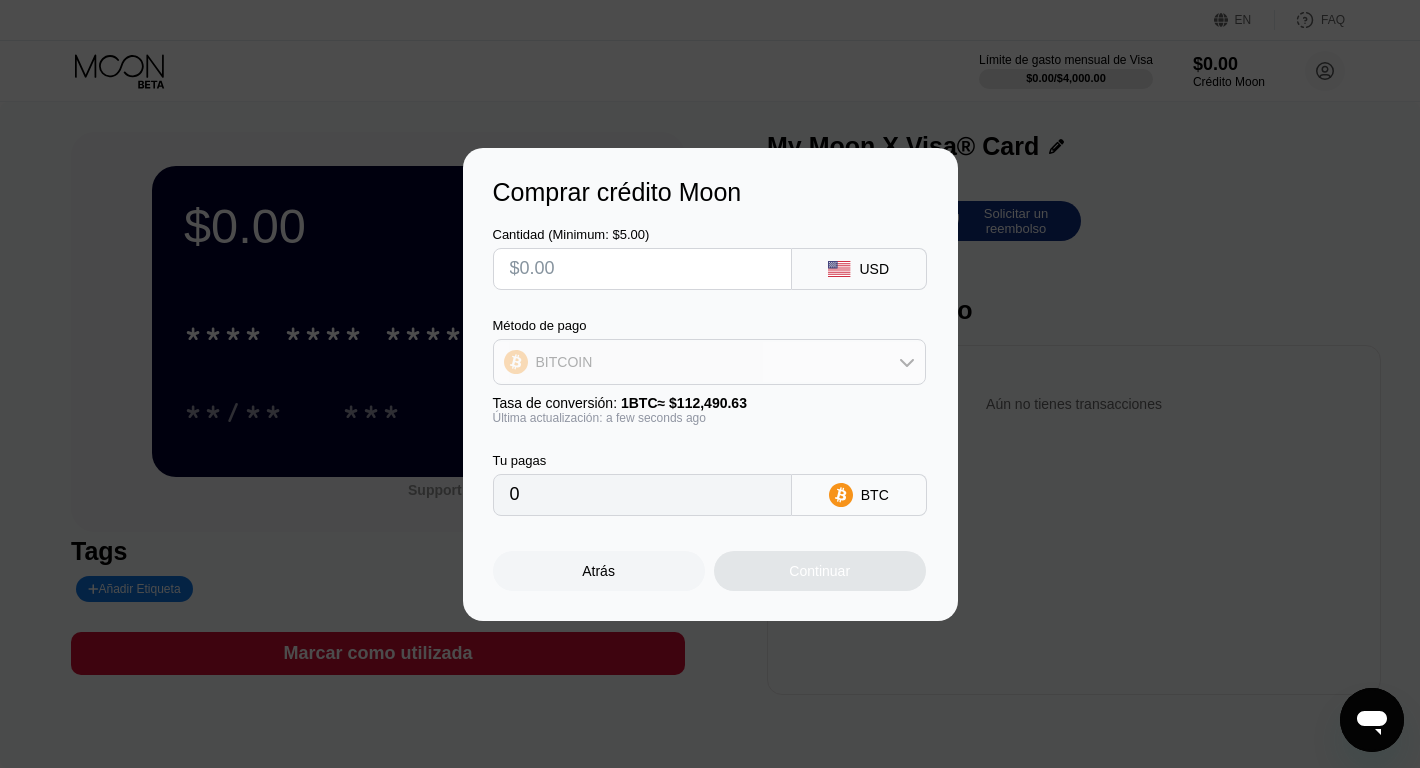click on "BITCOIN" at bounding box center (709, 362) 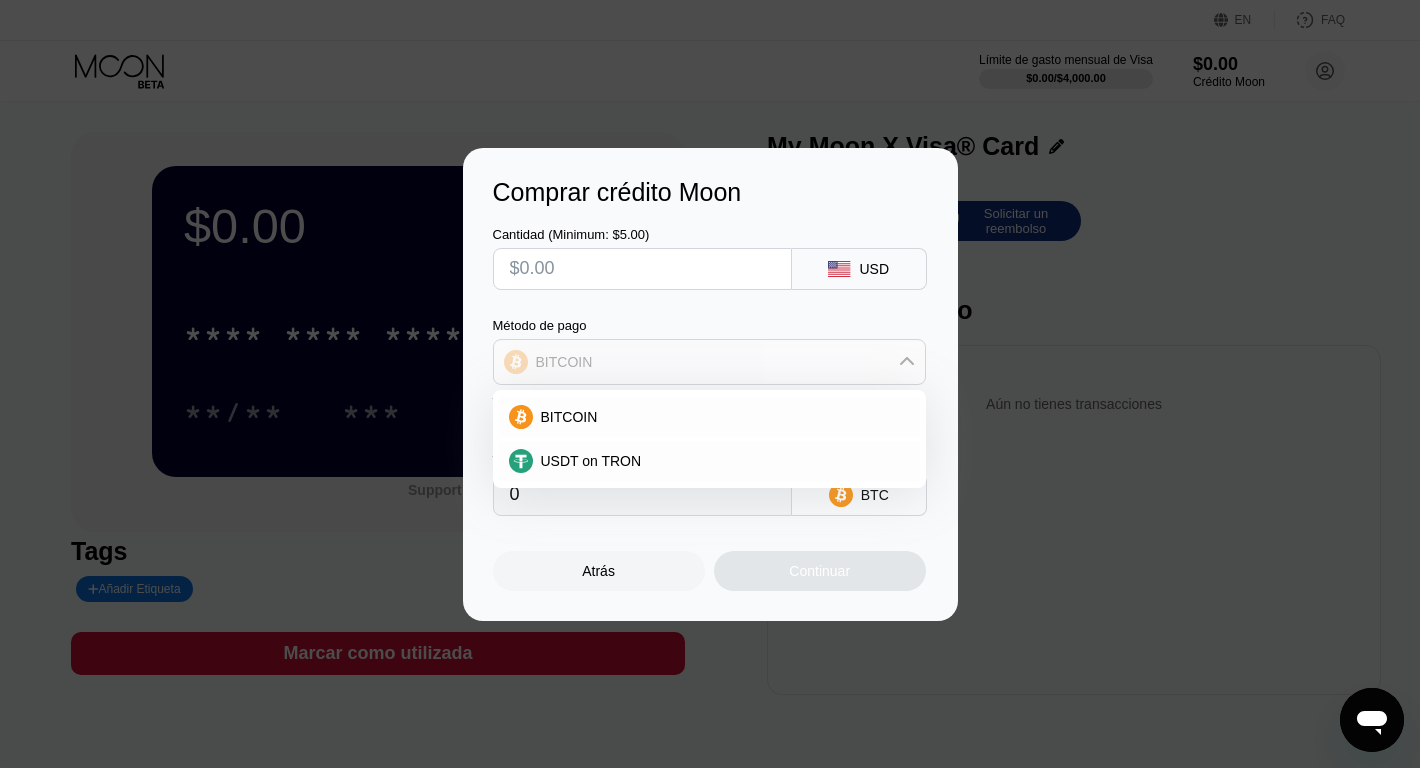click on "BITCOIN" at bounding box center [709, 362] 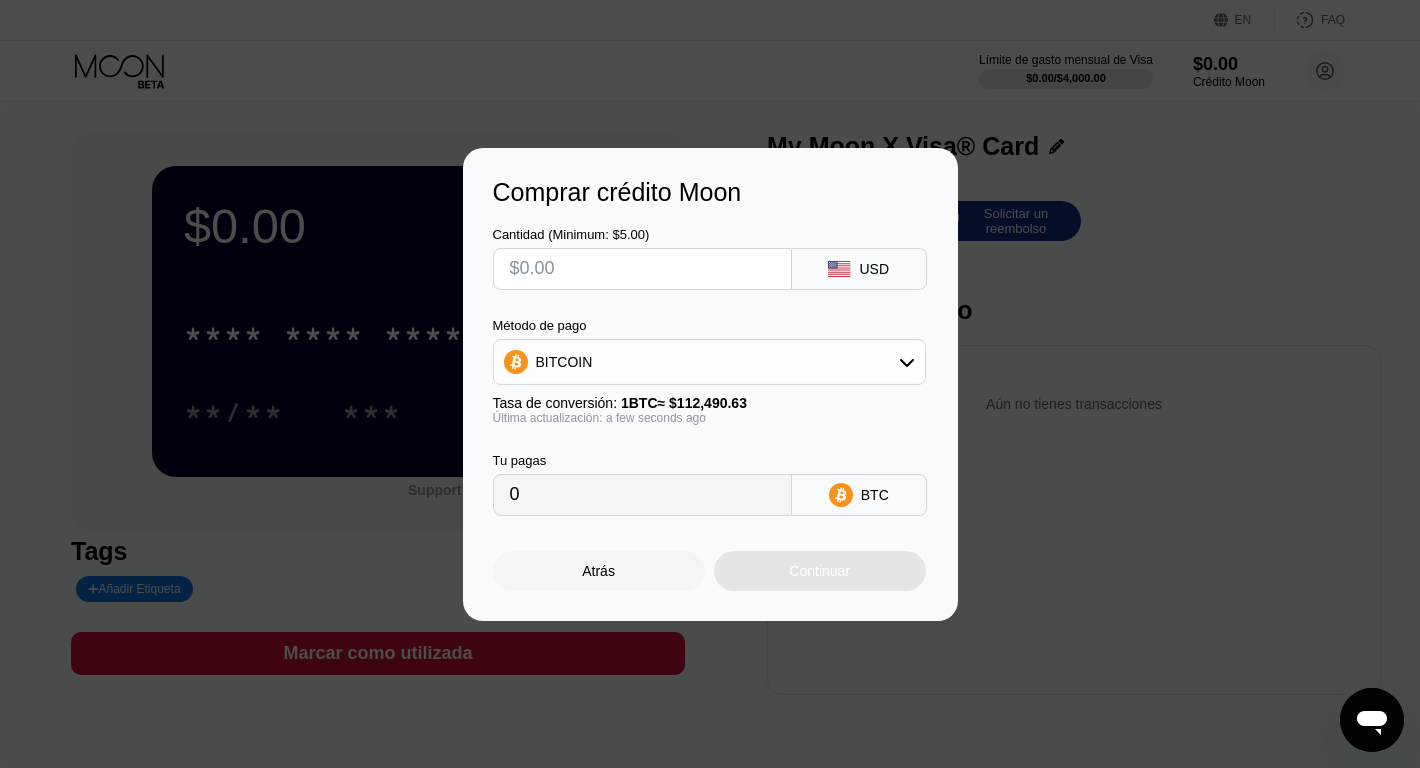 click at bounding box center (642, 269) 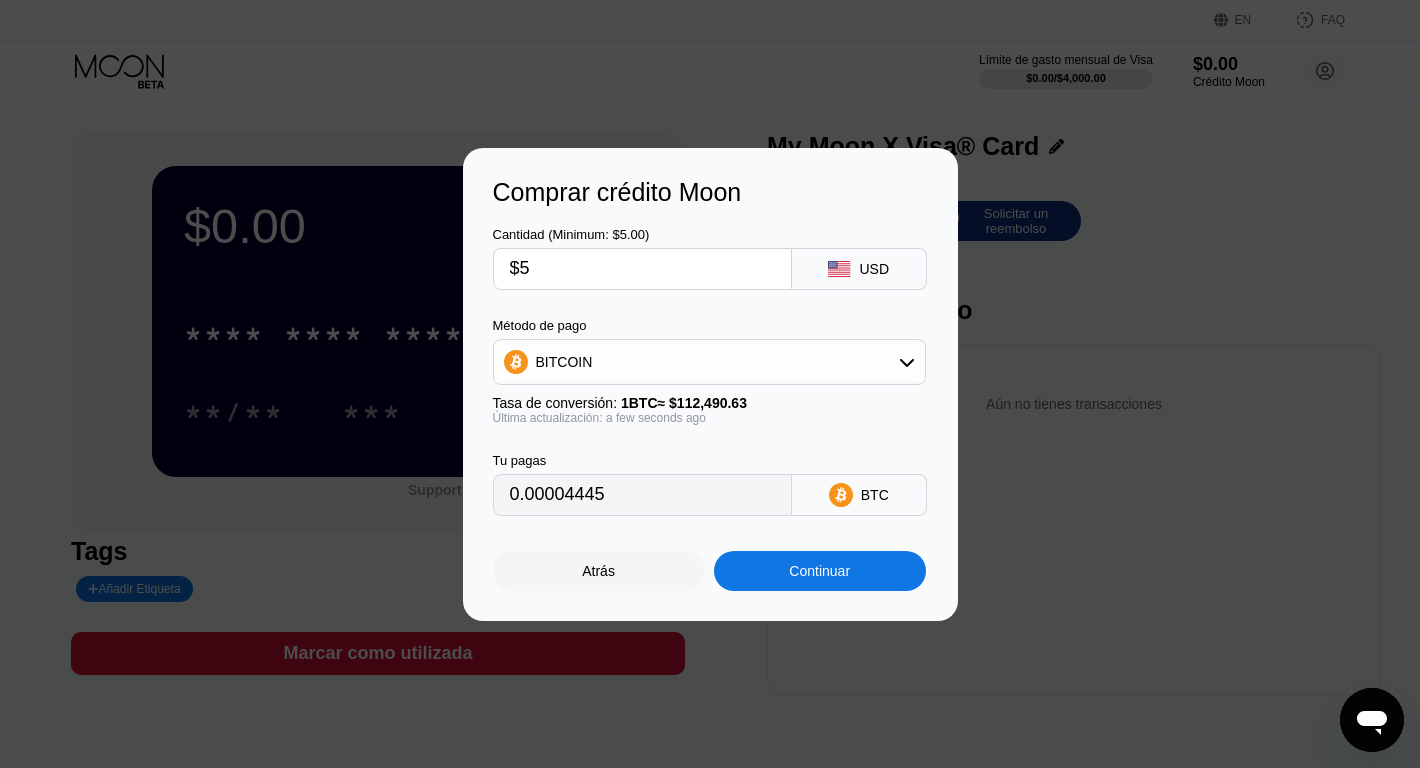 type on "0.00004445" 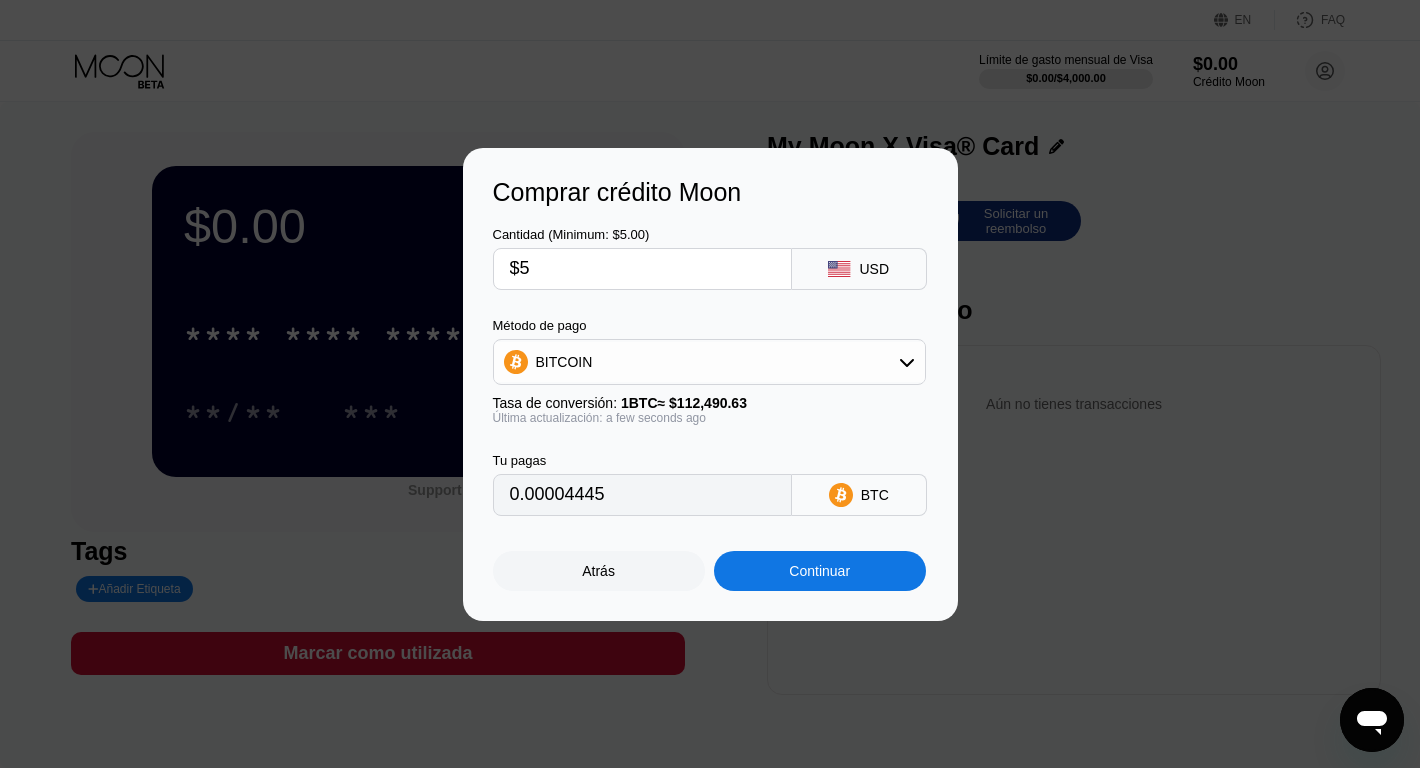 type on "$5" 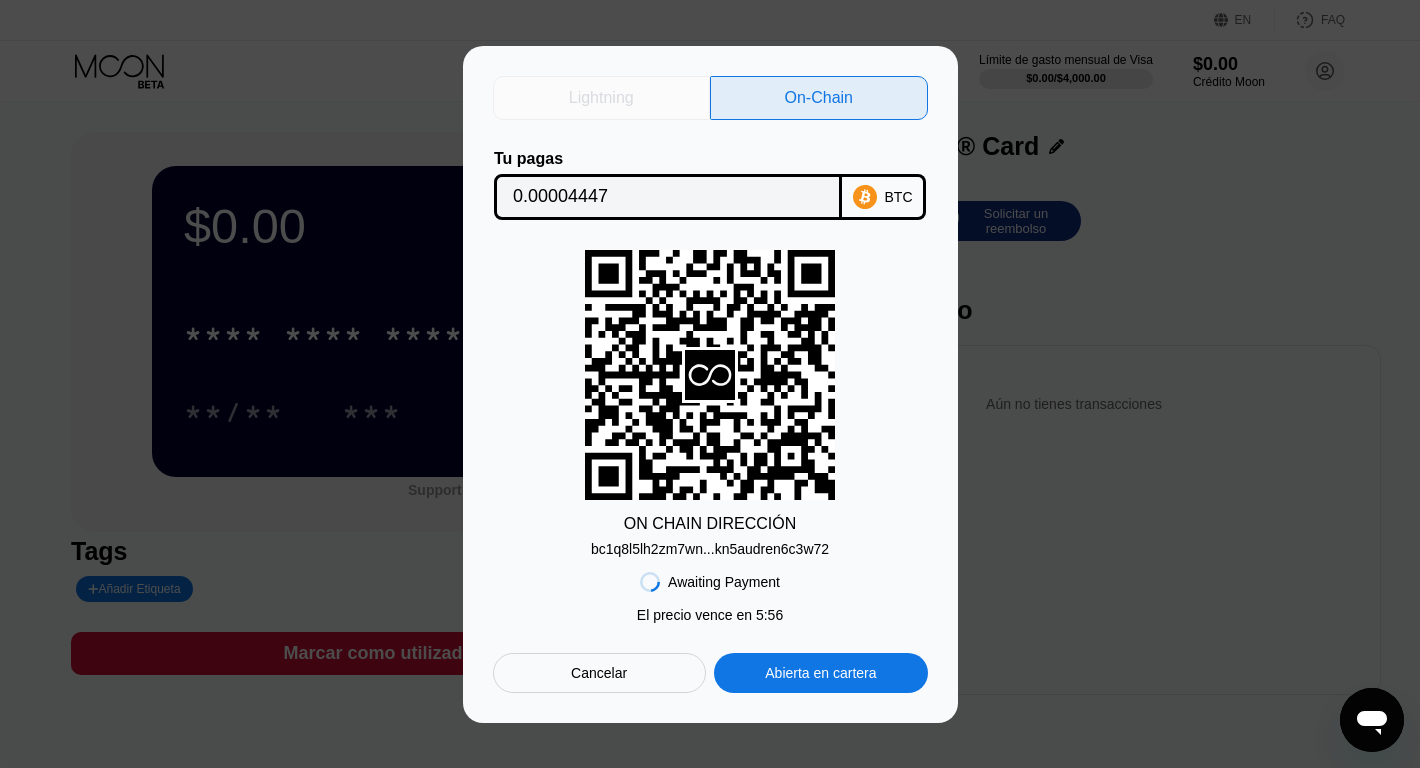 click on "Lightning" at bounding box center [602, 98] 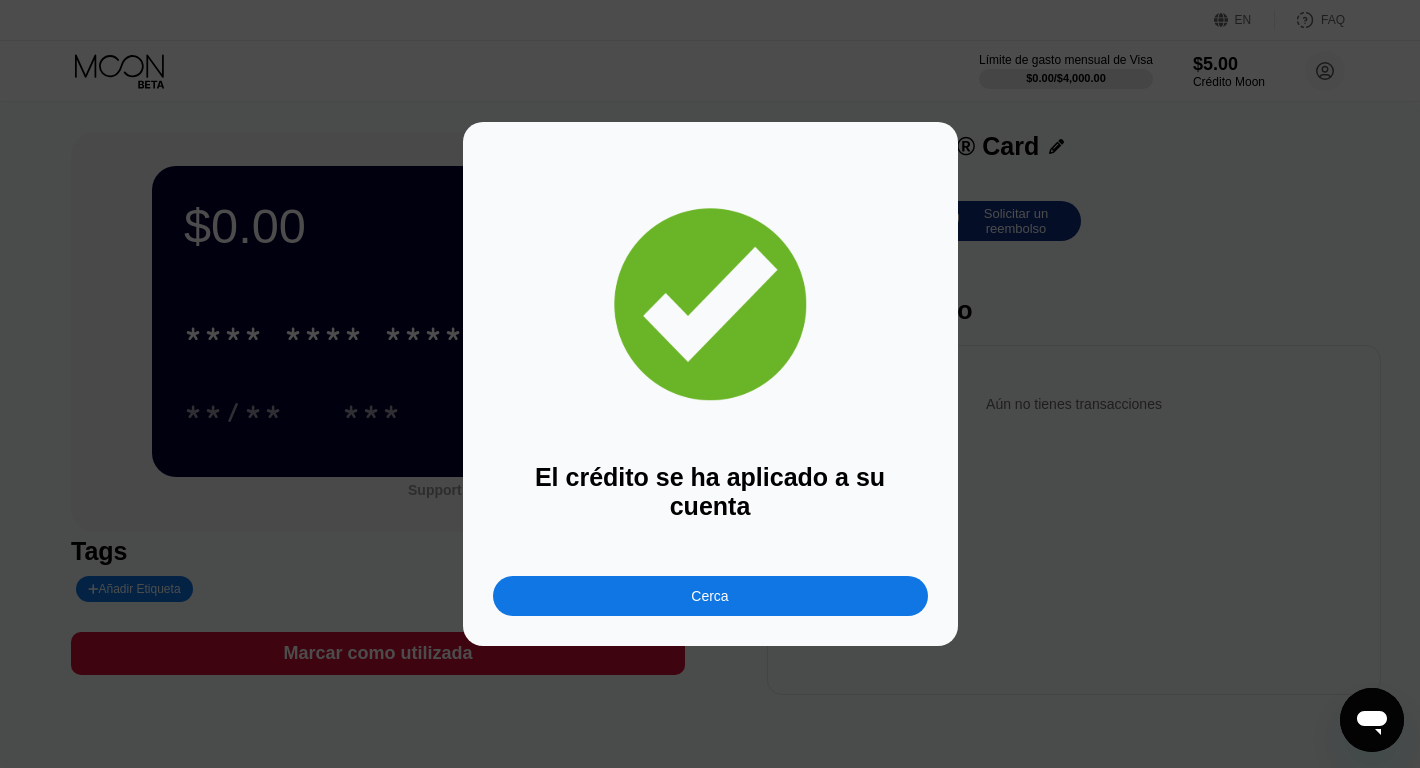 click on "Cerca" at bounding box center (709, 596) 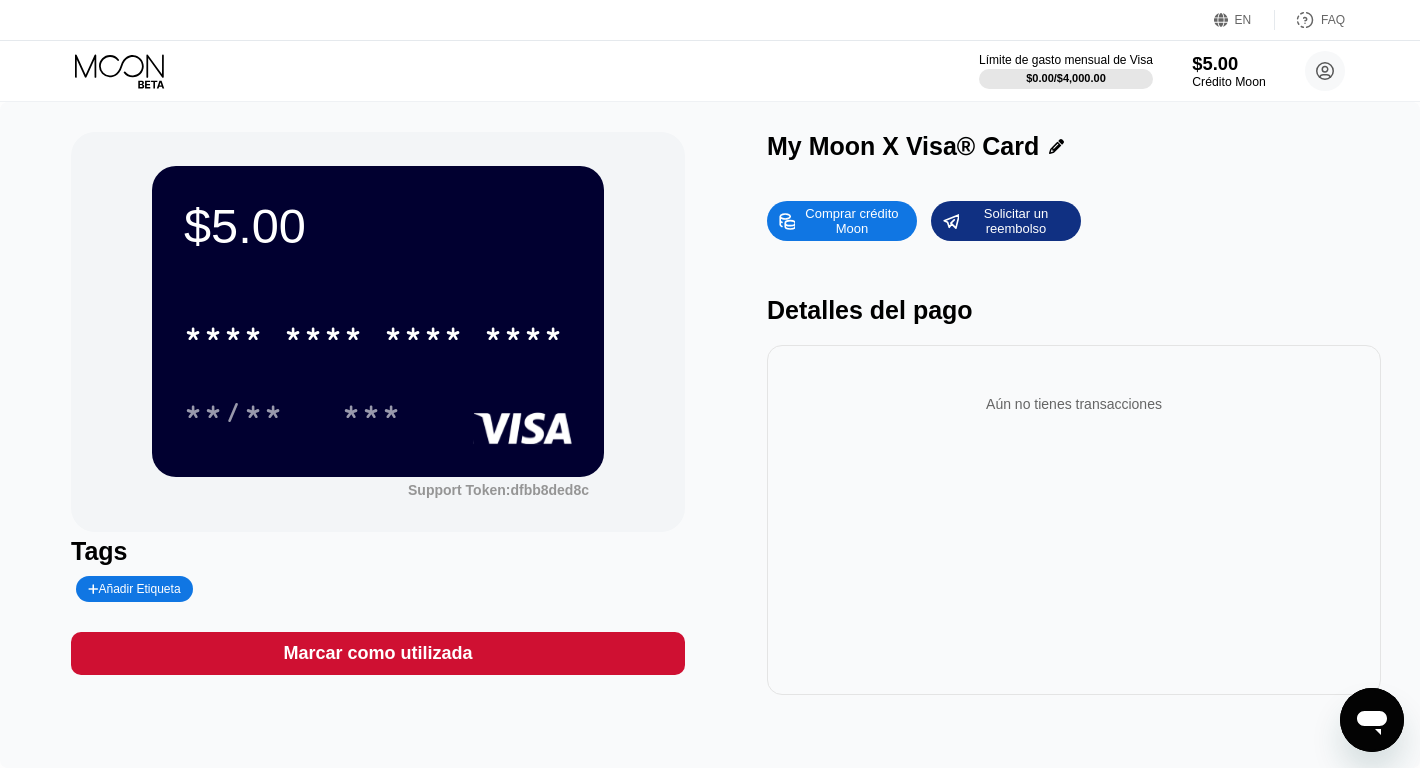 click on "$5.00" at bounding box center (1228, 63) 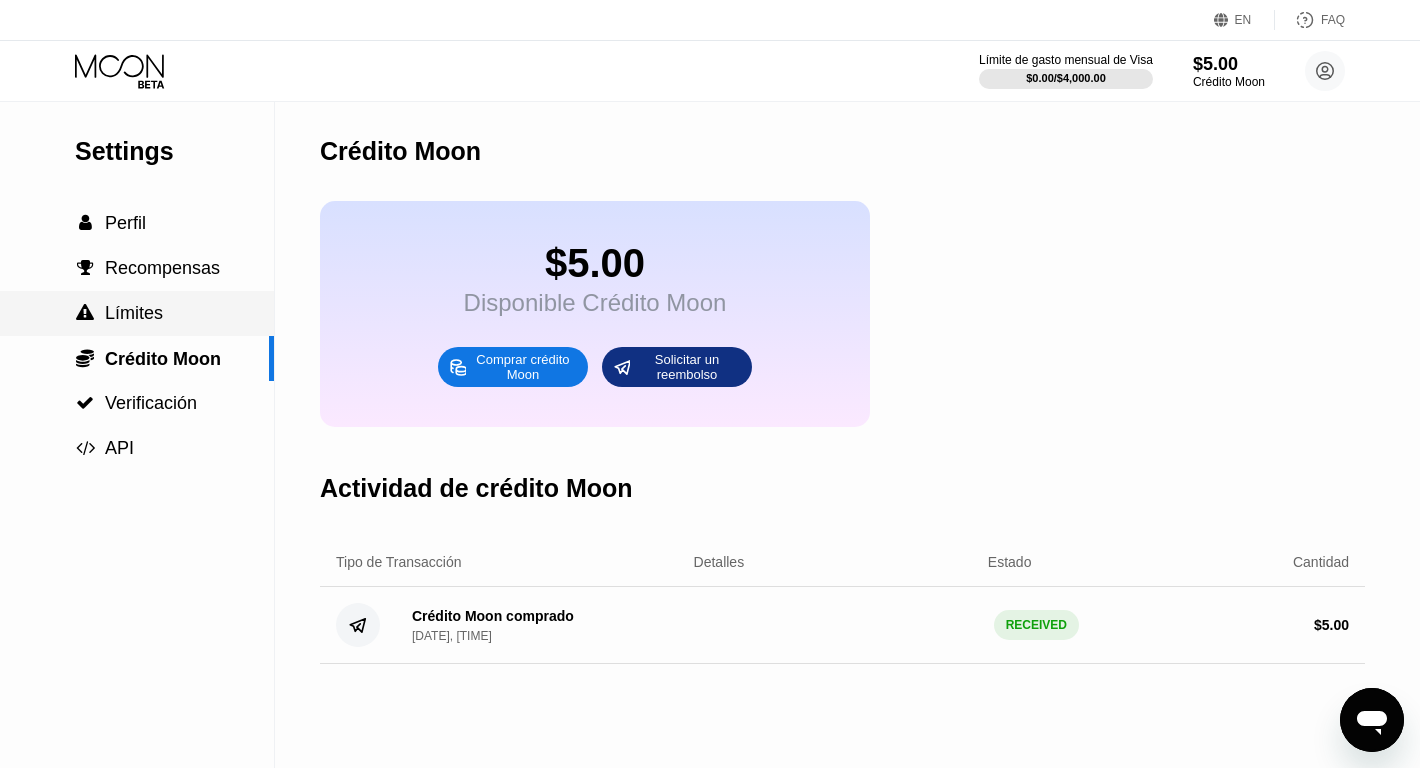 click on "Límites" at bounding box center [134, 313] 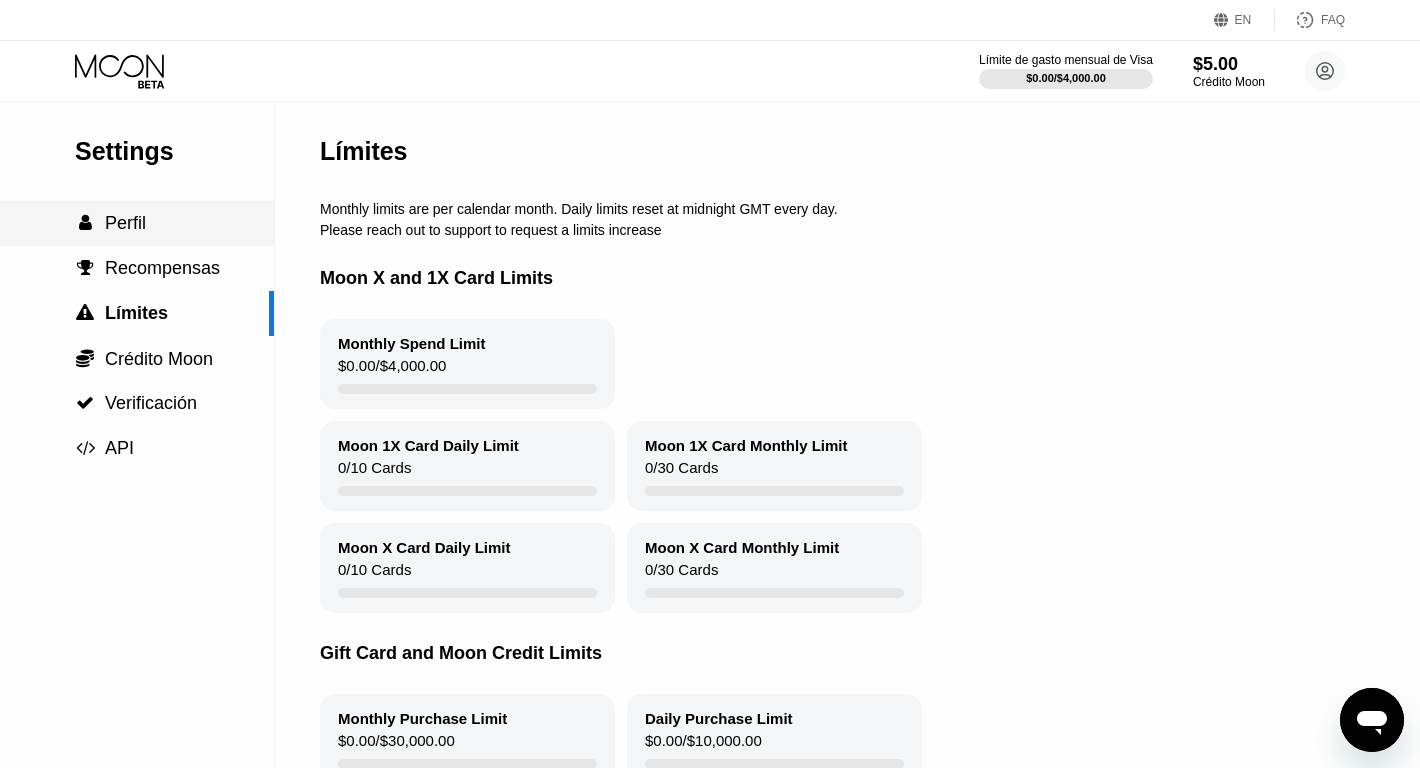 click on "Perfil" at bounding box center (125, 223) 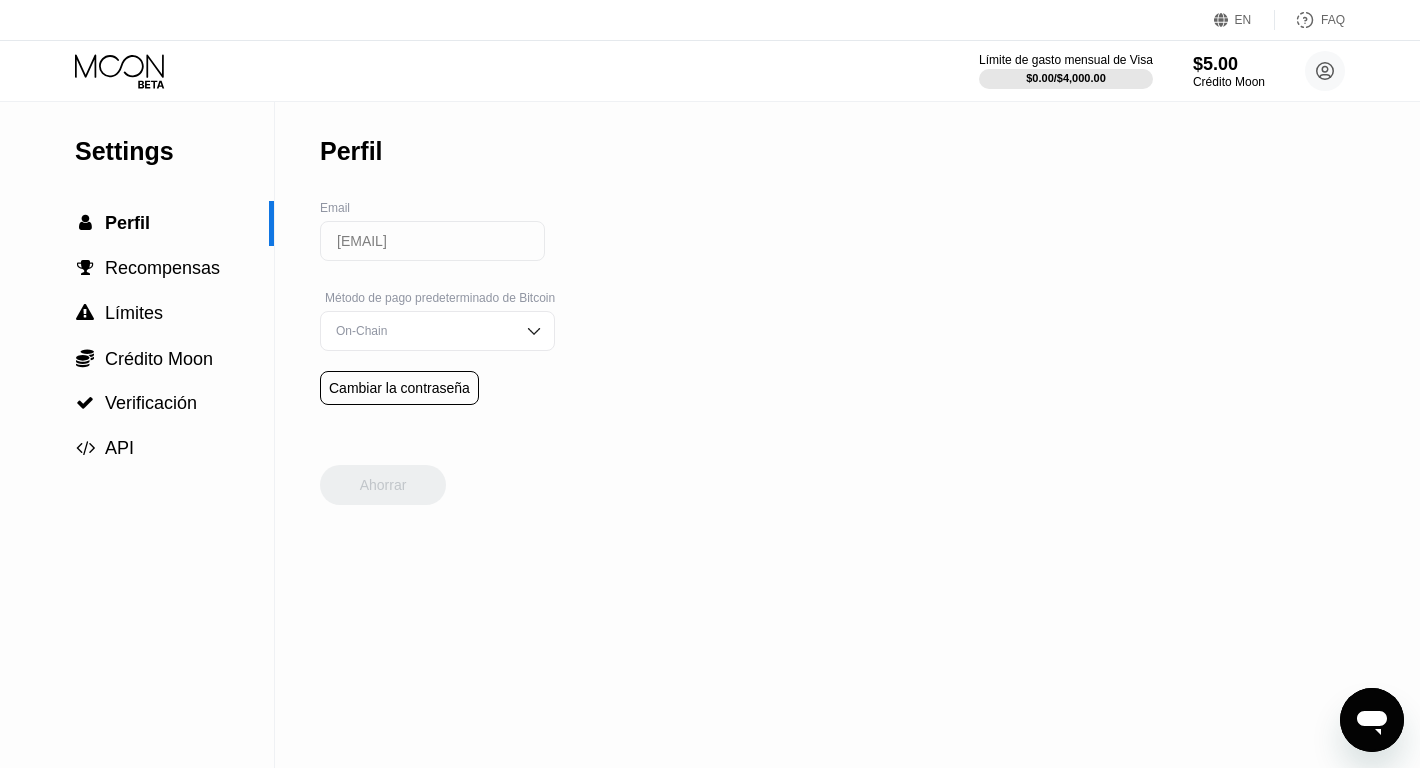 click 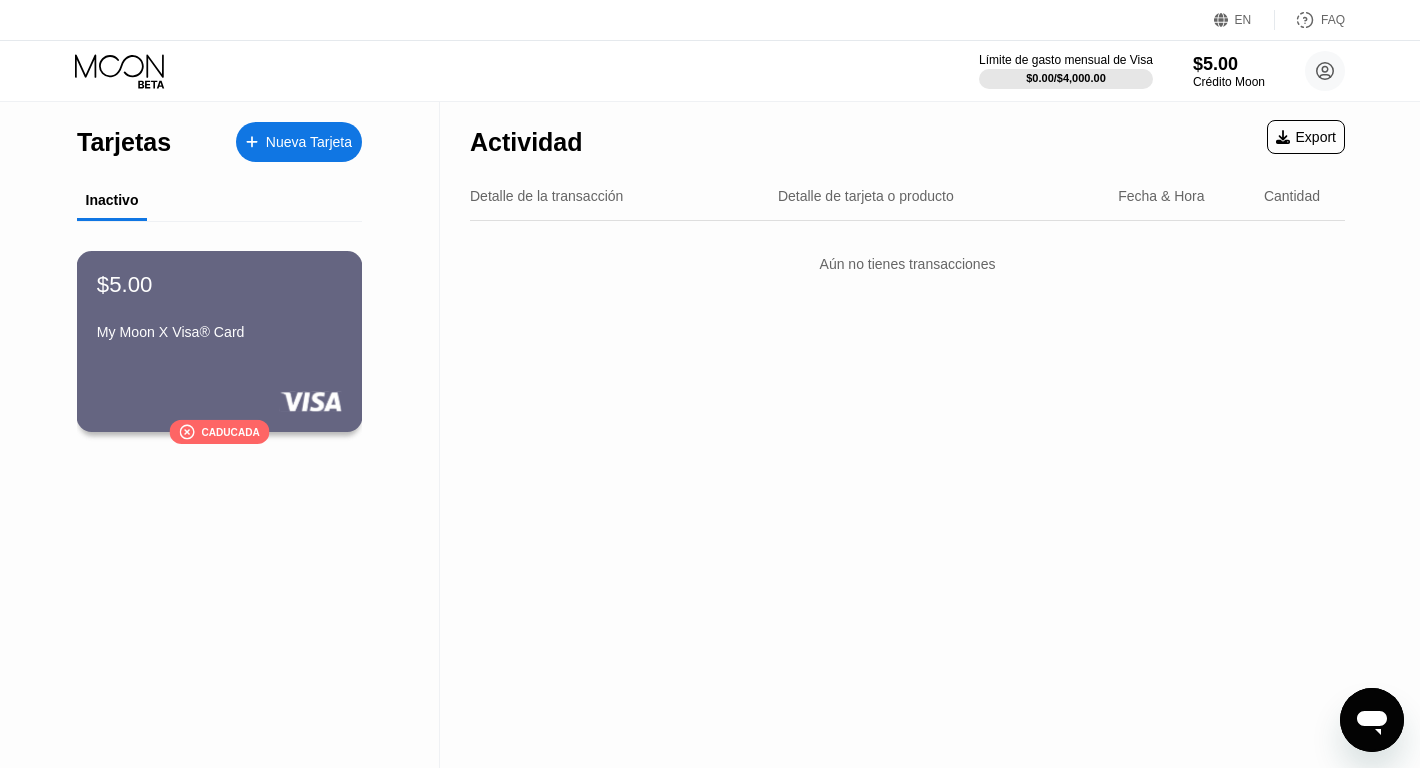 click on "$5.00 My Moon X Visa® Card  Caducada" at bounding box center [220, 341] 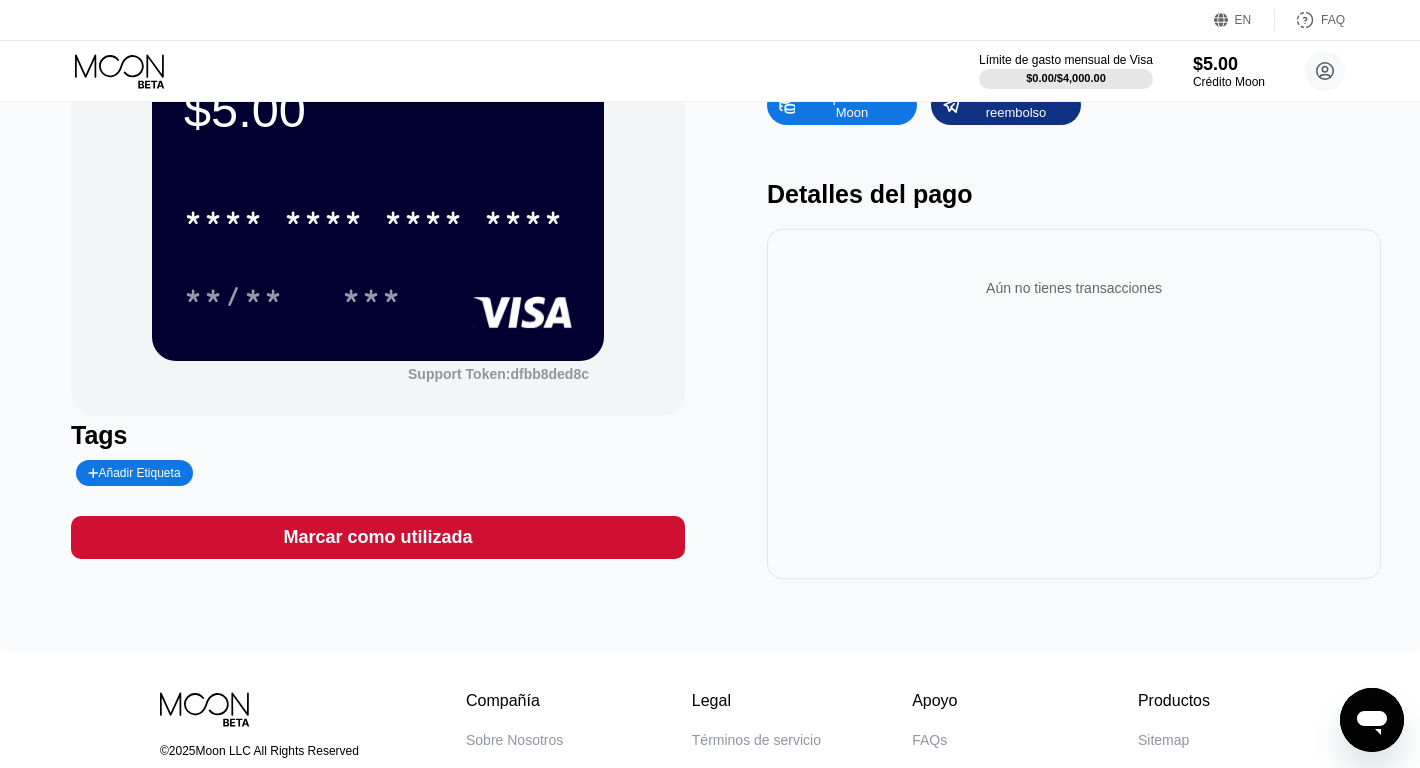 scroll, scrollTop: 0, scrollLeft: 0, axis: both 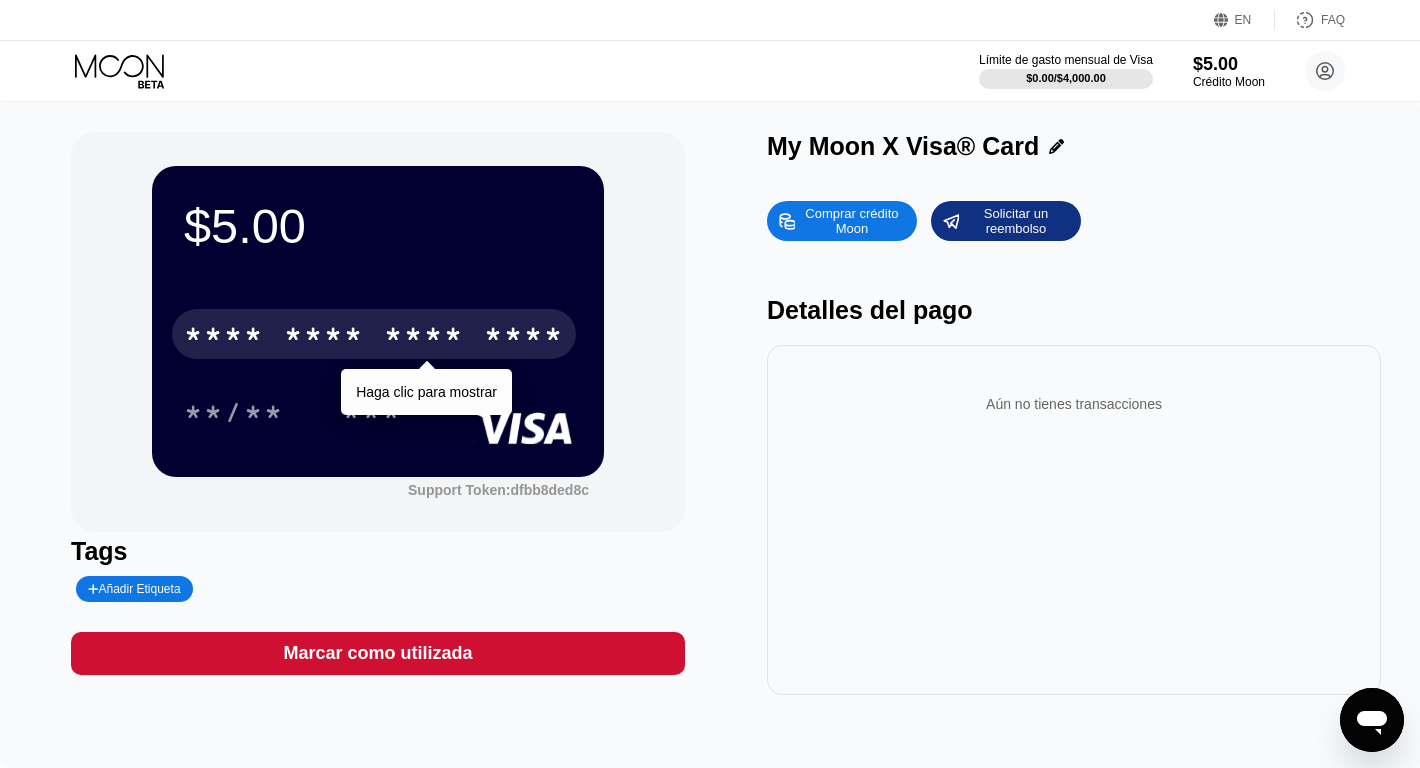 click on "* * * * * * * * * * * * ****" at bounding box center [374, 334] 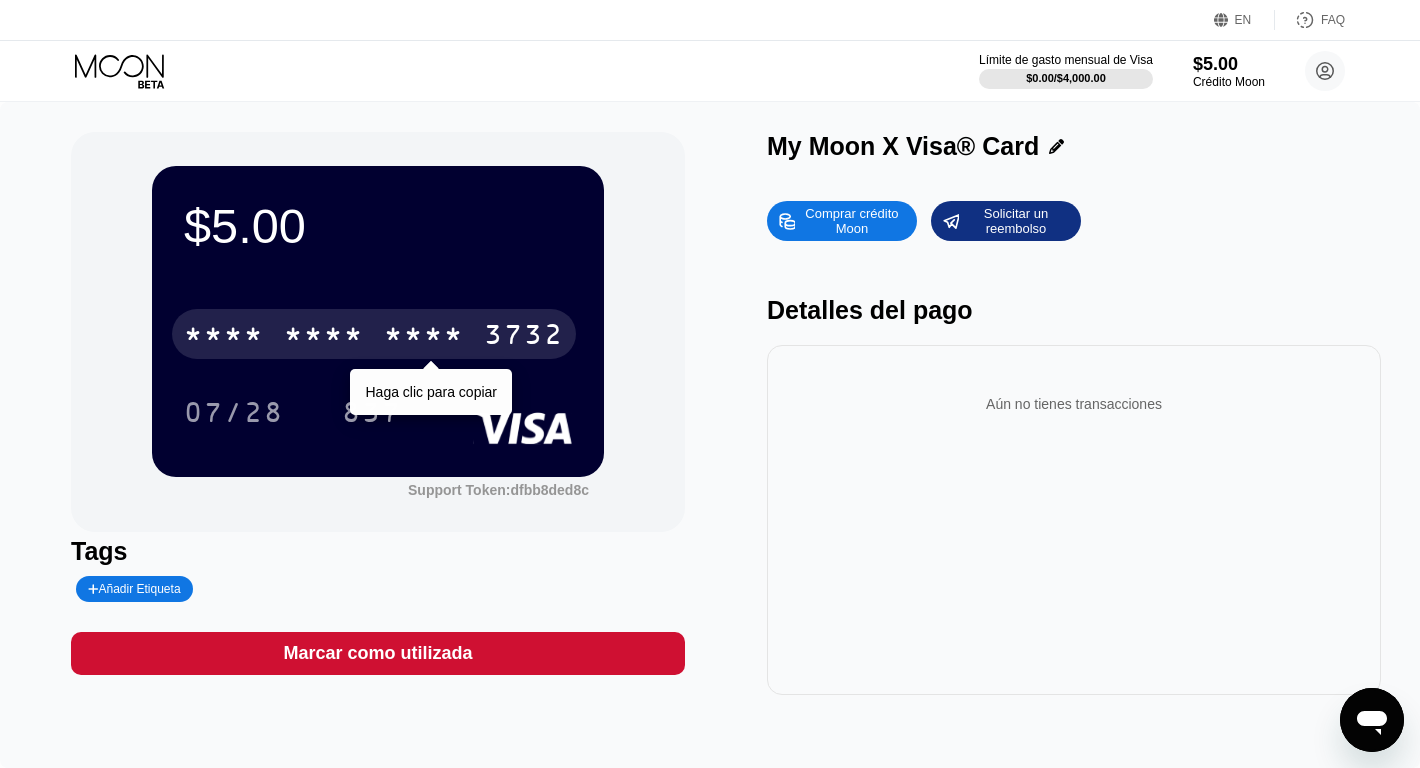 click on "* * * *" at bounding box center [424, 337] 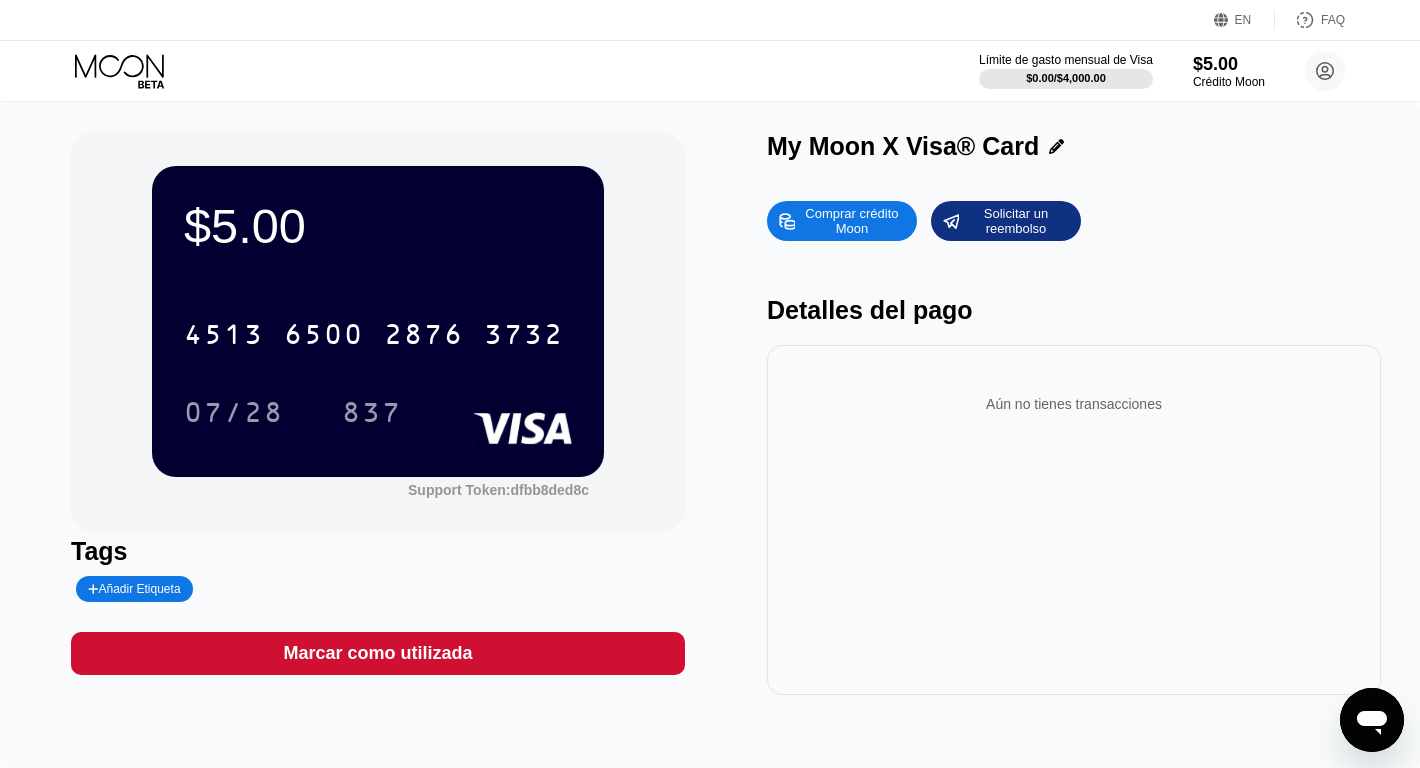 click 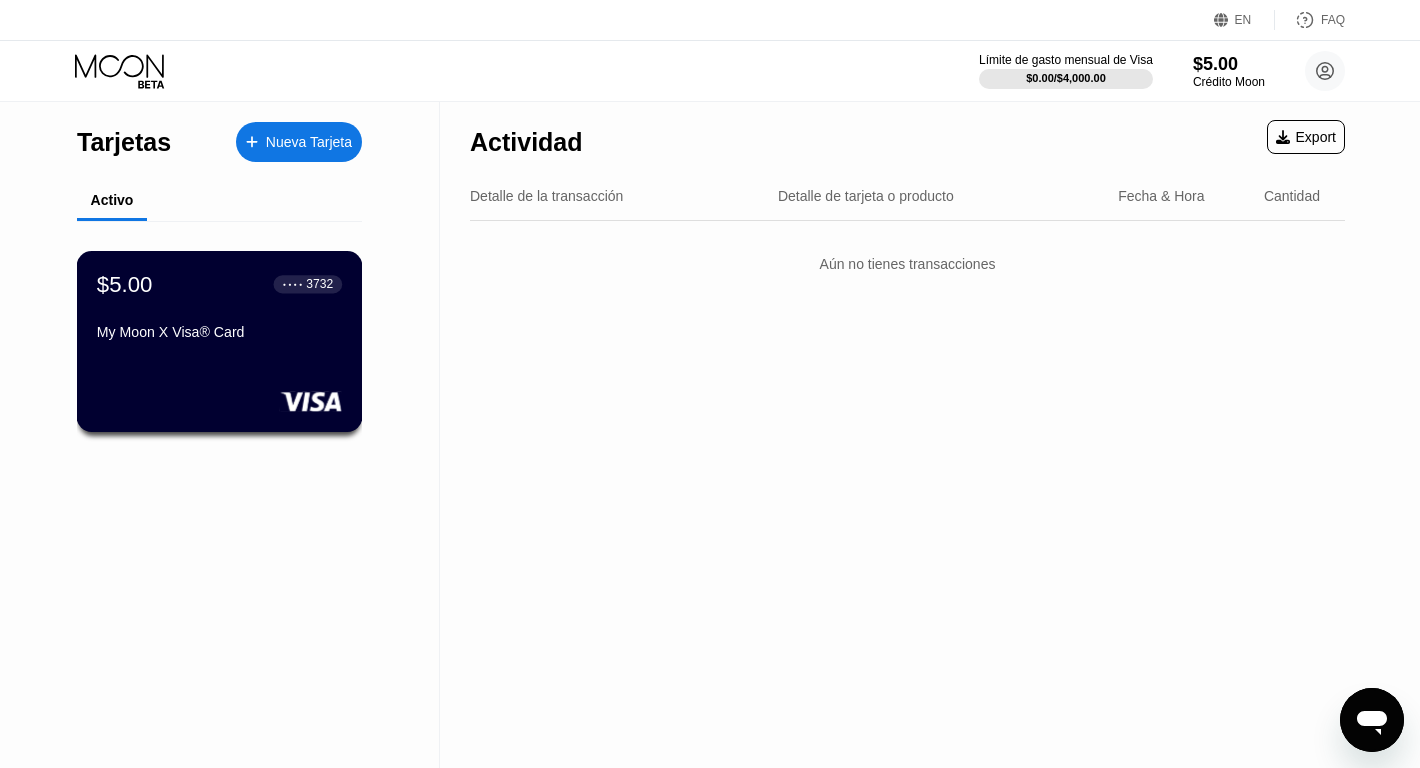 click on "$5.00 ● ● ● ● 3732 My Moon X Visa® Card" at bounding box center [220, 341] 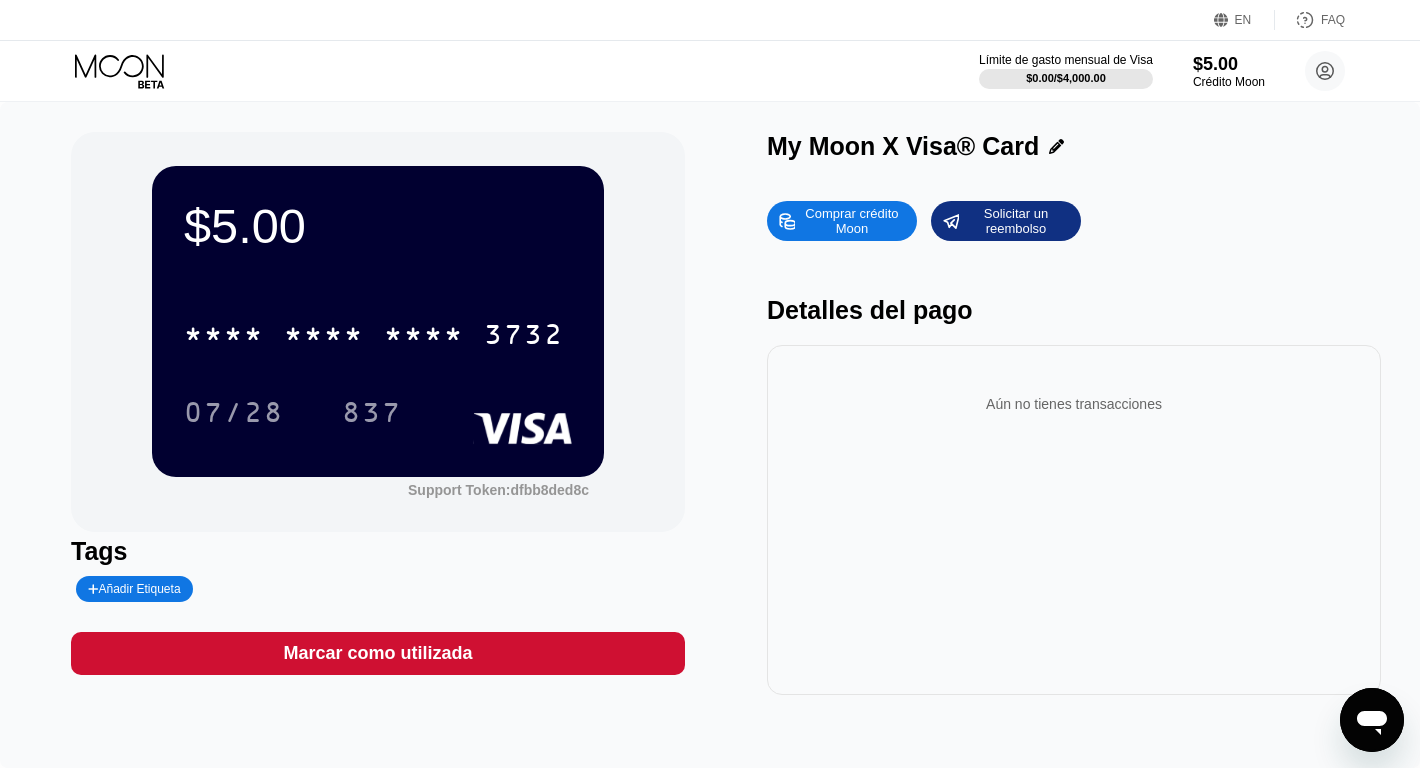 click on "FAQ" at bounding box center [1333, 20] 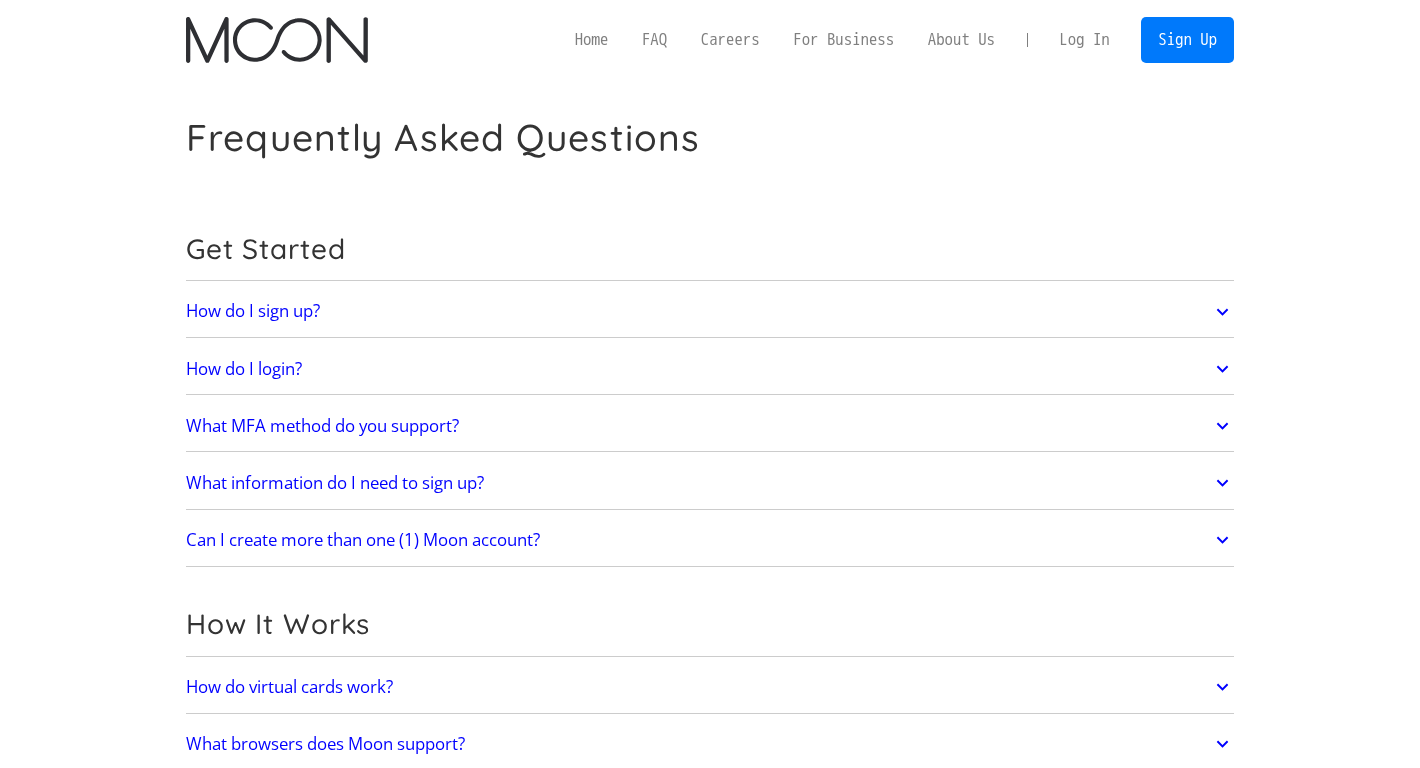 scroll, scrollTop: 0, scrollLeft: 0, axis: both 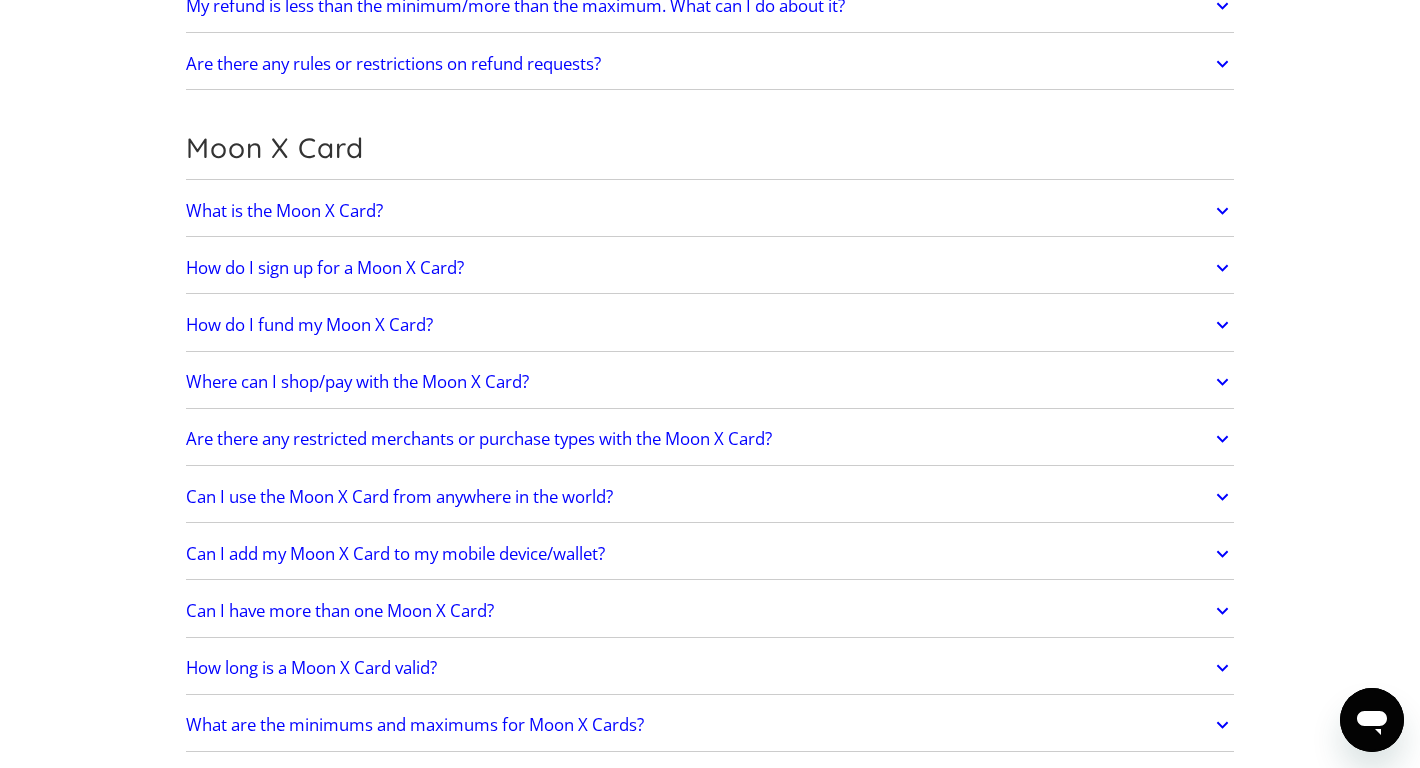 click on "What is the Moon X Card?" at bounding box center (284, 211) 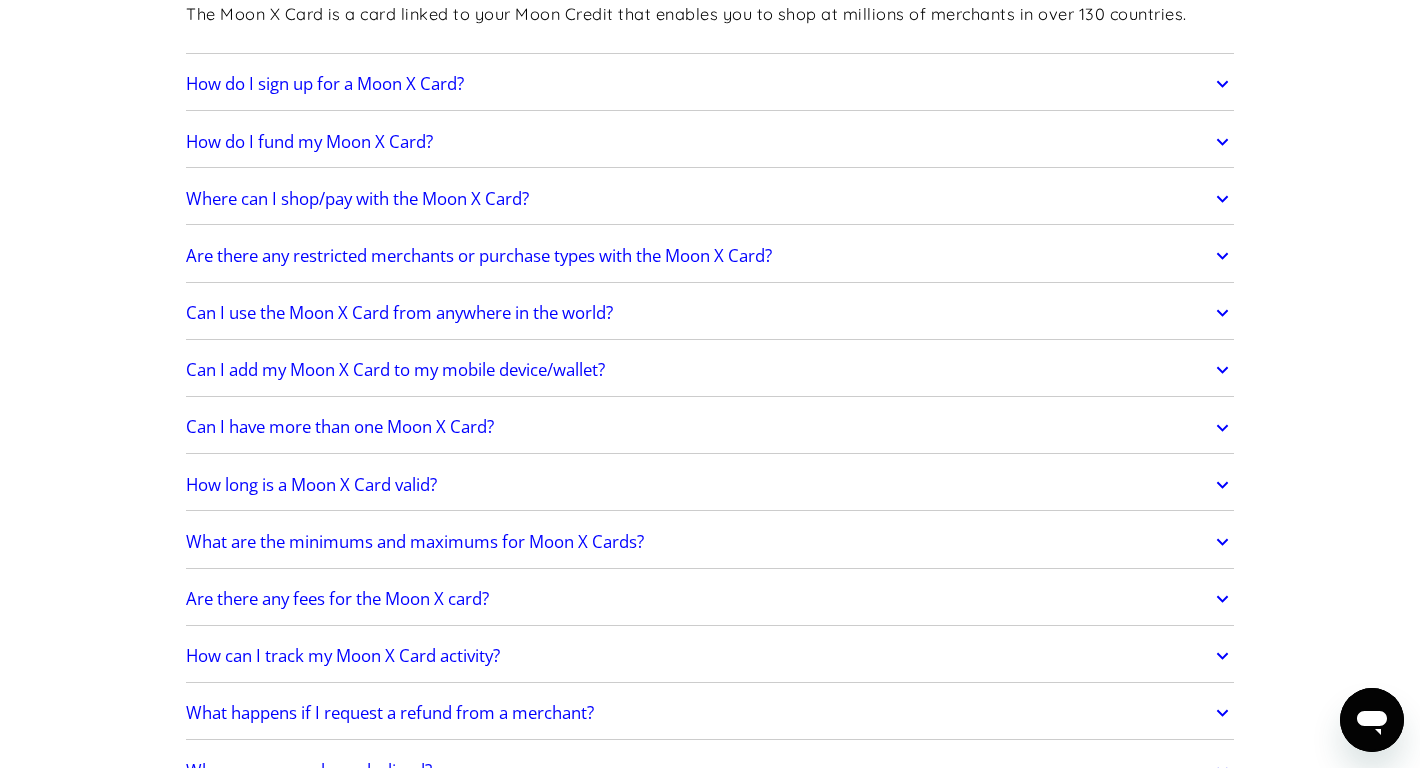 scroll, scrollTop: 1622, scrollLeft: 0, axis: vertical 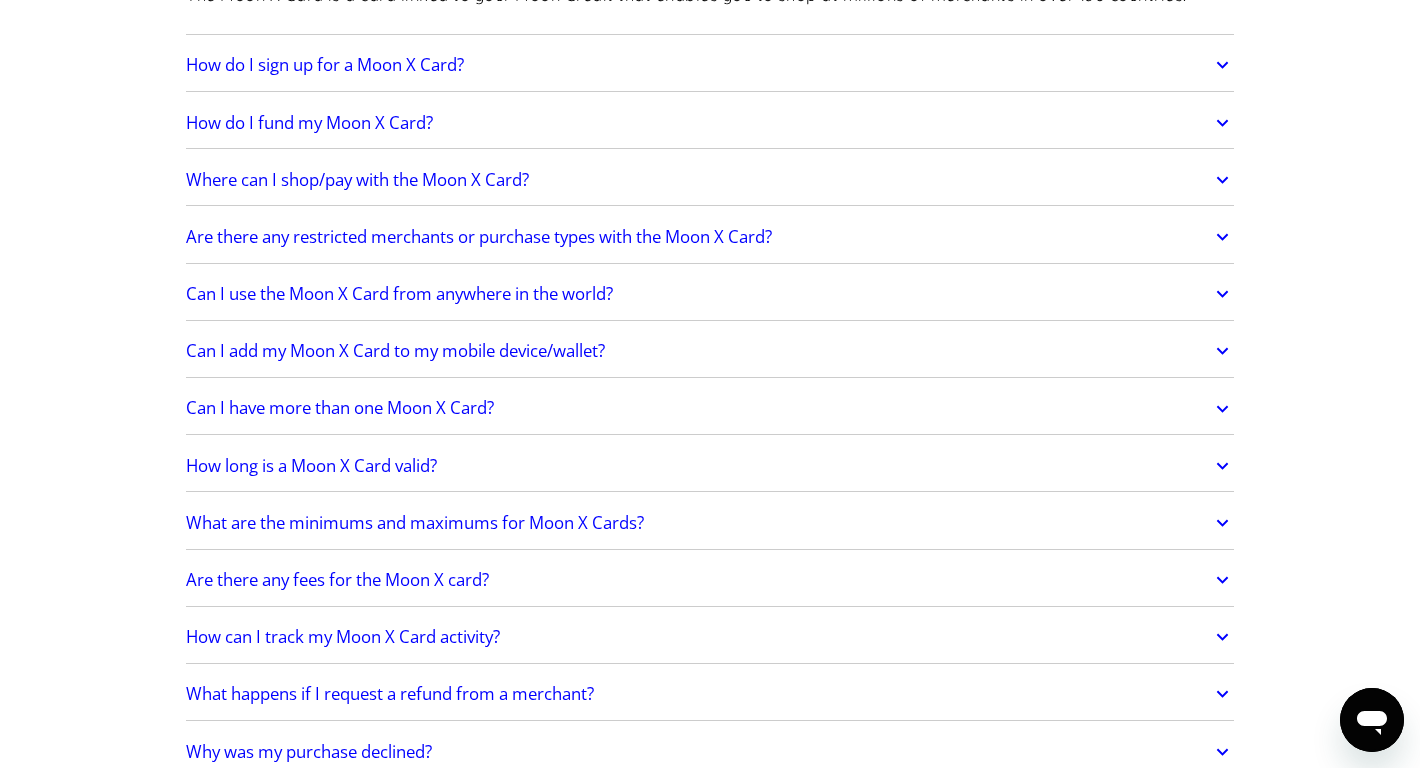 click on "How long is a Moon X Card valid?" at bounding box center (311, 466) 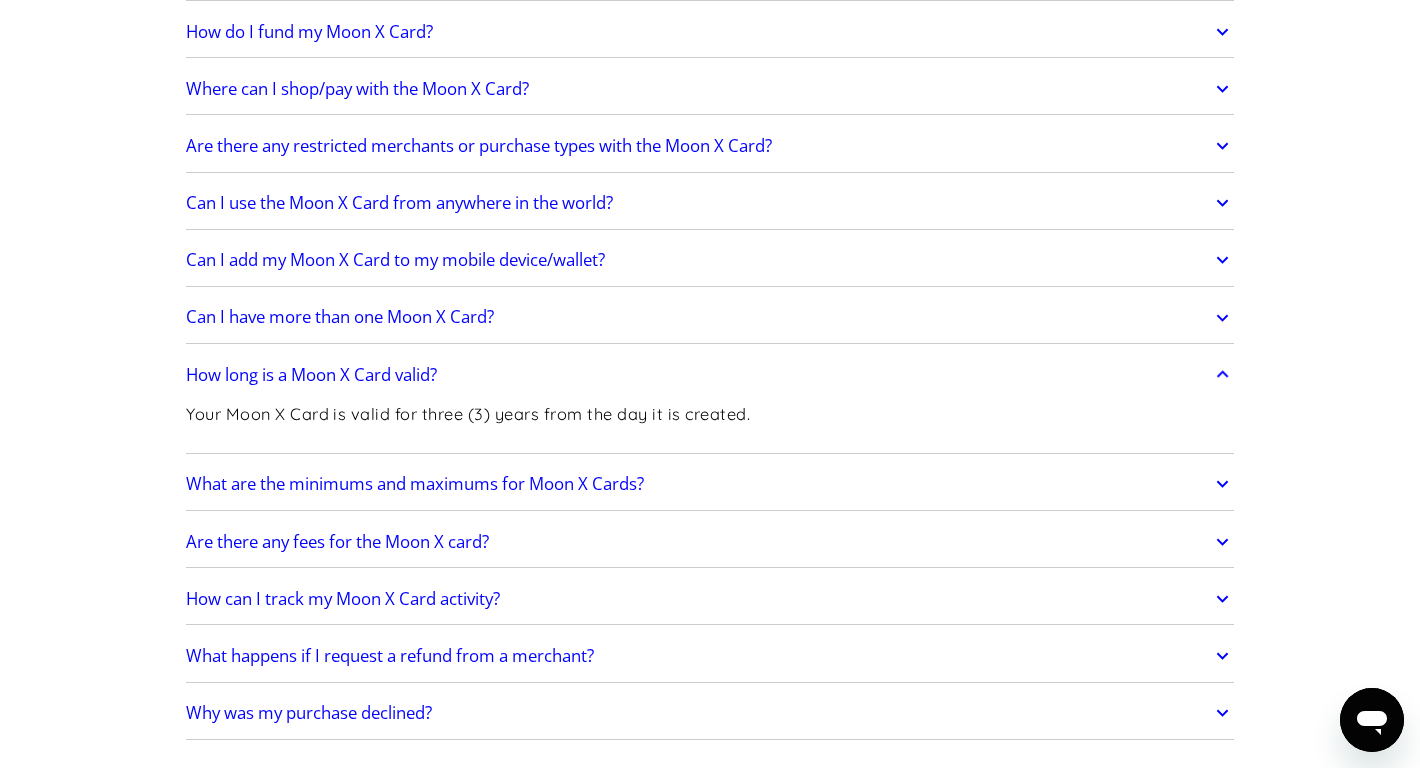 scroll, scrollTop: 1730, scrollLeft: 0, axis: vertical 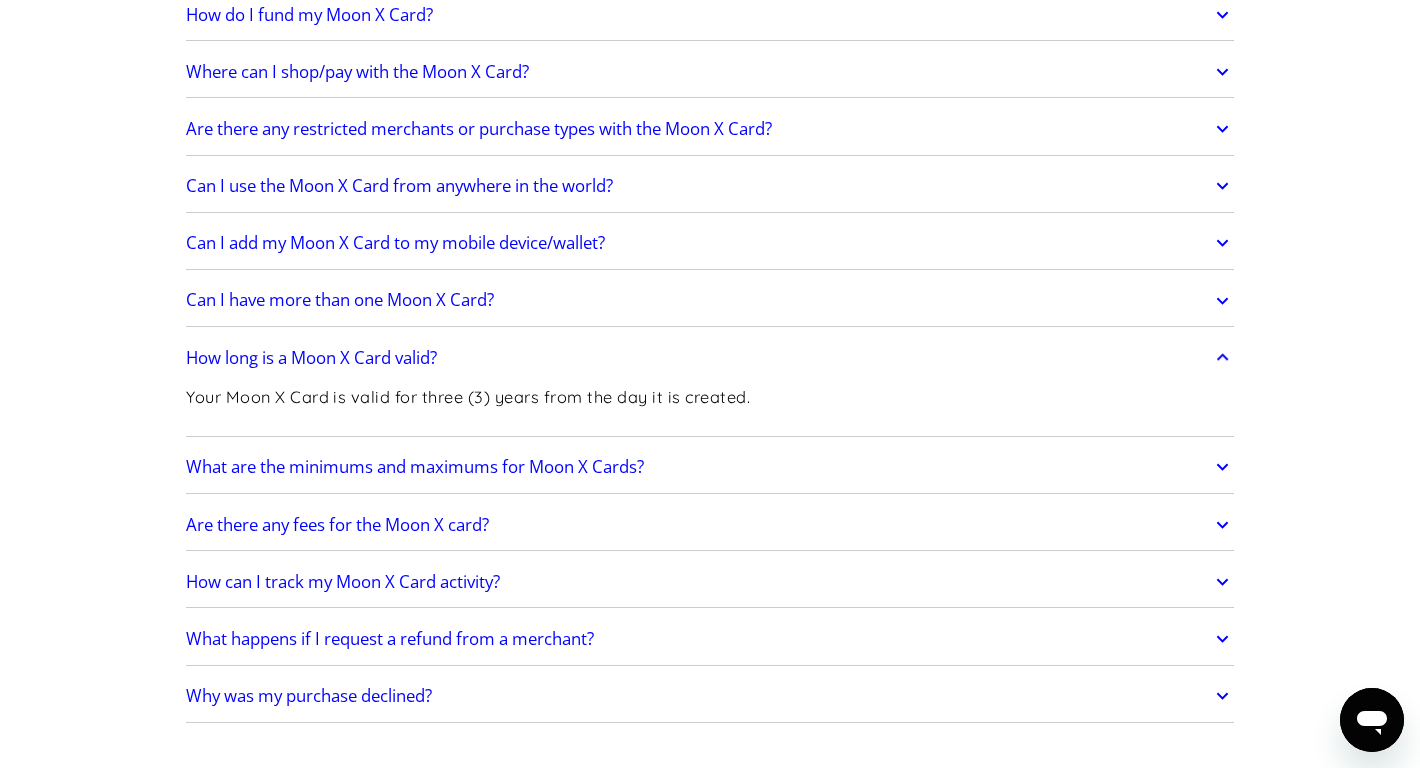 click on "Are there any fees for the Moon X card?" at bounding box center (337, 525) 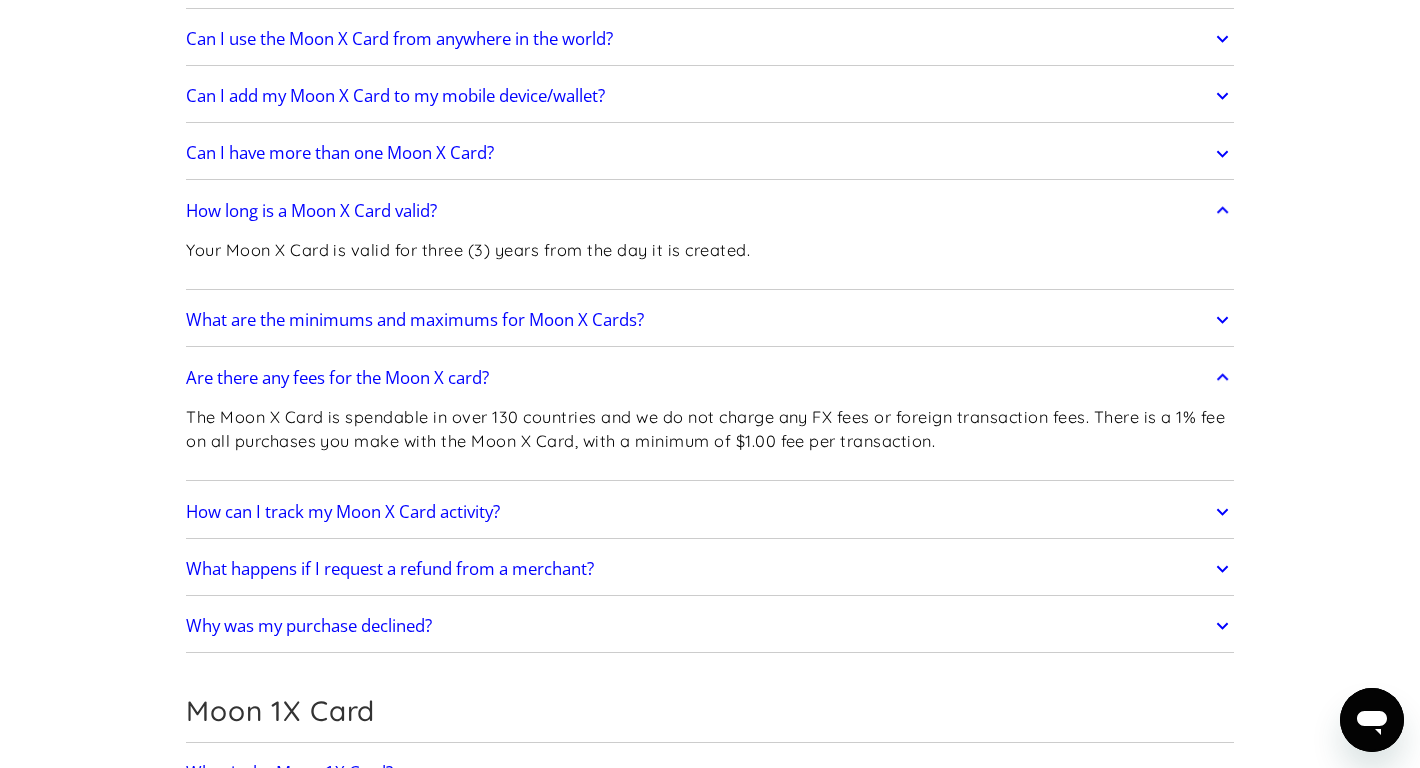scroll, scrollTop: 1880, scrollLeft: 0, axis: vertical 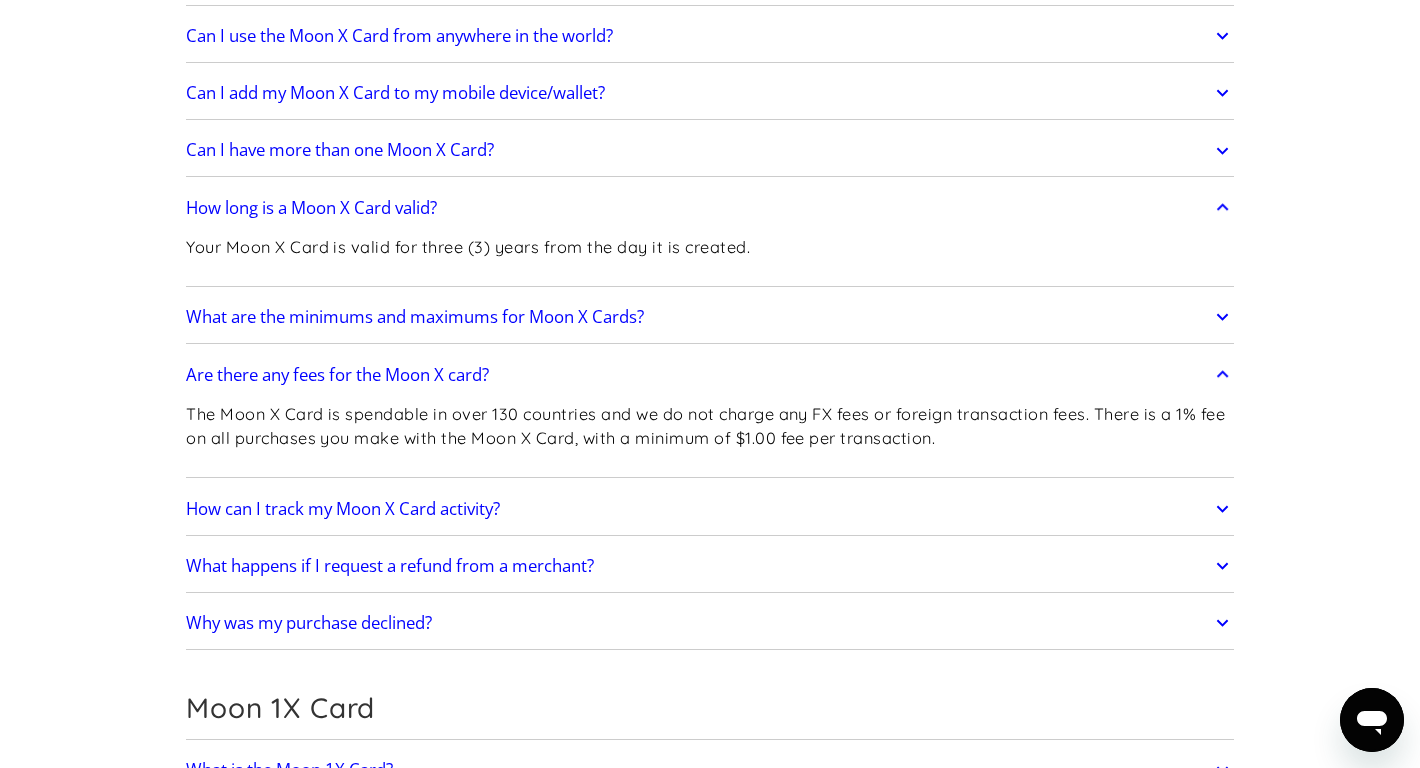 click on "How can I track my Moon X Card activity?" at bounding box center [343, 509] 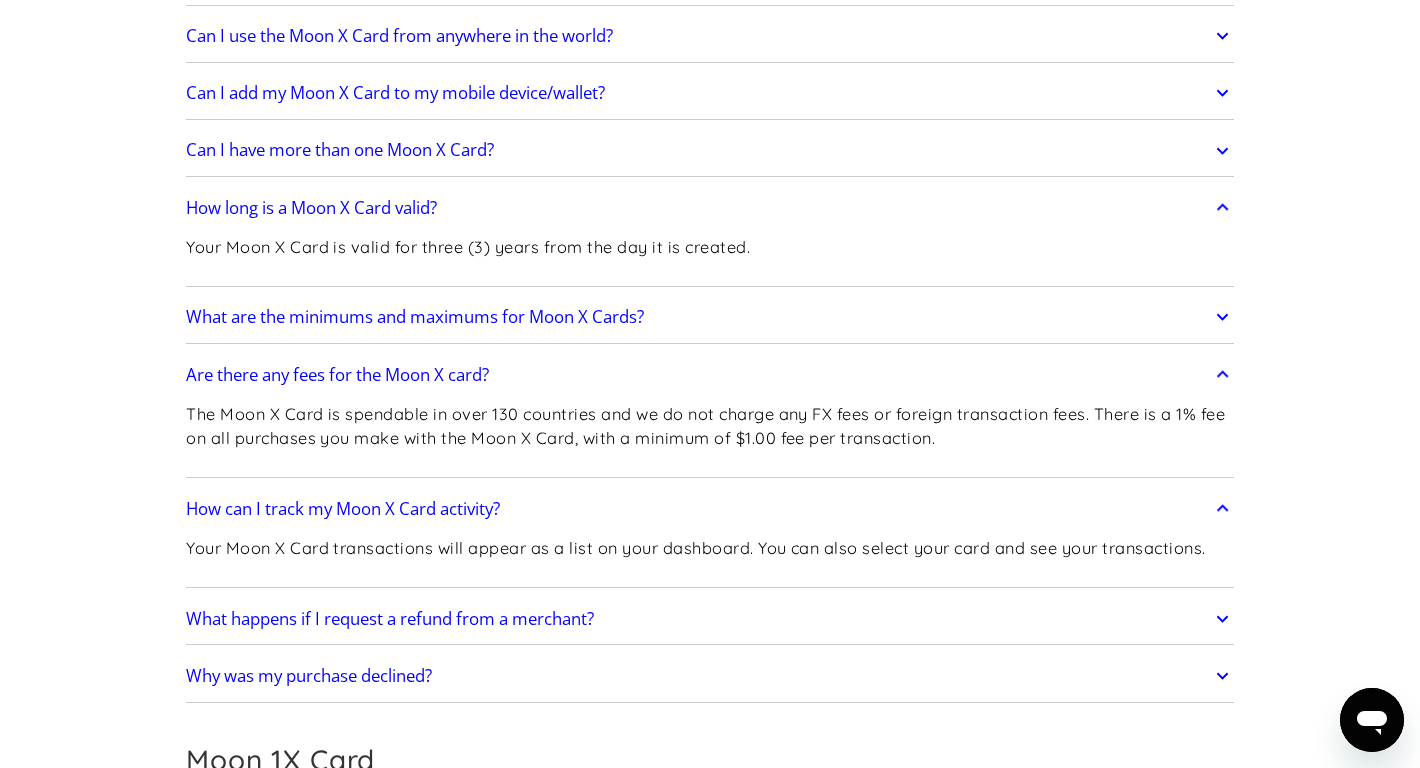 click on "What happens if I request a refund from a merchant?" at bounding box center [390, 619] 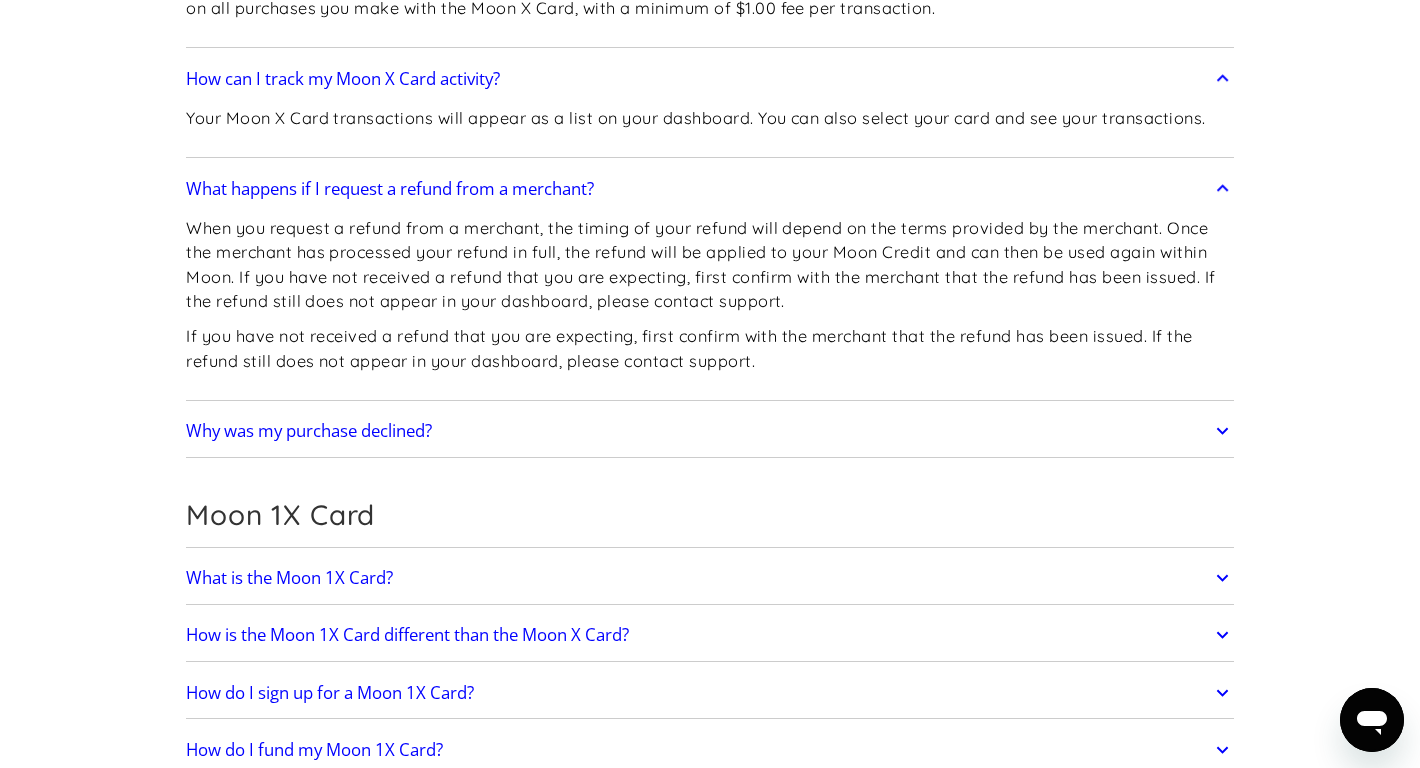 scroll, scrollTop: 2311, scrollLeft: 0, axis: vertical 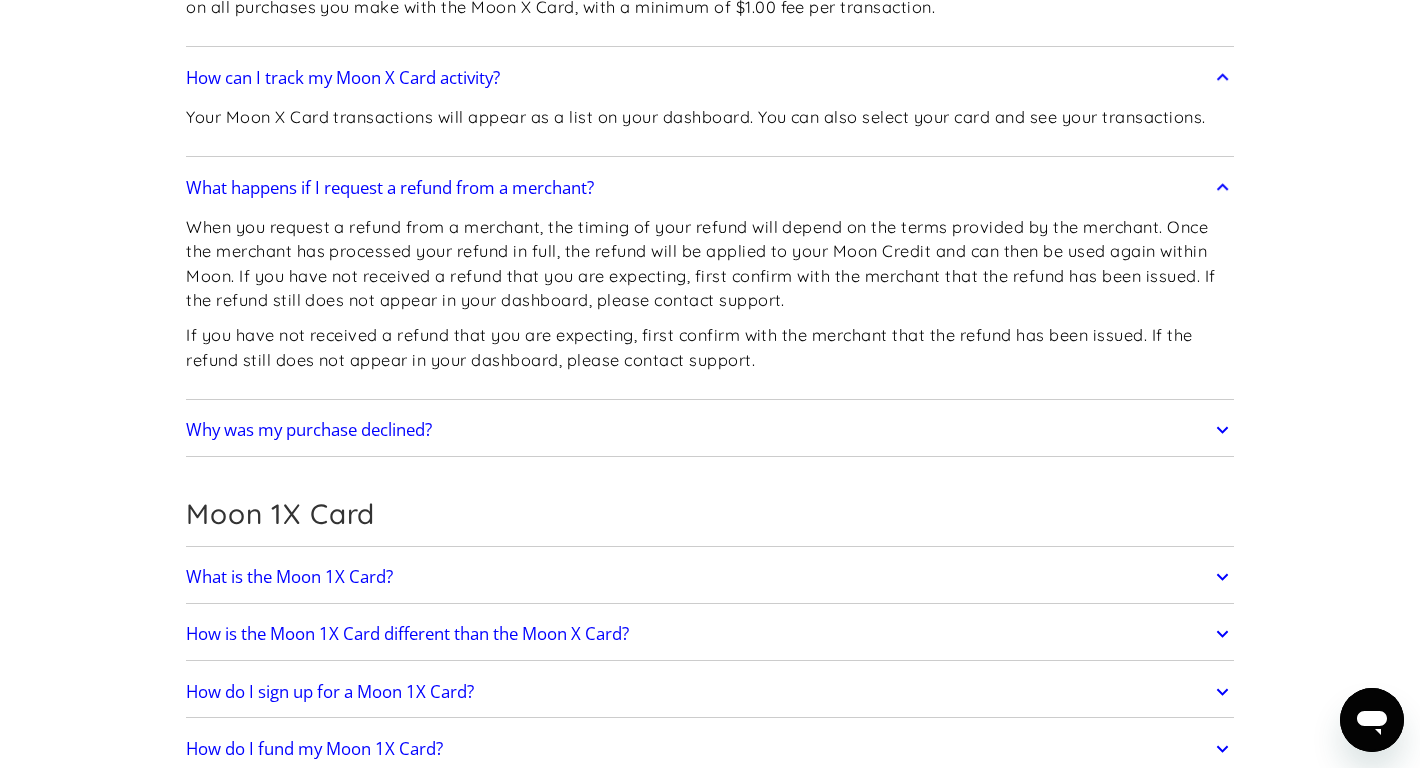 click on "What is the Moon 1X Card?" at bounding box center [284, -733] 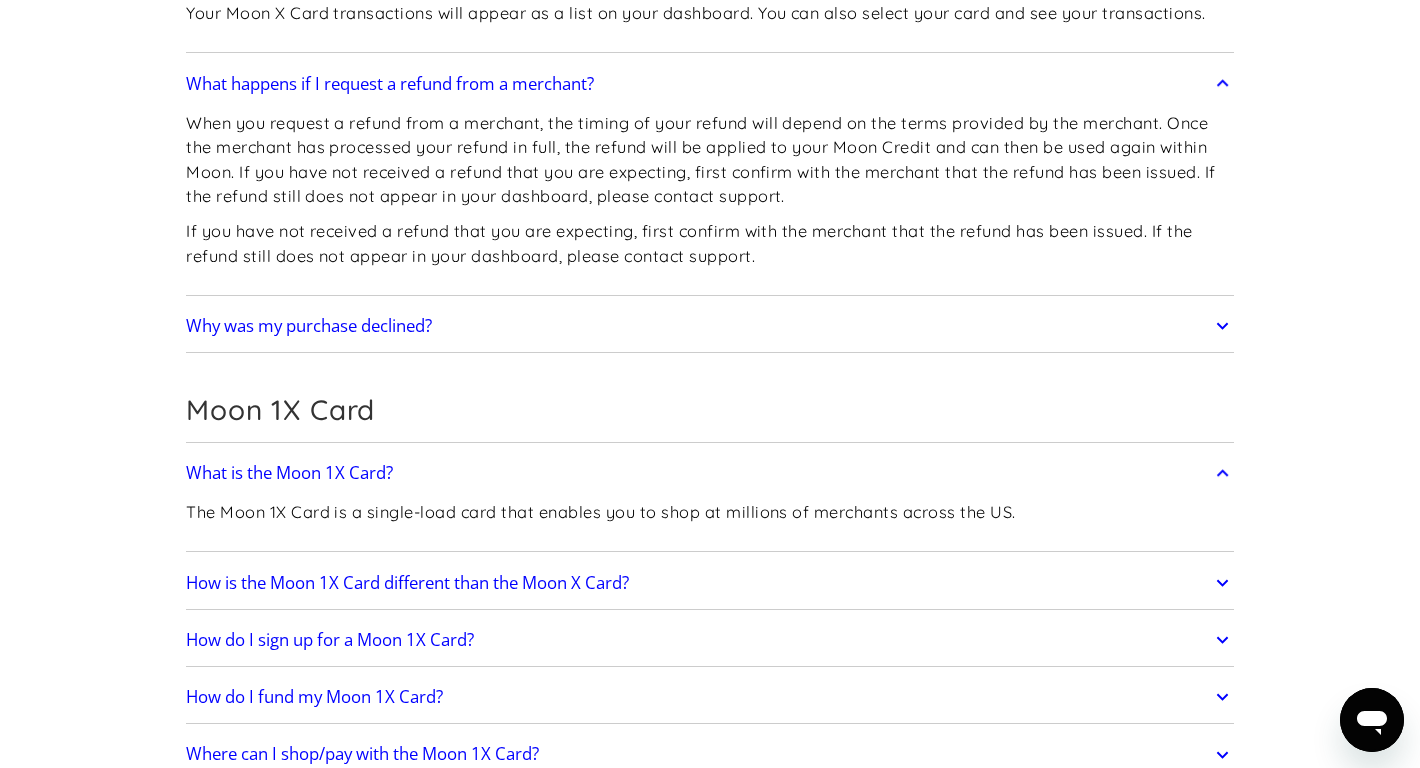 scroll, scrollTop: 2417, scrollLeft: 0, axis: vertical 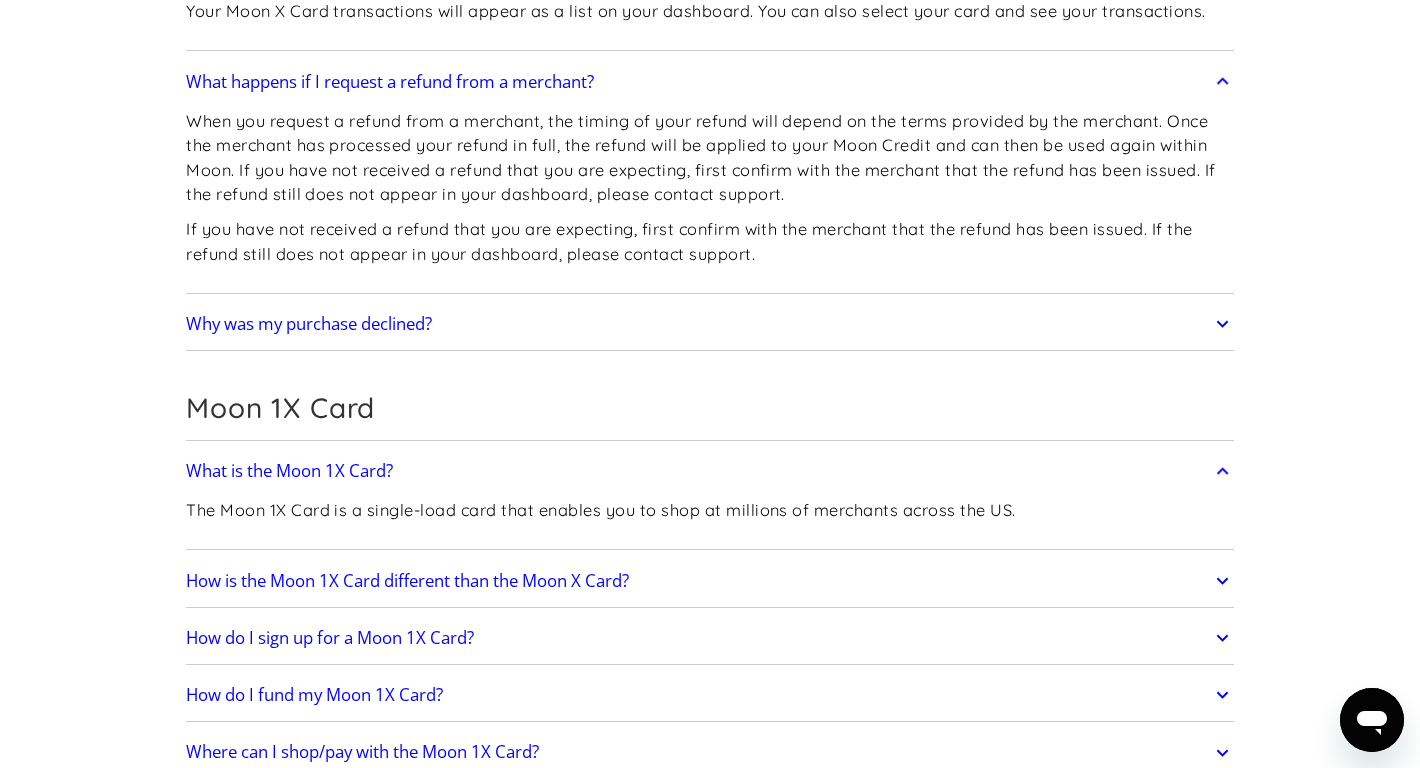 click on "How is the Moon 1X Card different than the Moon X Card?" at bounding box center (407, 581) 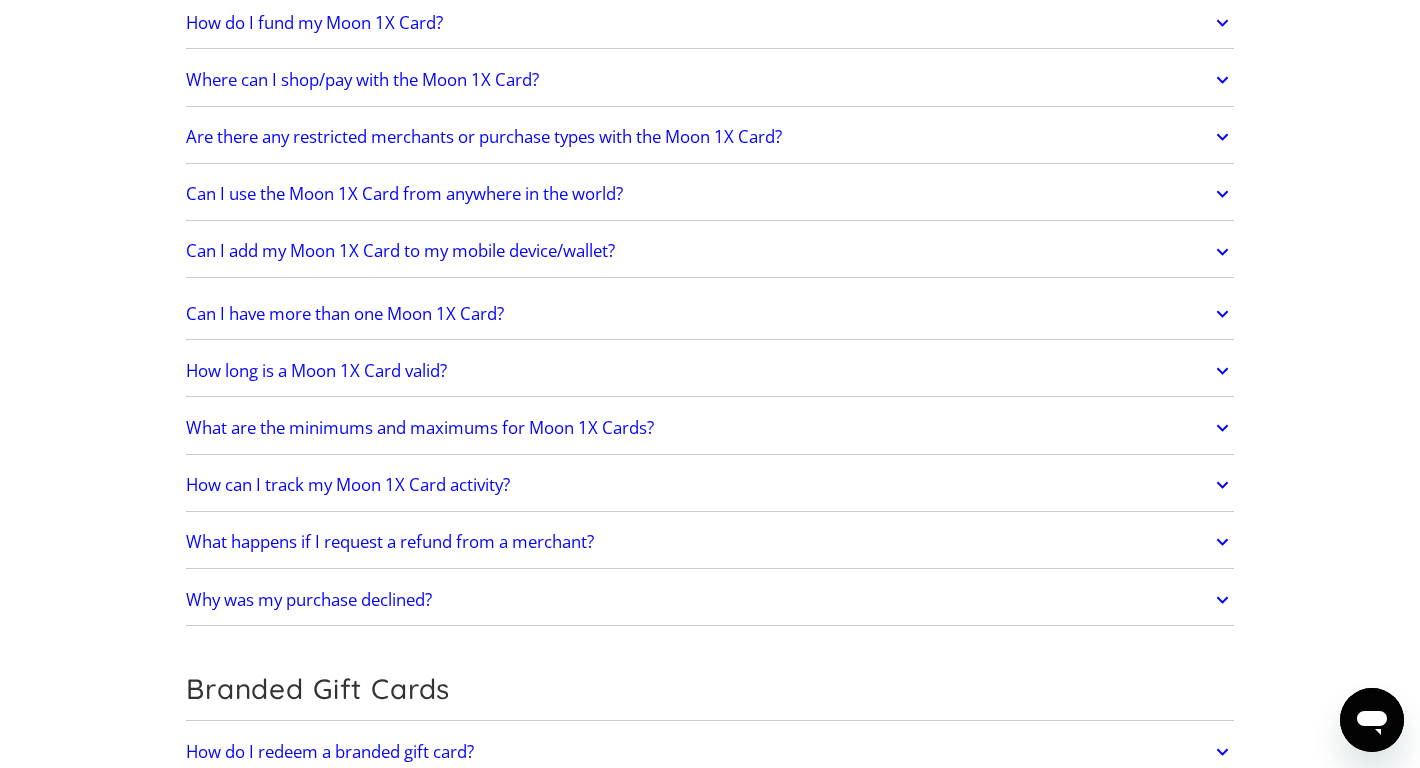 scroll, scrollTop: 3309, scrollLeft: 0, axis: vertical 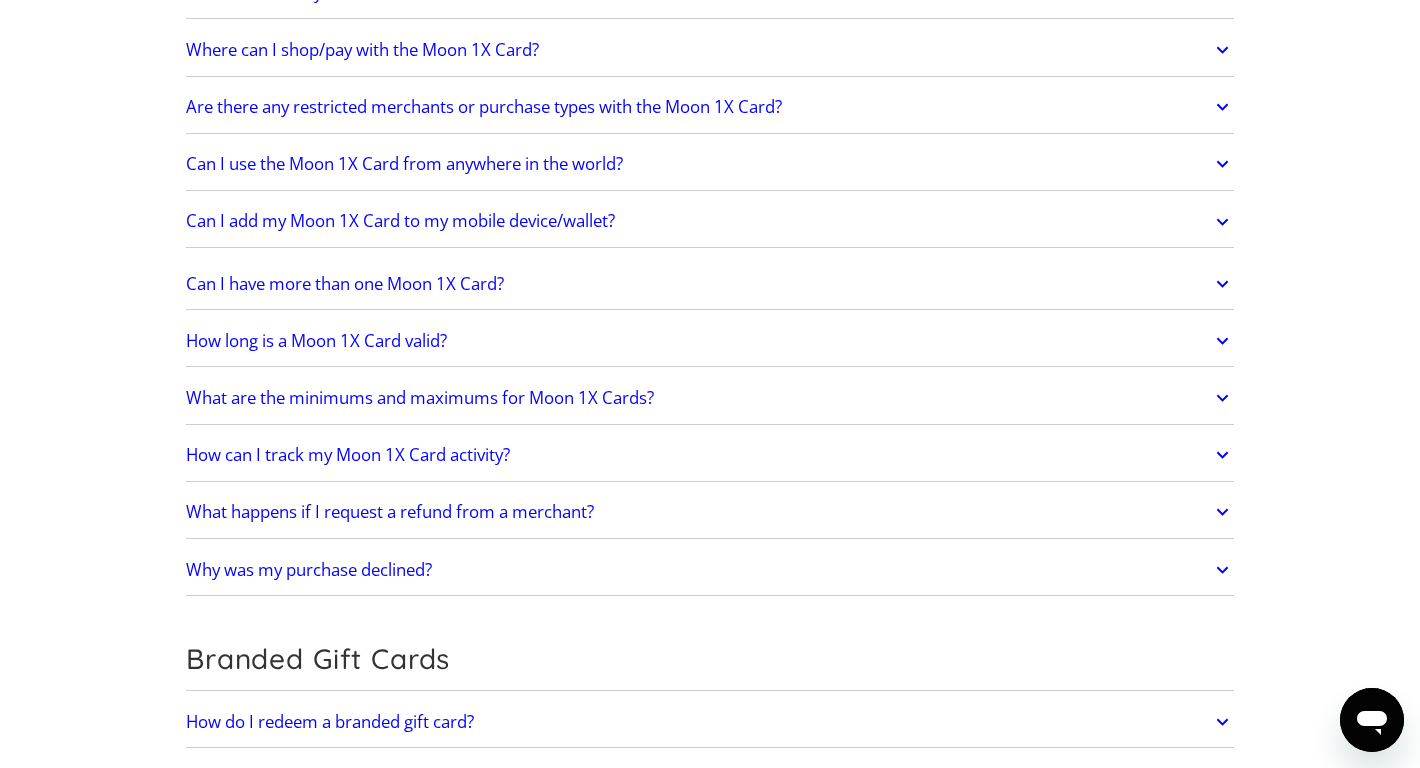 click on "What happens if I request a refund from a merchant?" at bounding box center (390, 512) 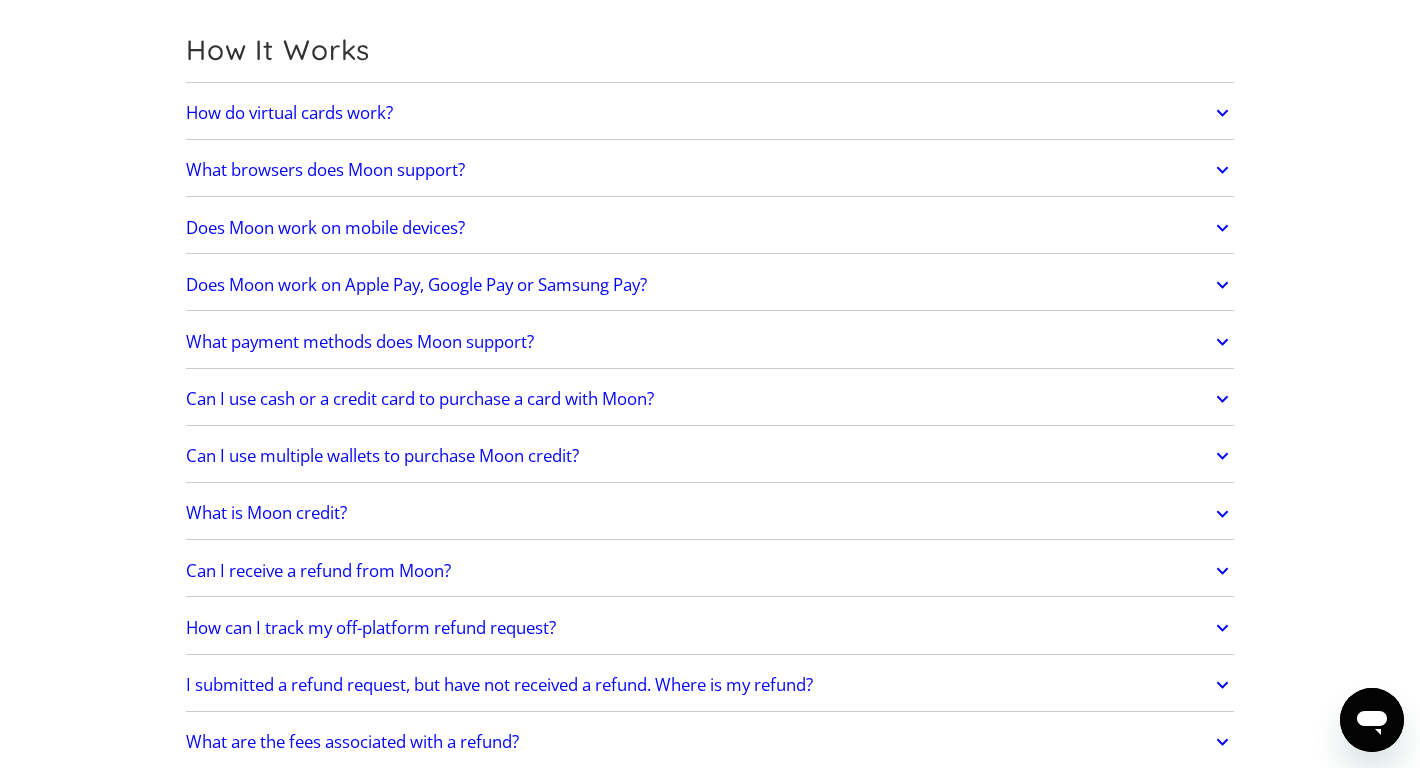 scroll, scrollTop: 0, scrollLeft: 0, axis: both 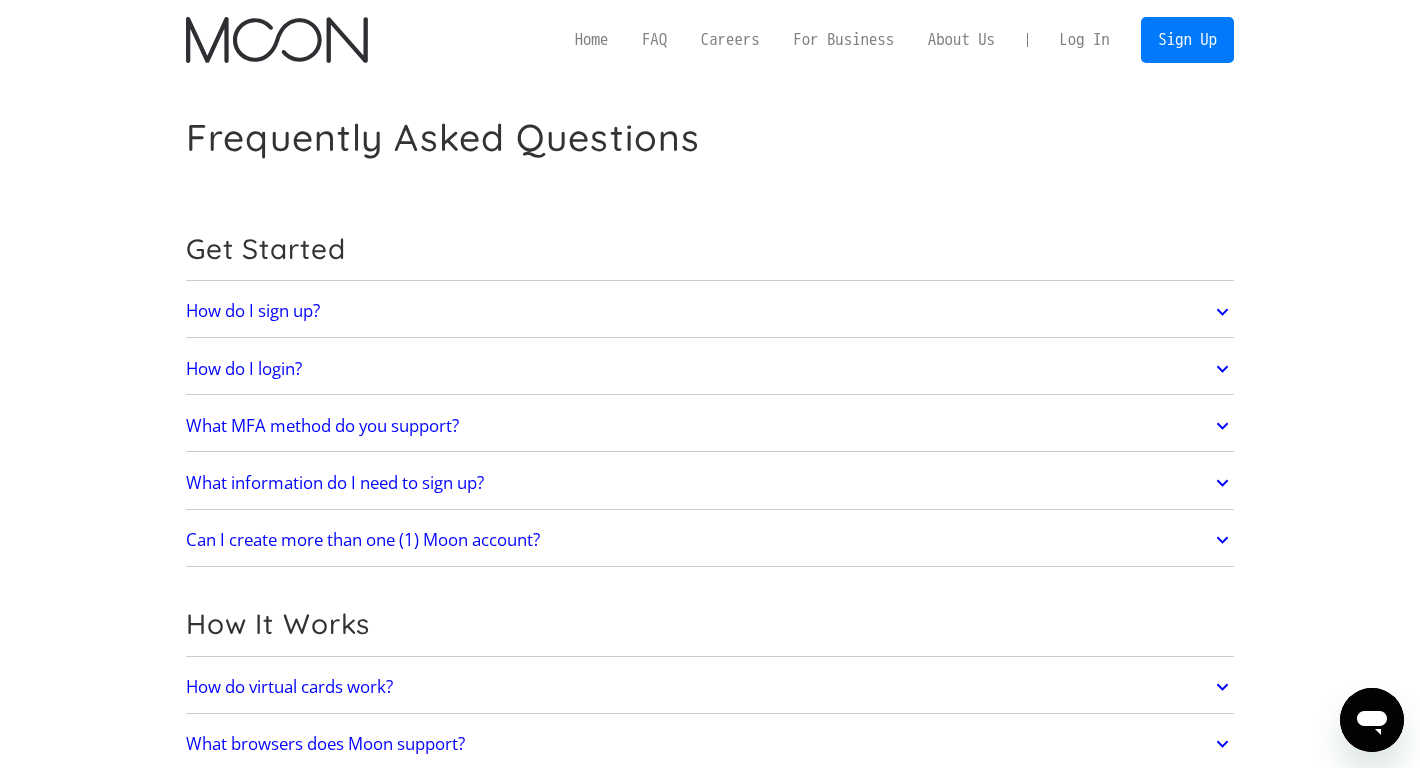 click at bounding box center (276, 40) 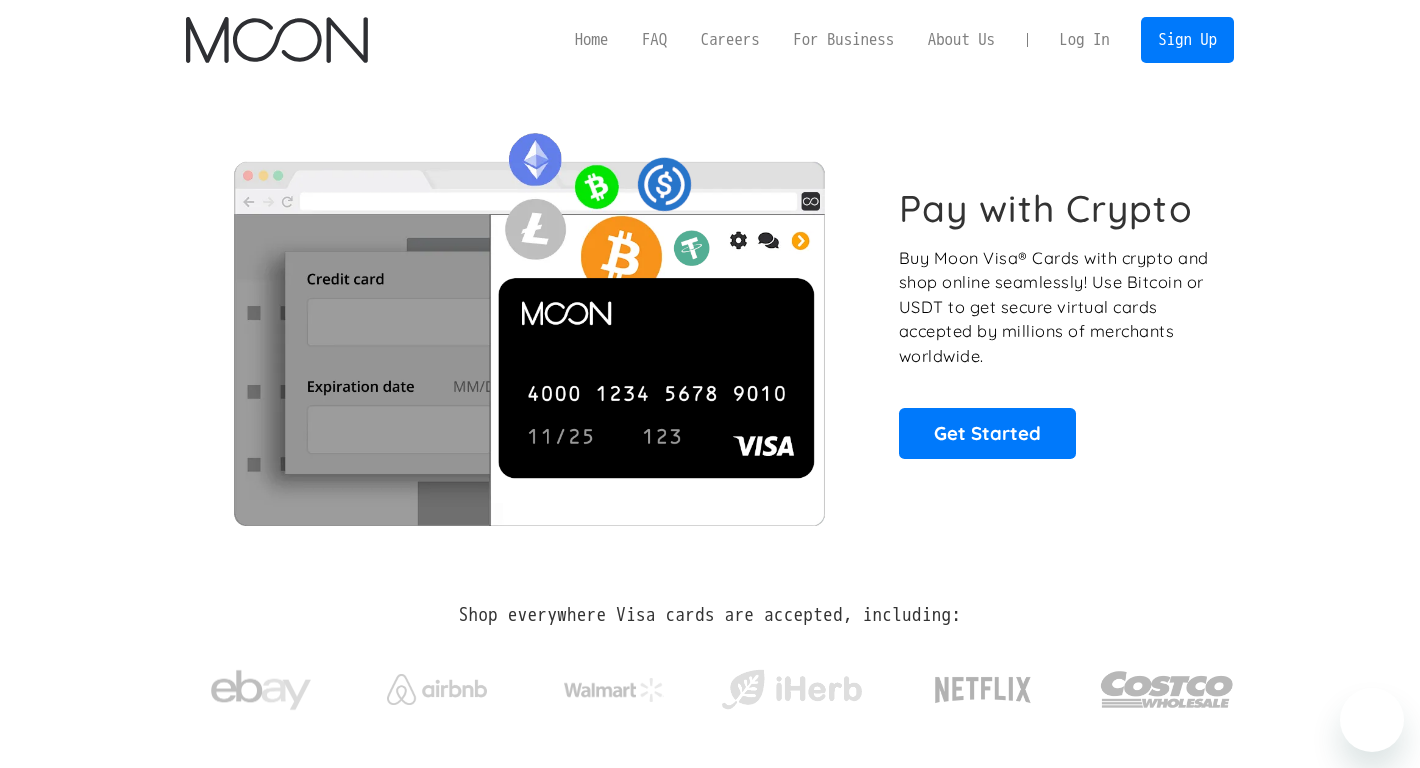 scroll, scrollTop: 0, scrollLeft: 0, axis: both 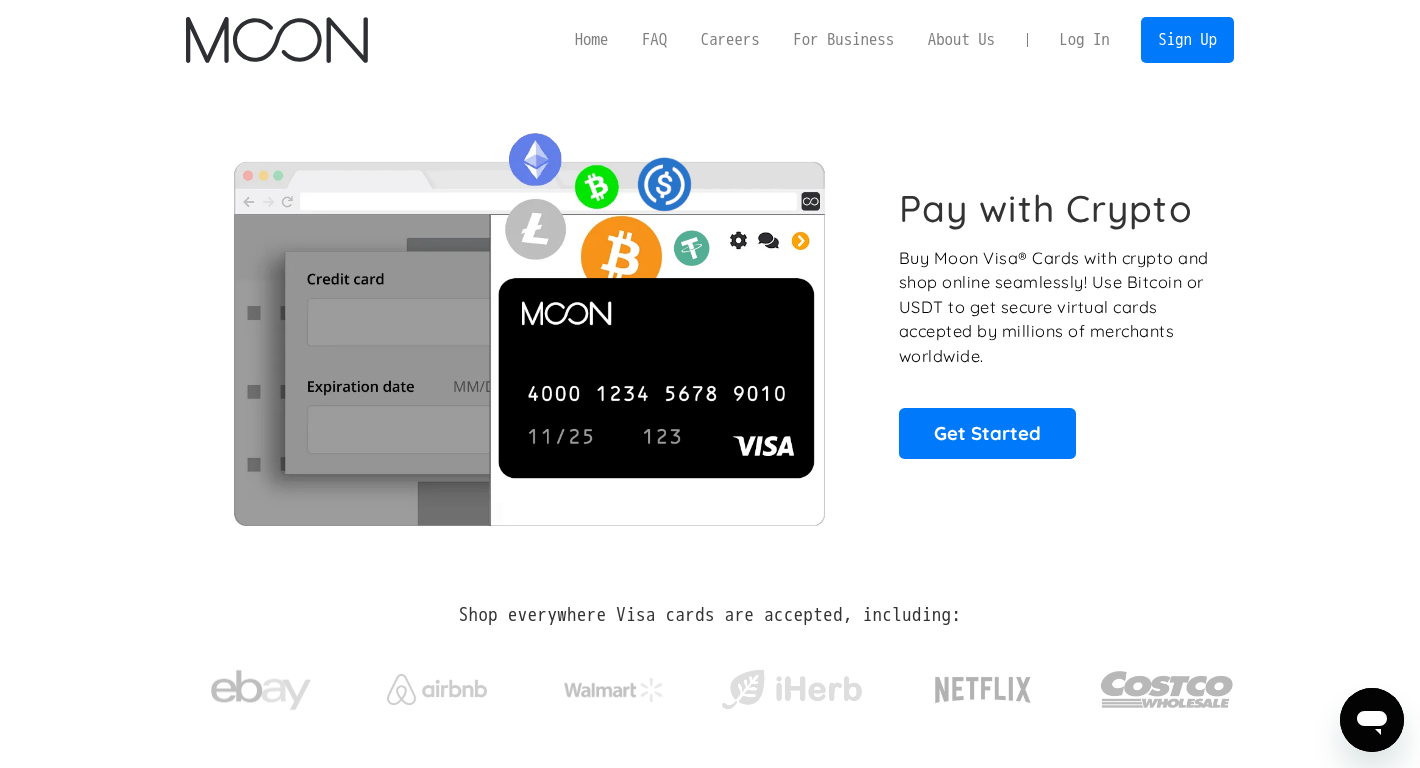 click on "Log In" at bounding box center [1084, 40] 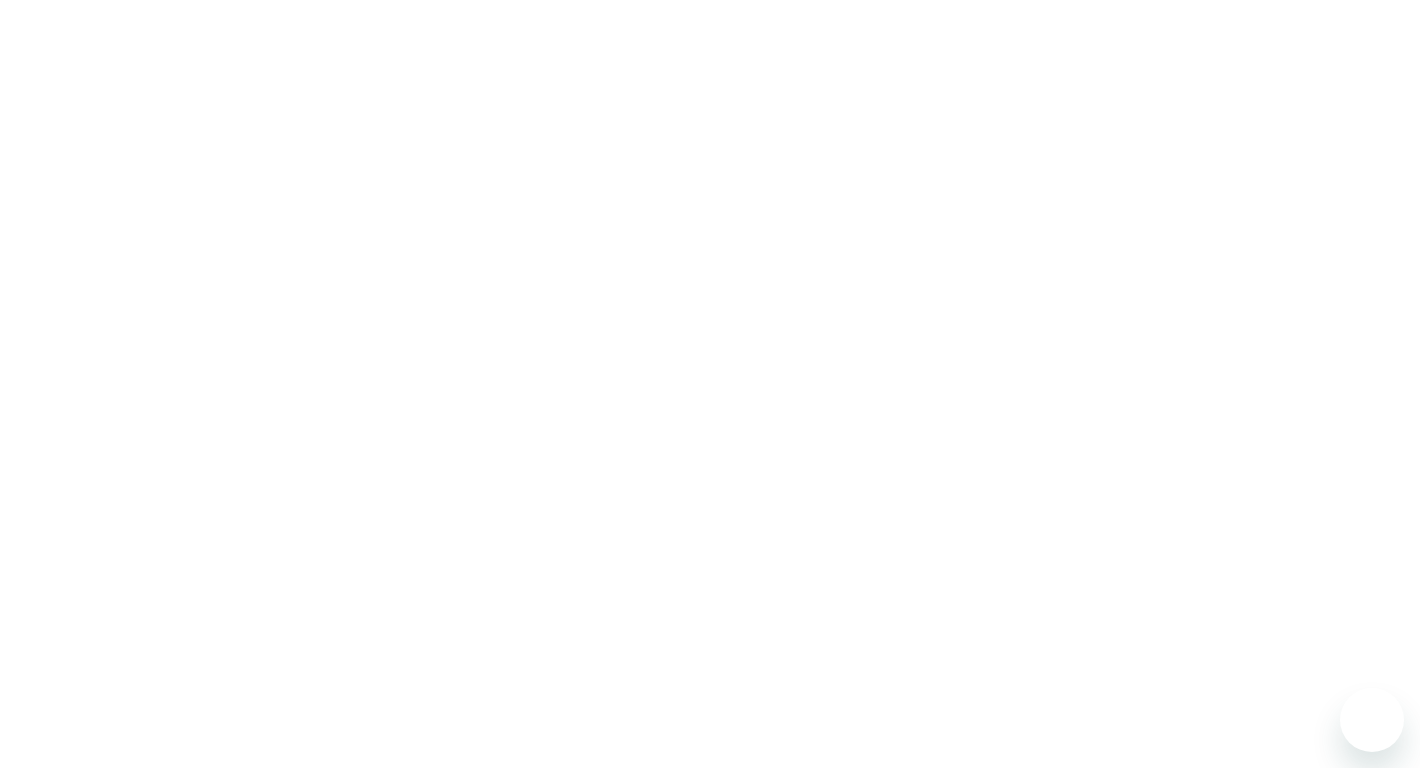scroll, scrollTop: 0, scrollLeft: 0, axis: both 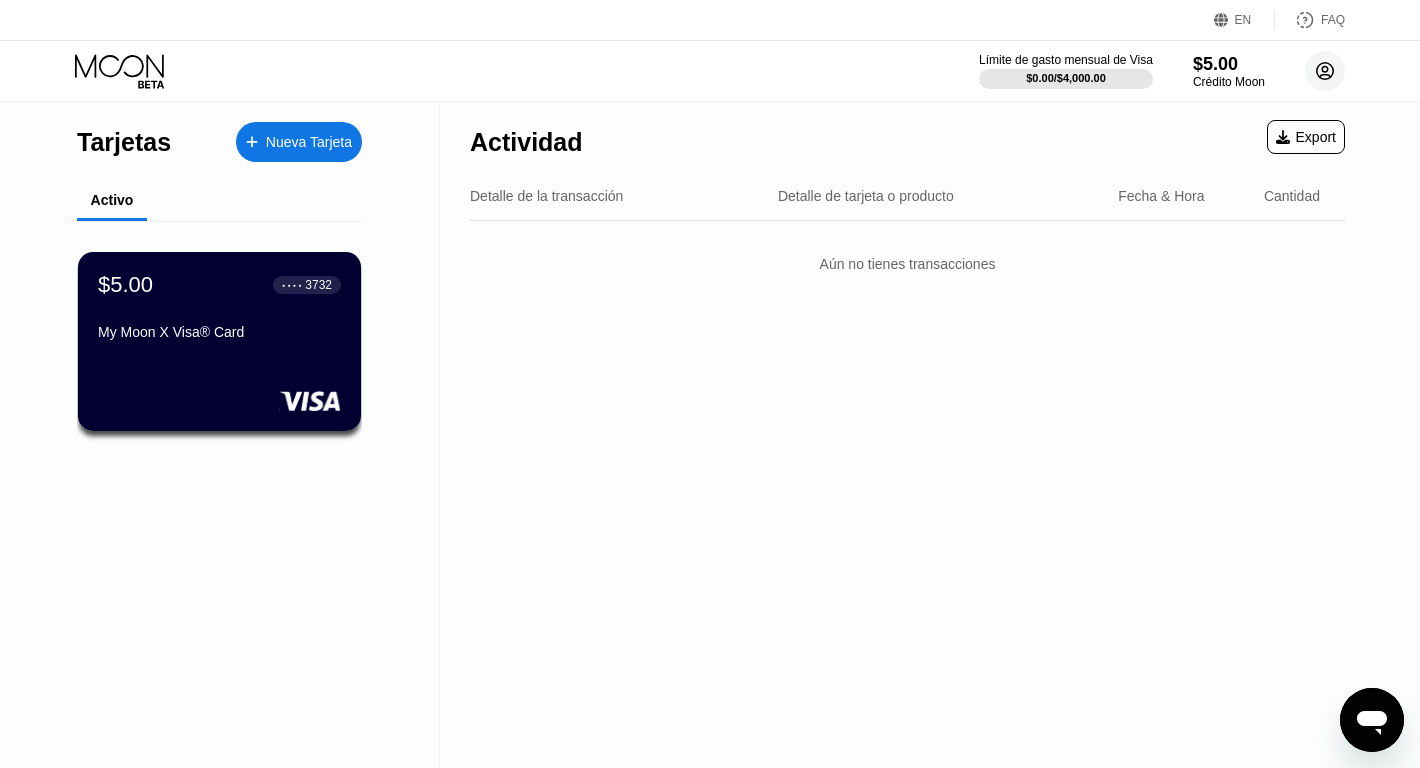 click 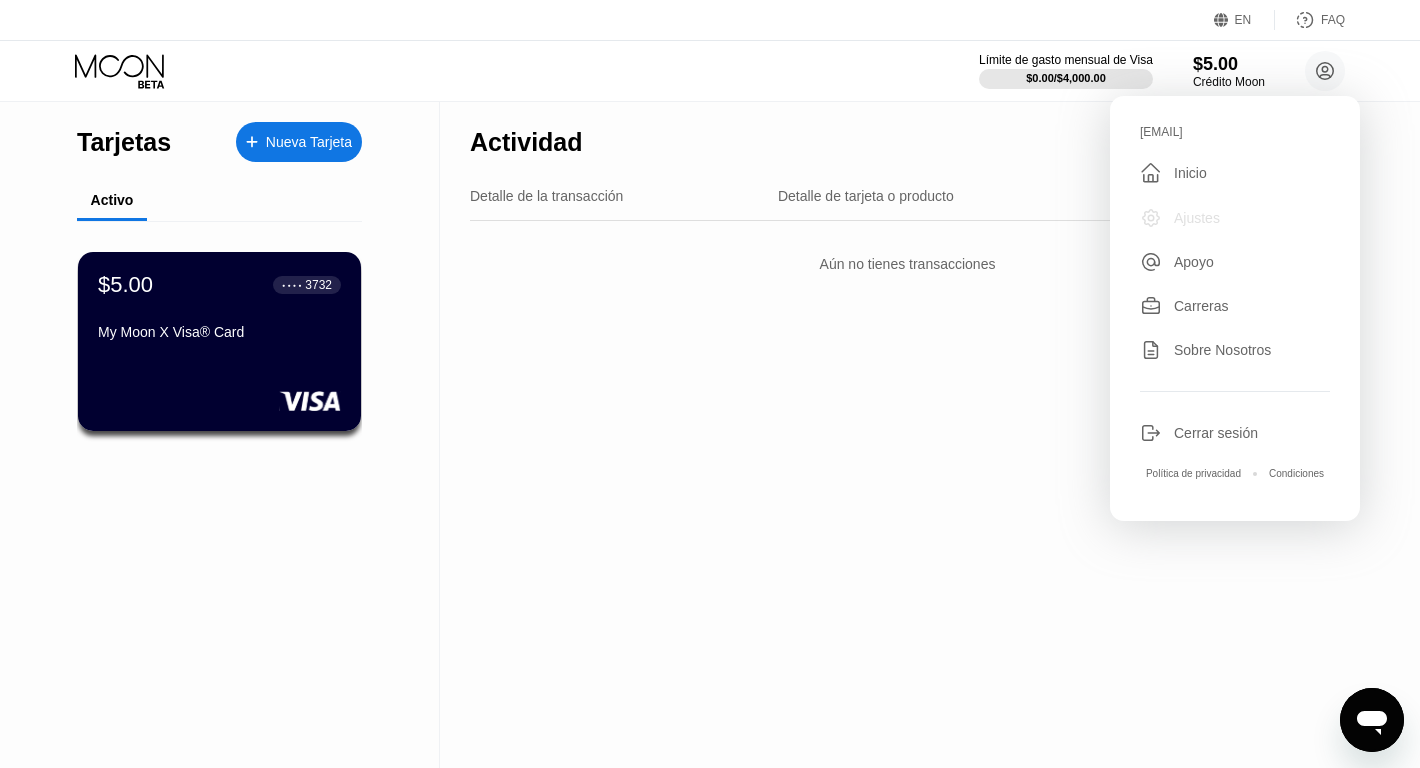 click on "Ajustes" at bounding box center (1197, 218) 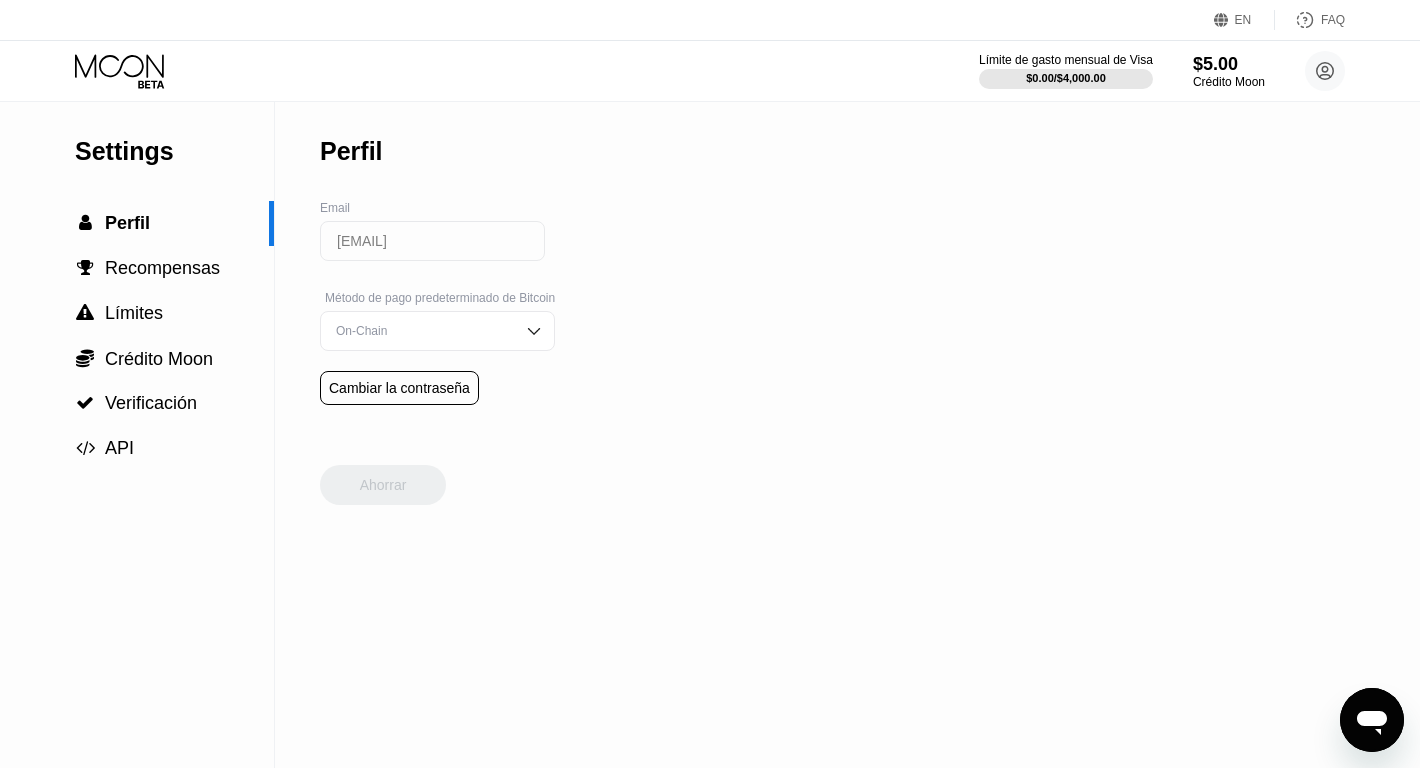 click 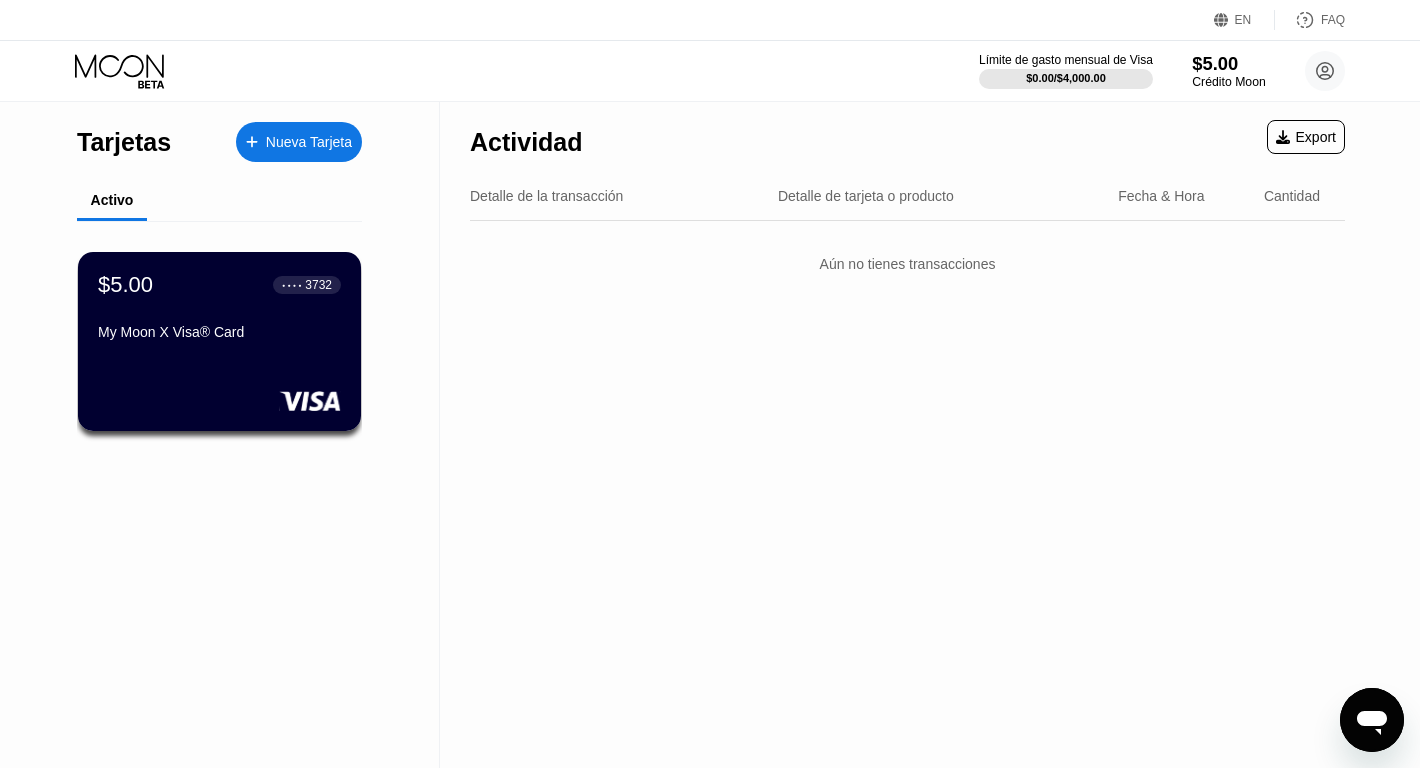 click on "$5.00" at bounding box center [1228, 63] 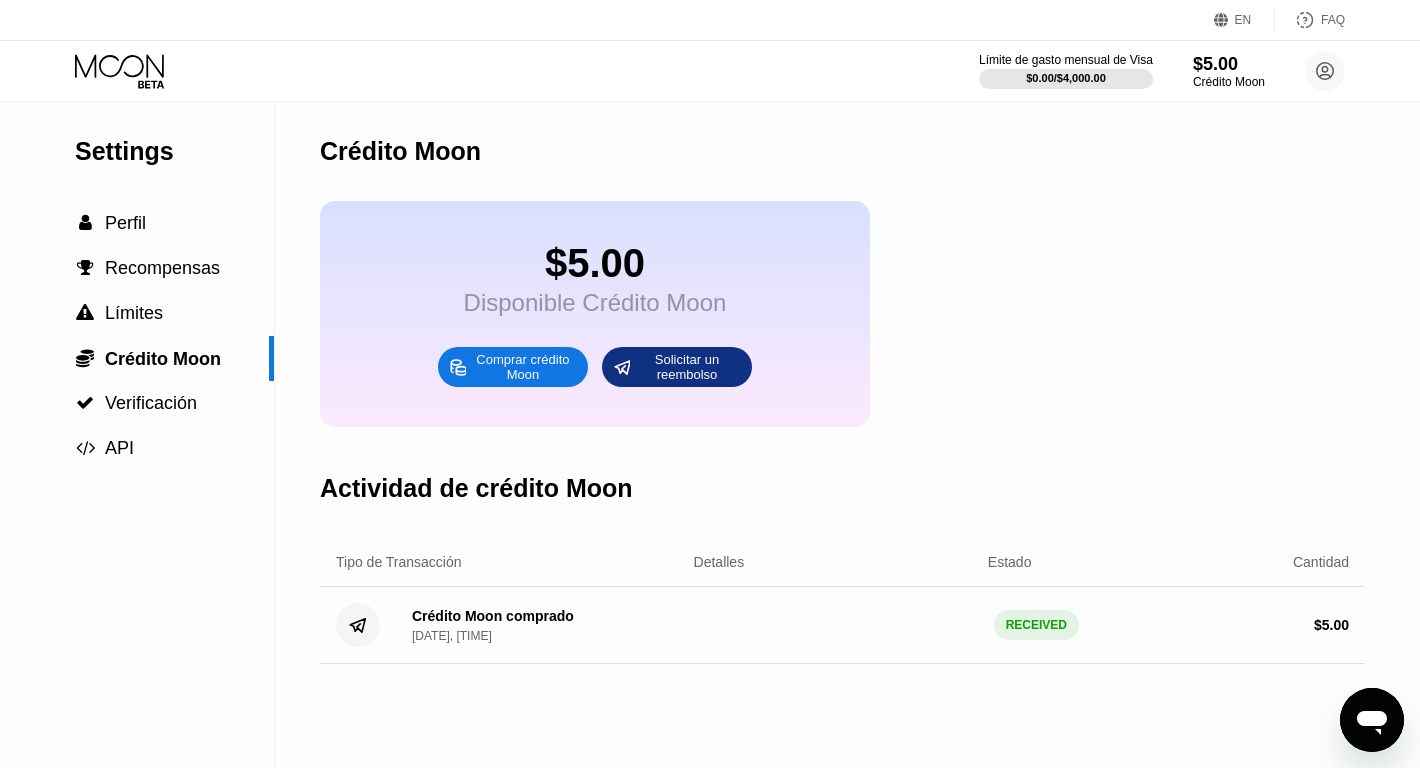click on "Crédito Moon comprado" at bounding box center [493, 616] 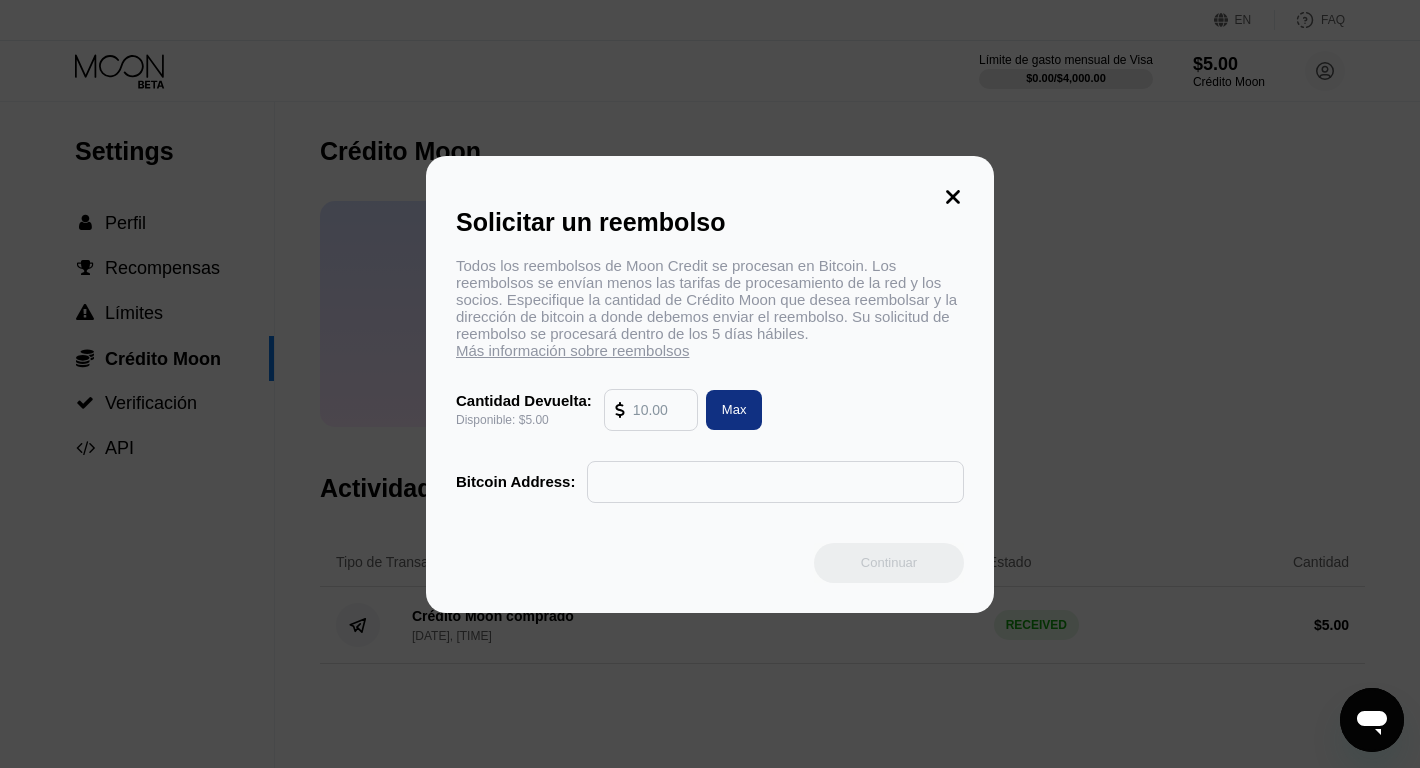 click at bounding box center (660, 410) 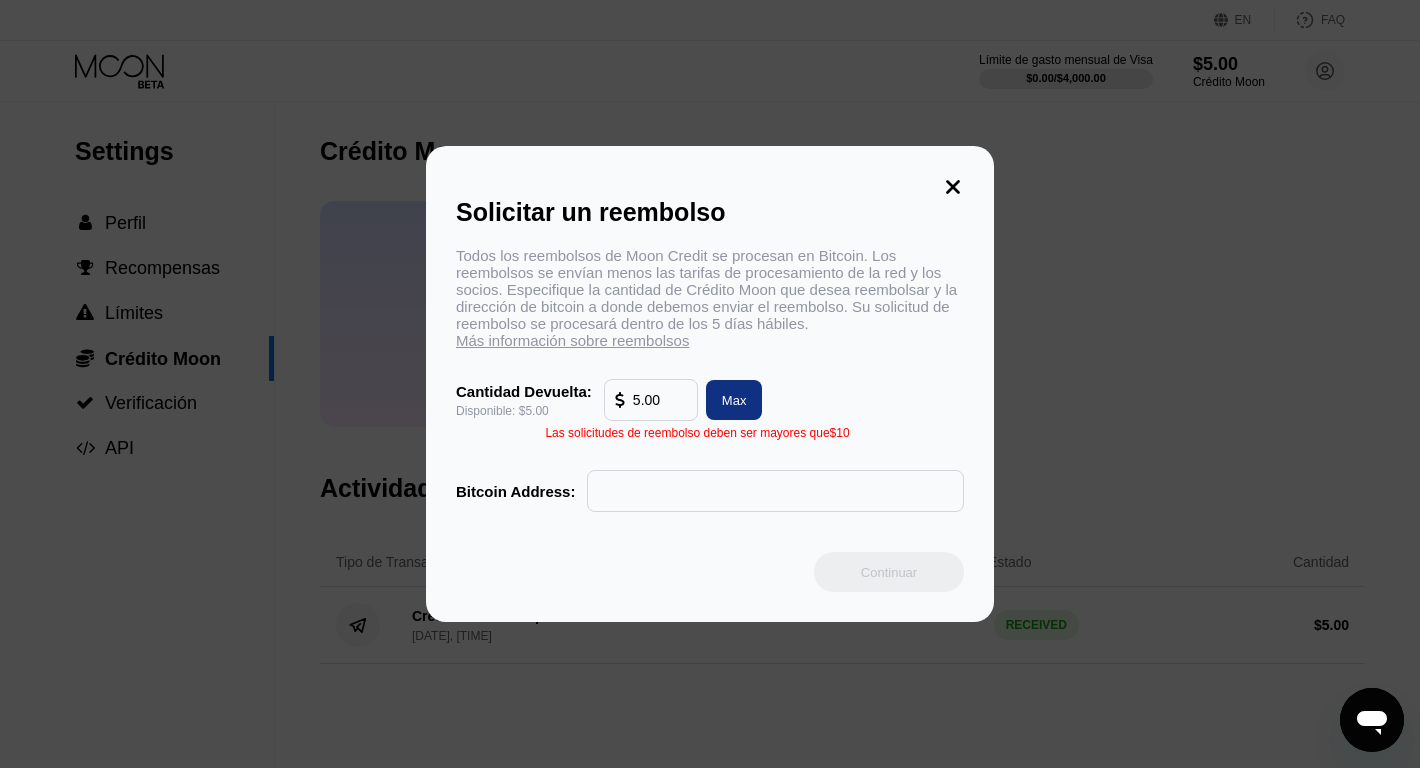 click on "Más información sobre reembolsos" at bounding box center [572, 340] 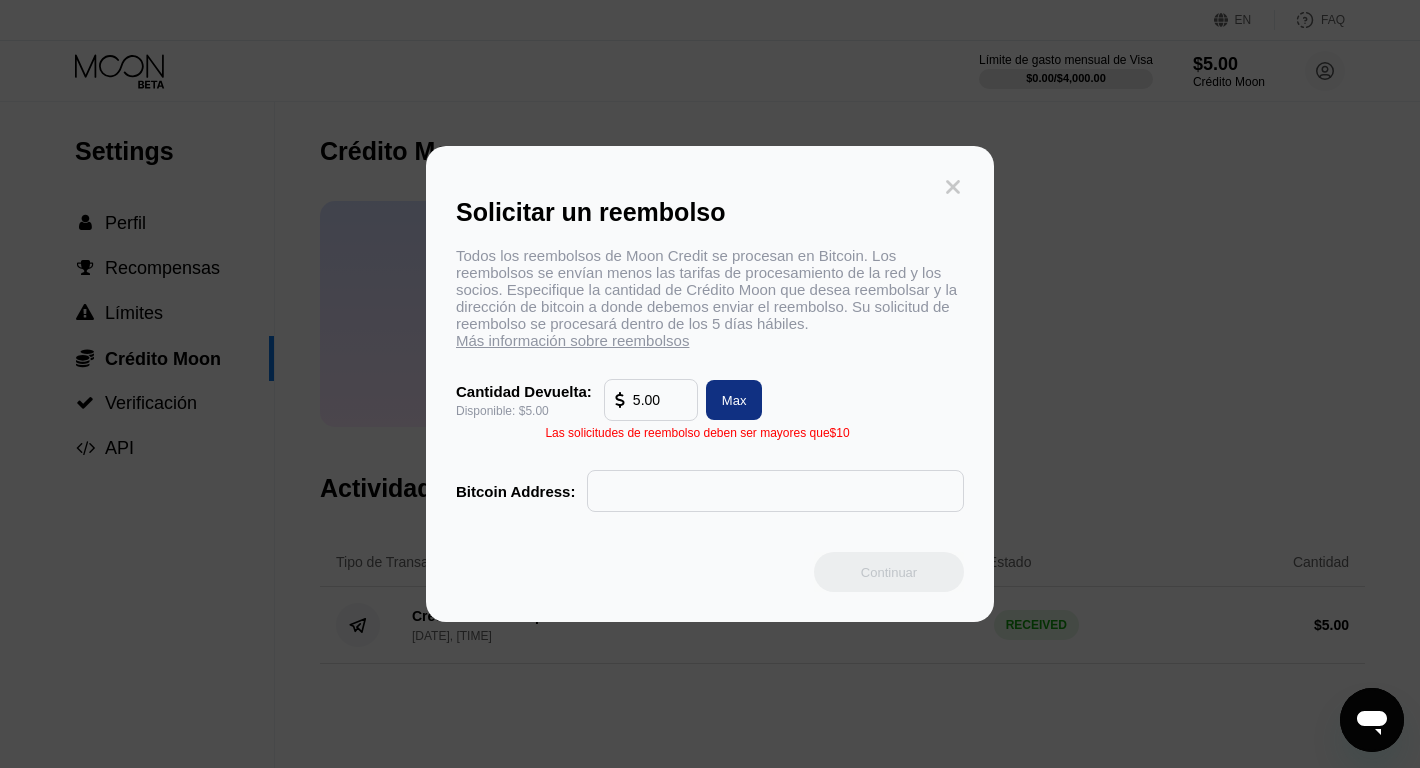 click 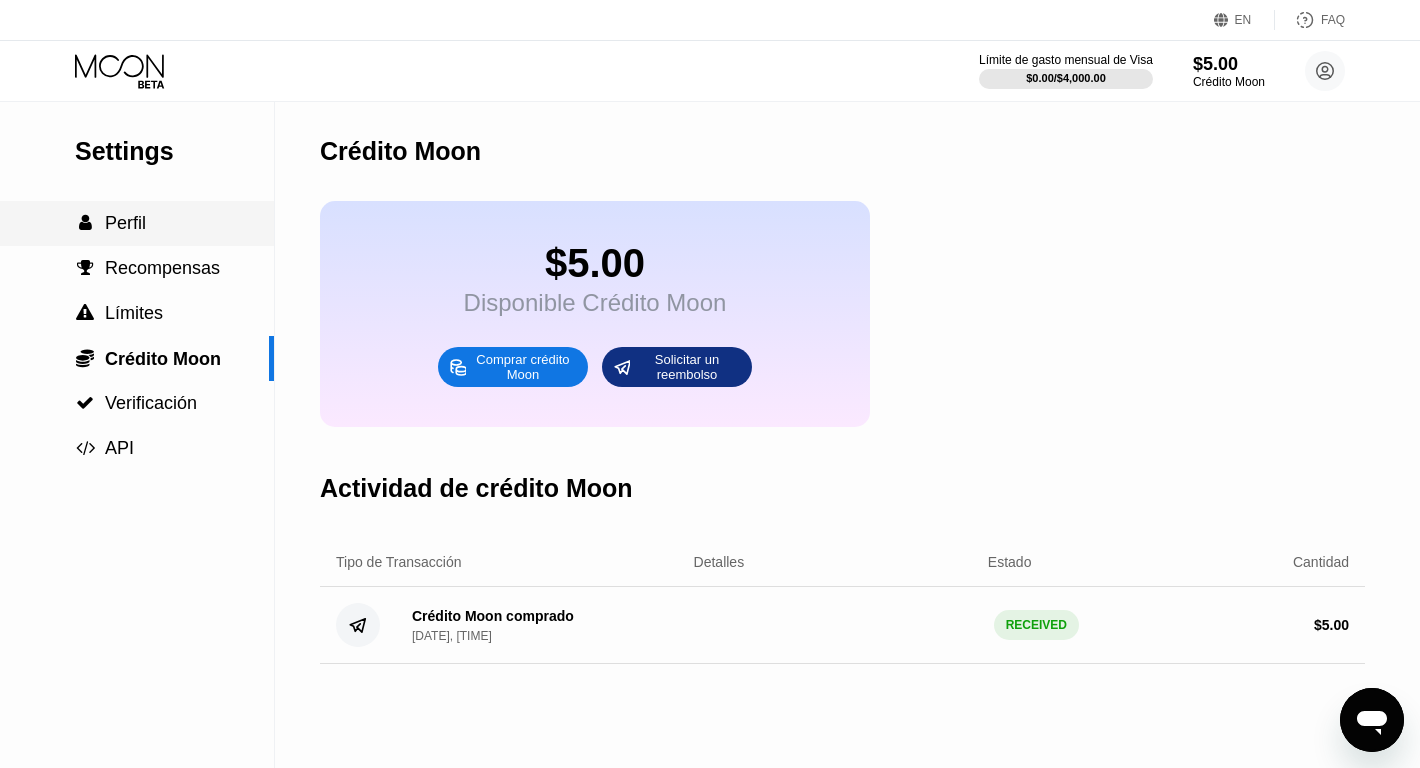 click on "Perfil" at bounding box center (125, 223) 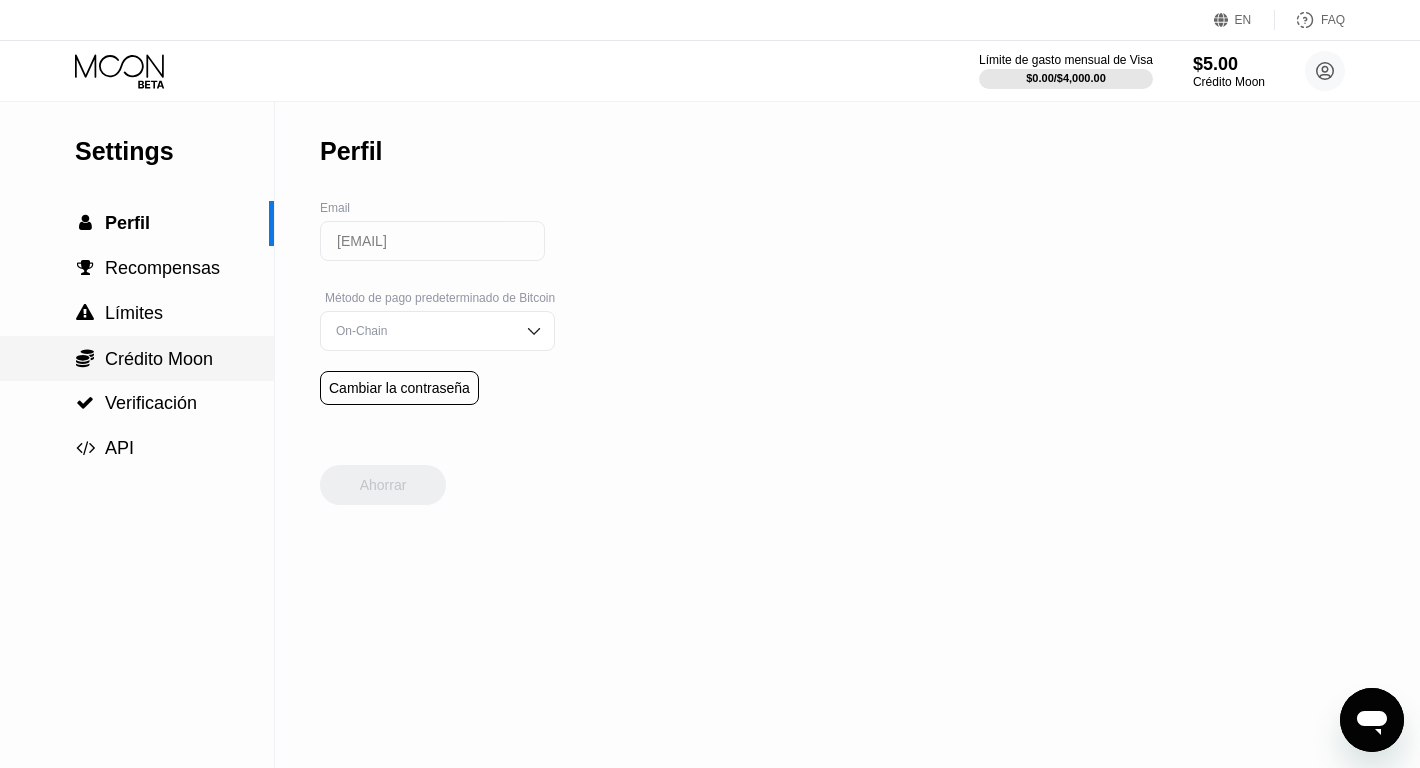 click on "Crédito Moon" at bounding box center [159, 359] 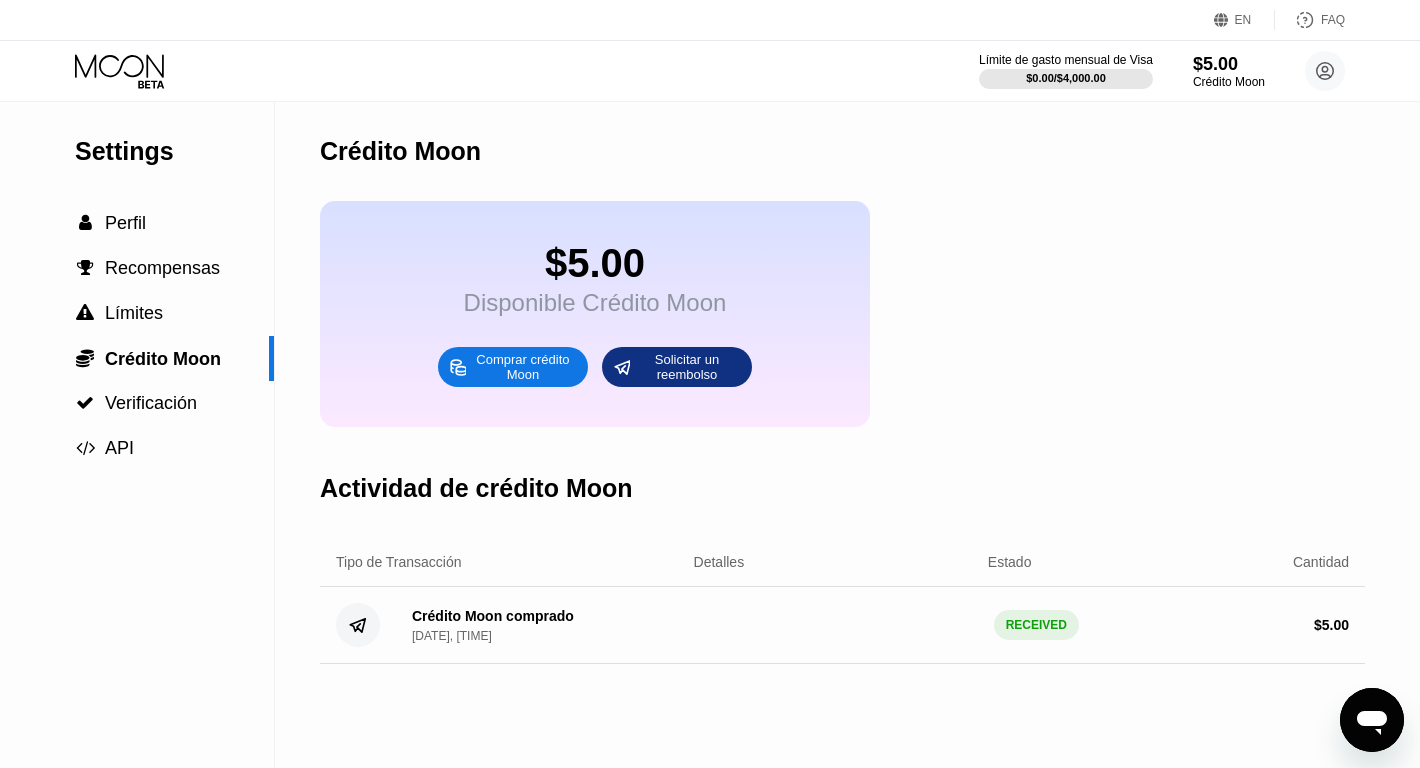 click 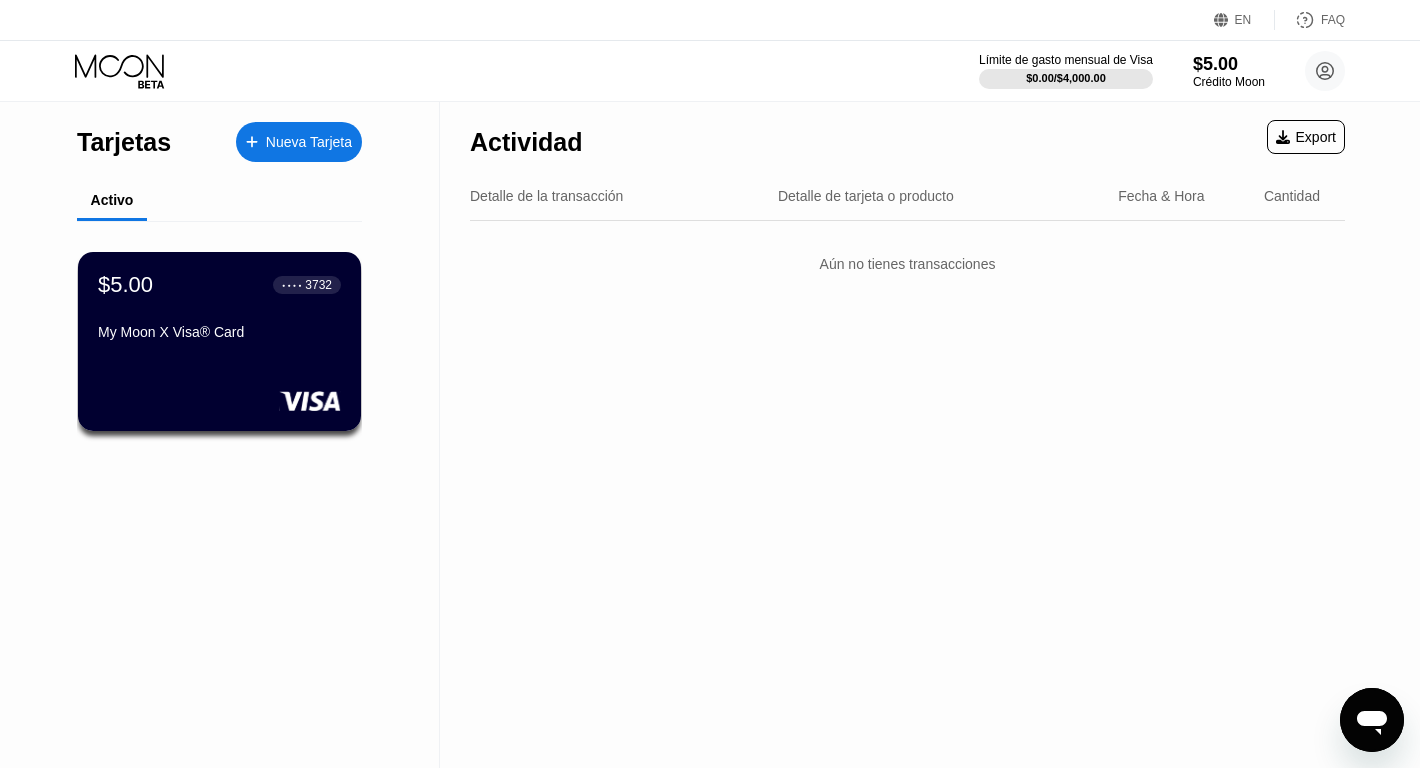 click on "Nueva Tarjeta" at bounding box center (309, 142) 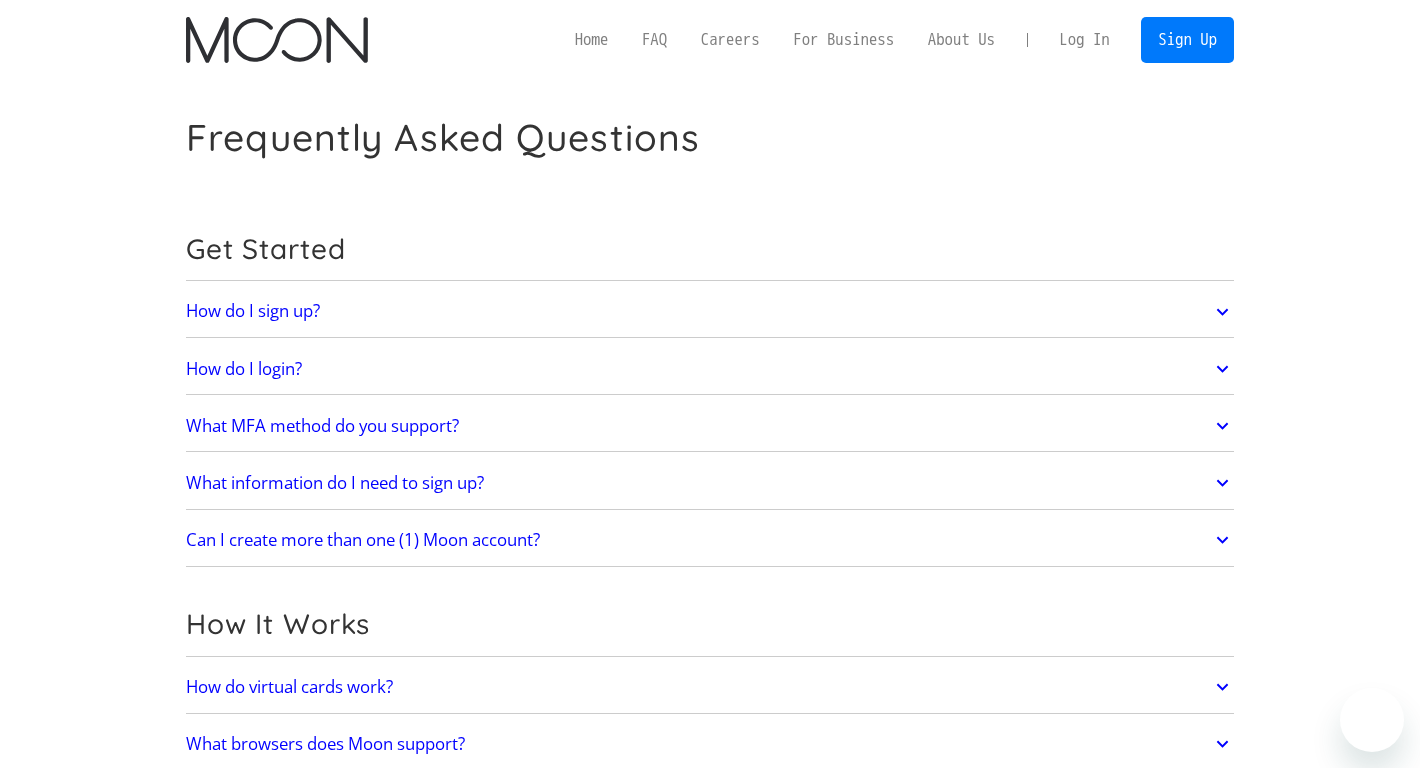 scroll, scrollTop: 0, scrollLeft: 0, axis: both 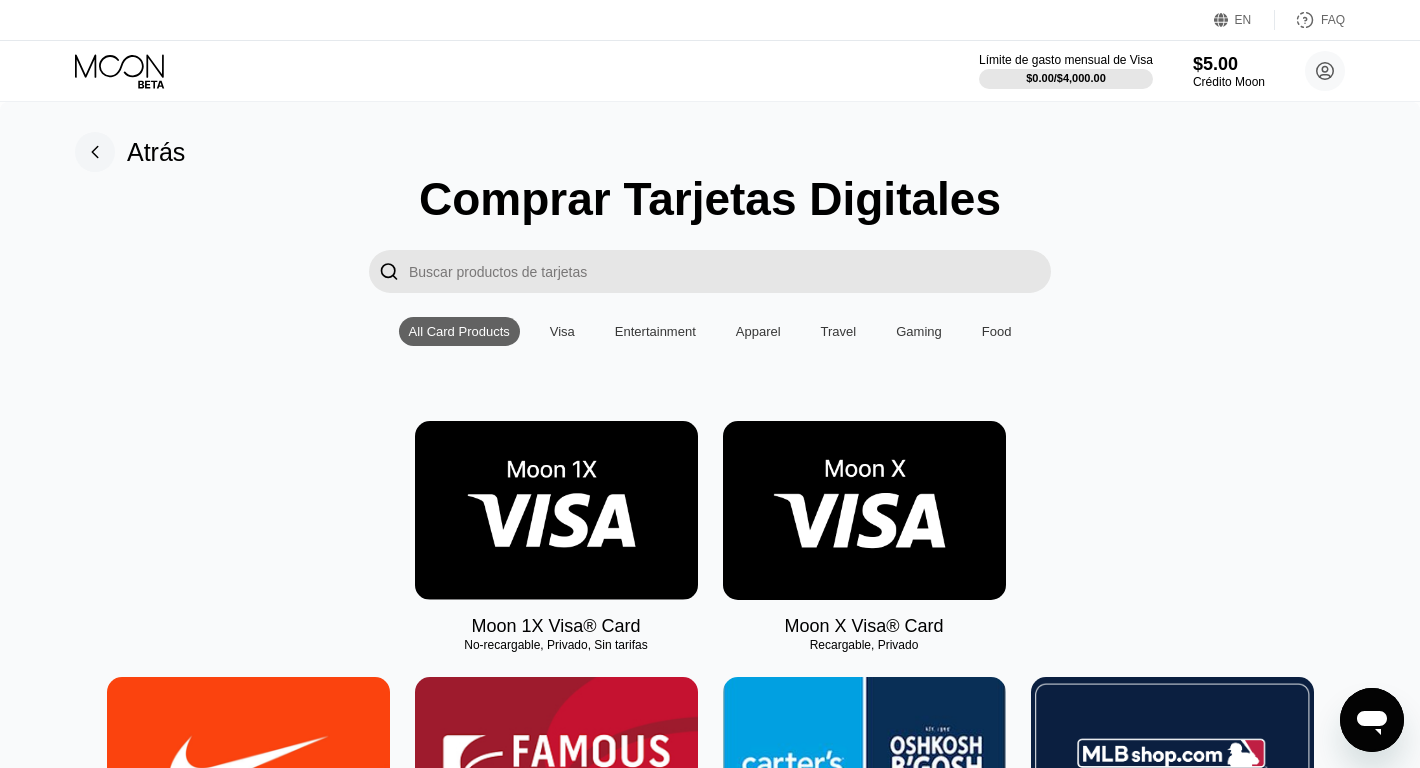 click 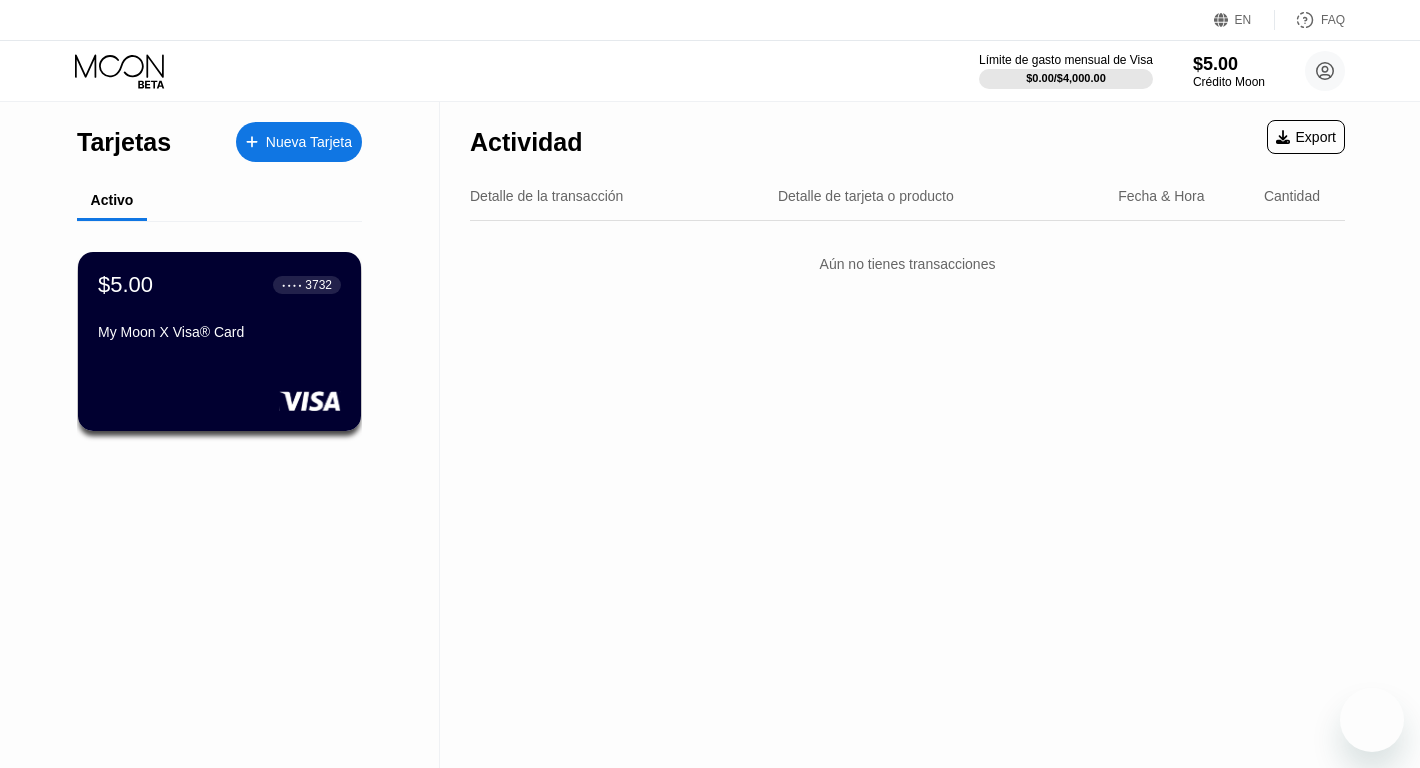 scroll, scrollTop: 0, scrollLeft: 0, axis: both 